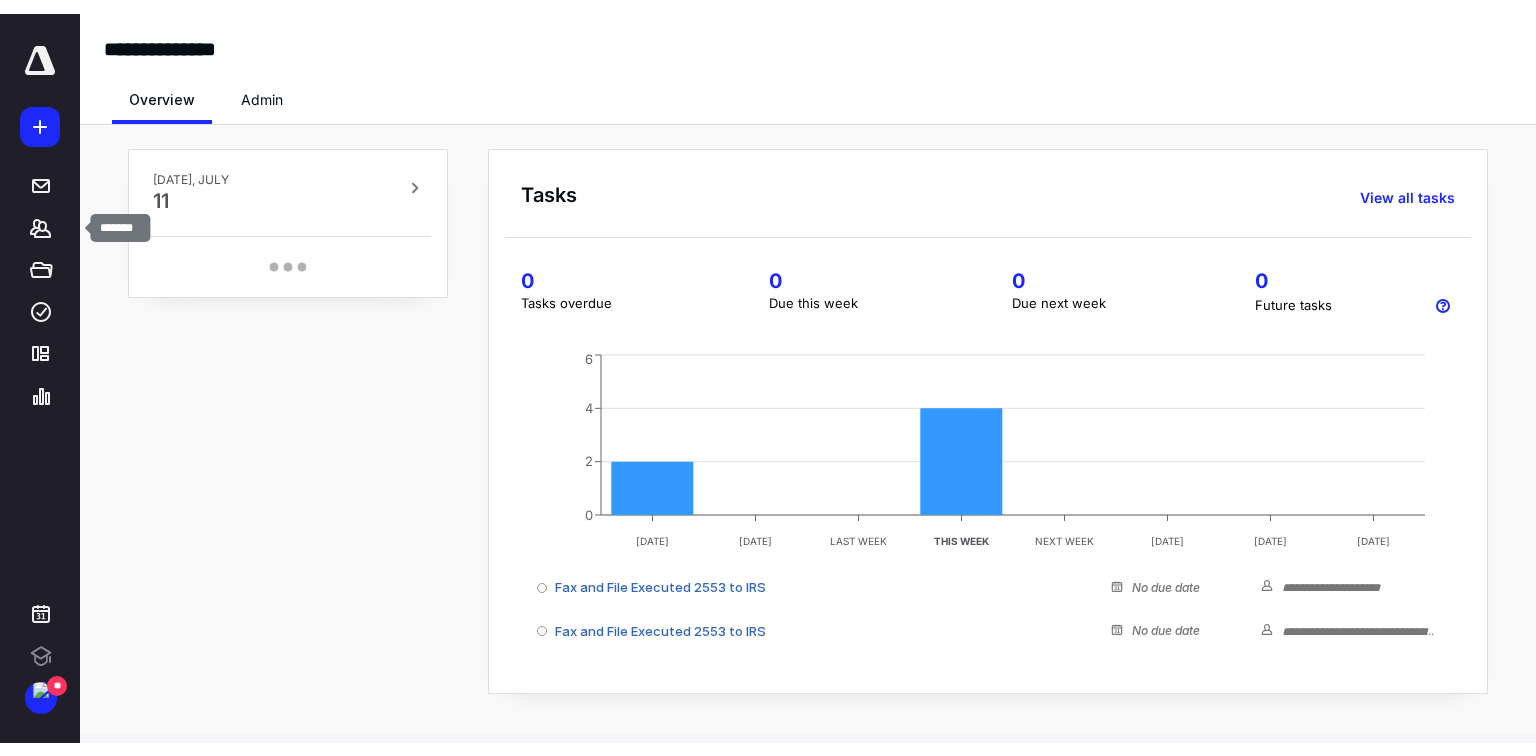 scroll, scrollTop: 0, scrollLeft: 0, axis: both 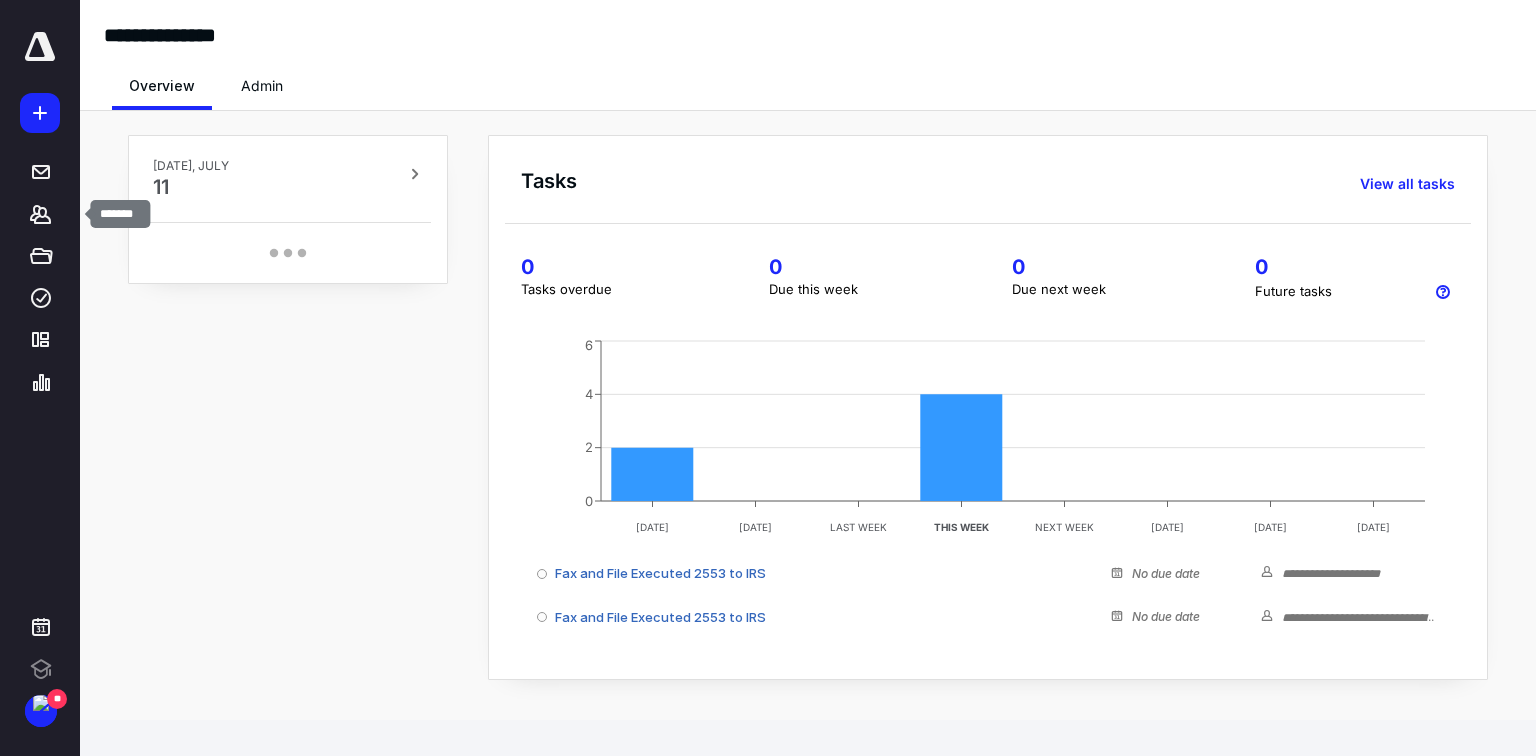 click 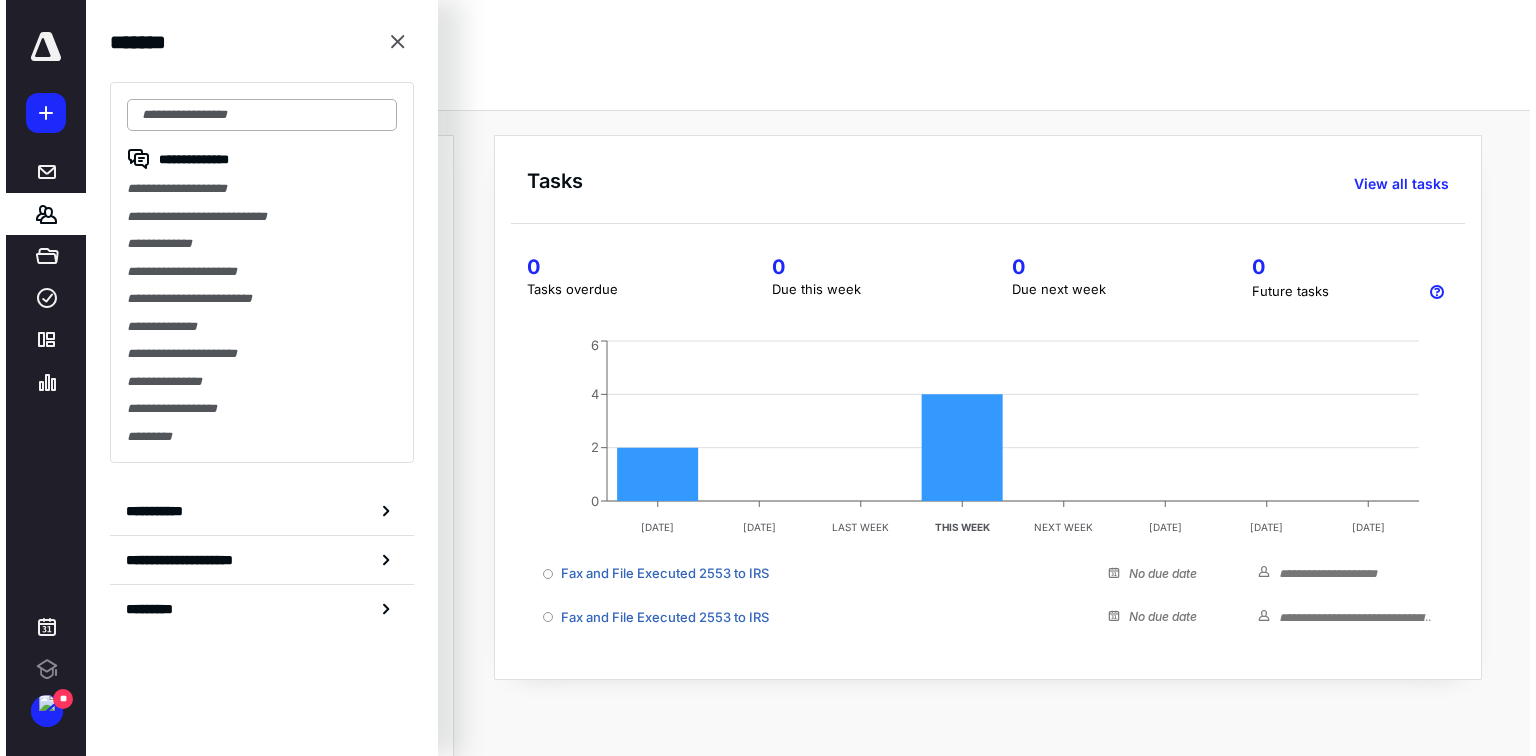 scroll, scrollTop: 0, scrollLeft: 0, axis: both 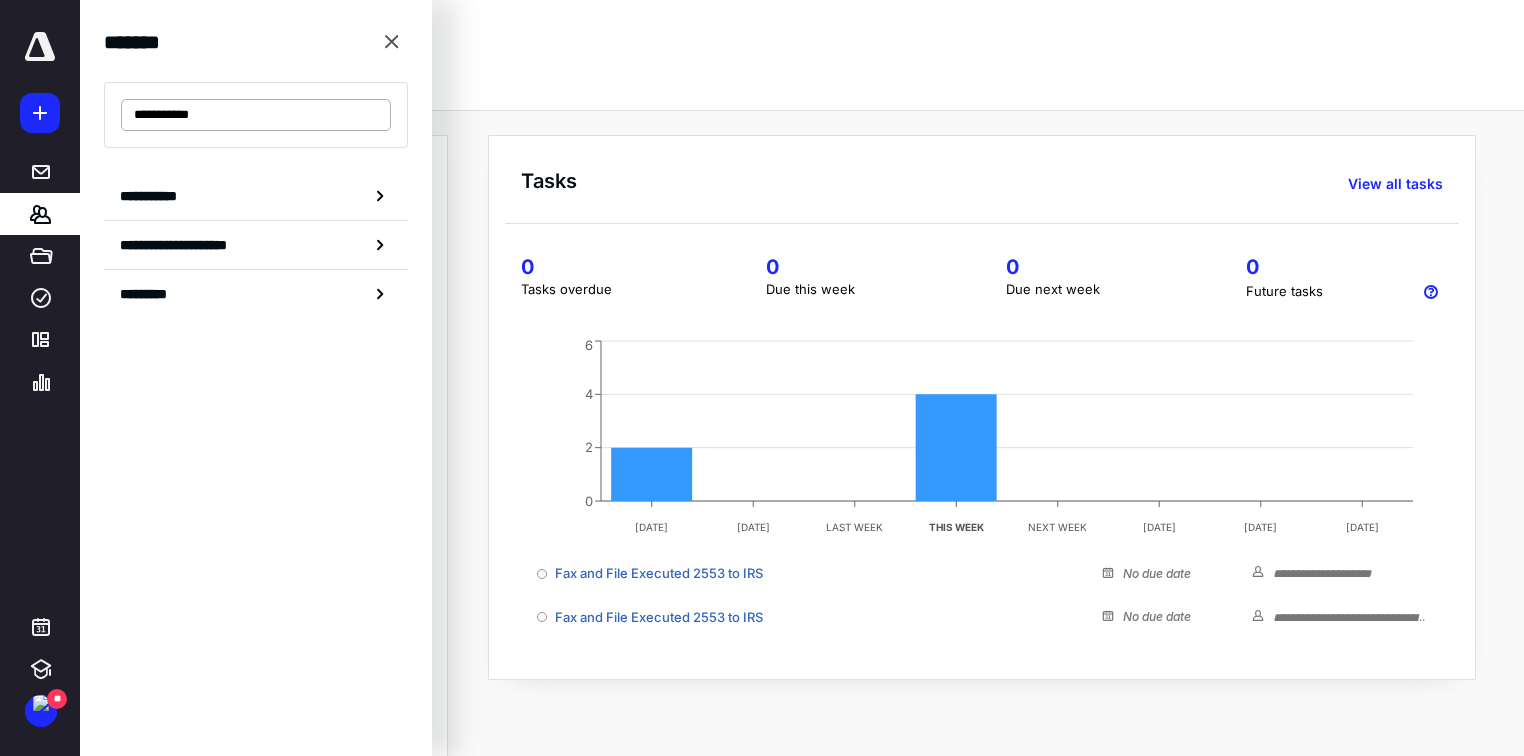 click on "**********" at bounding box center (256, 115) 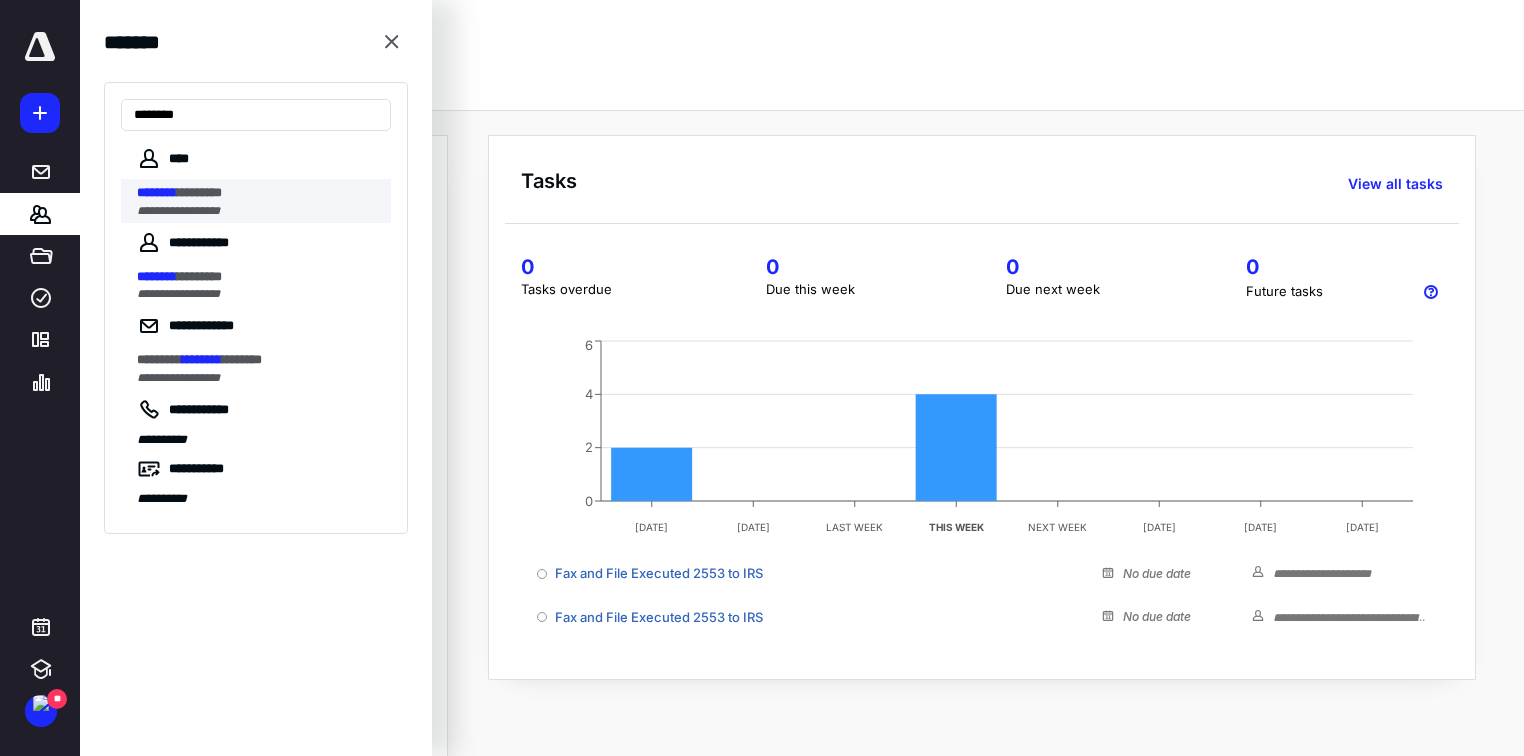 type on "********" 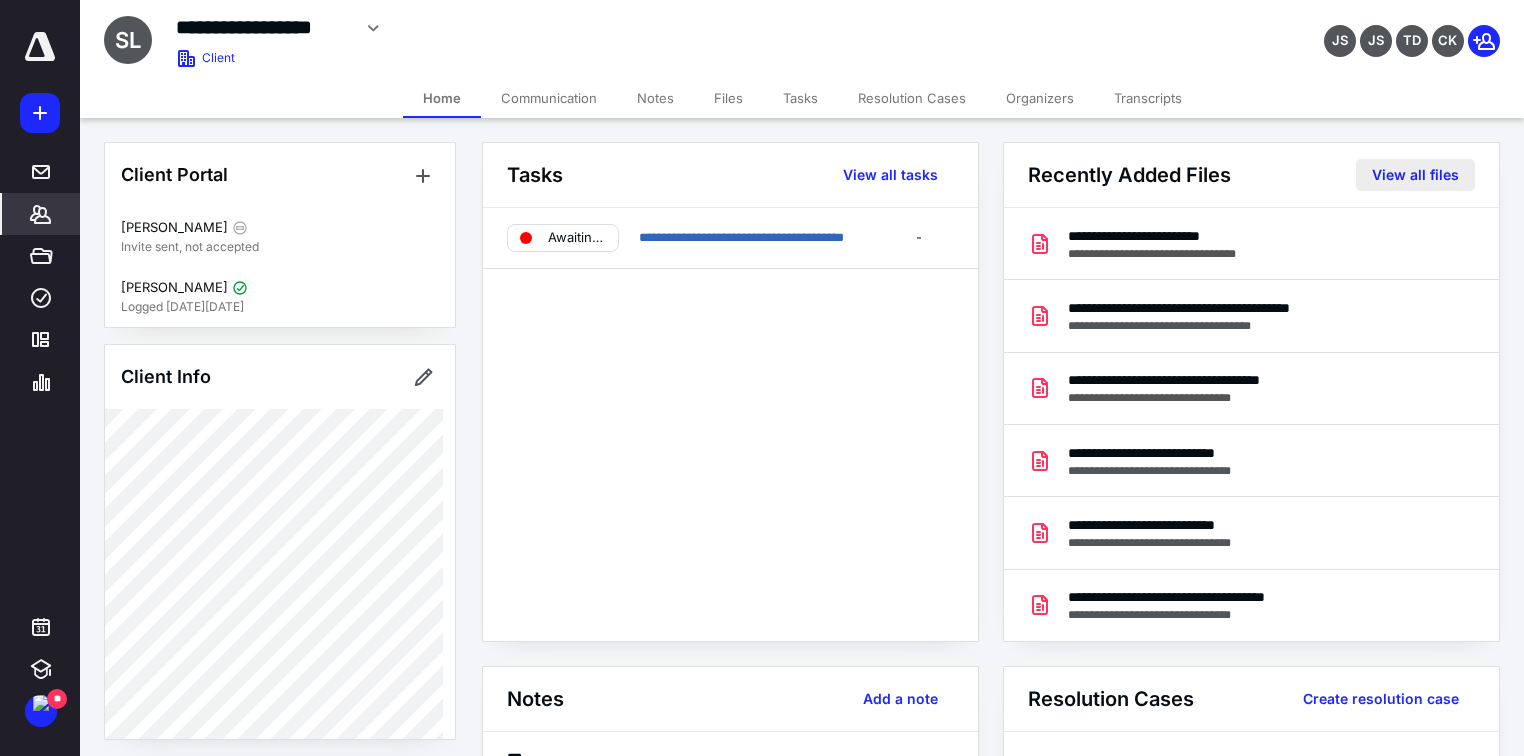 click on "View all files" at bounding box center (1415, 175) 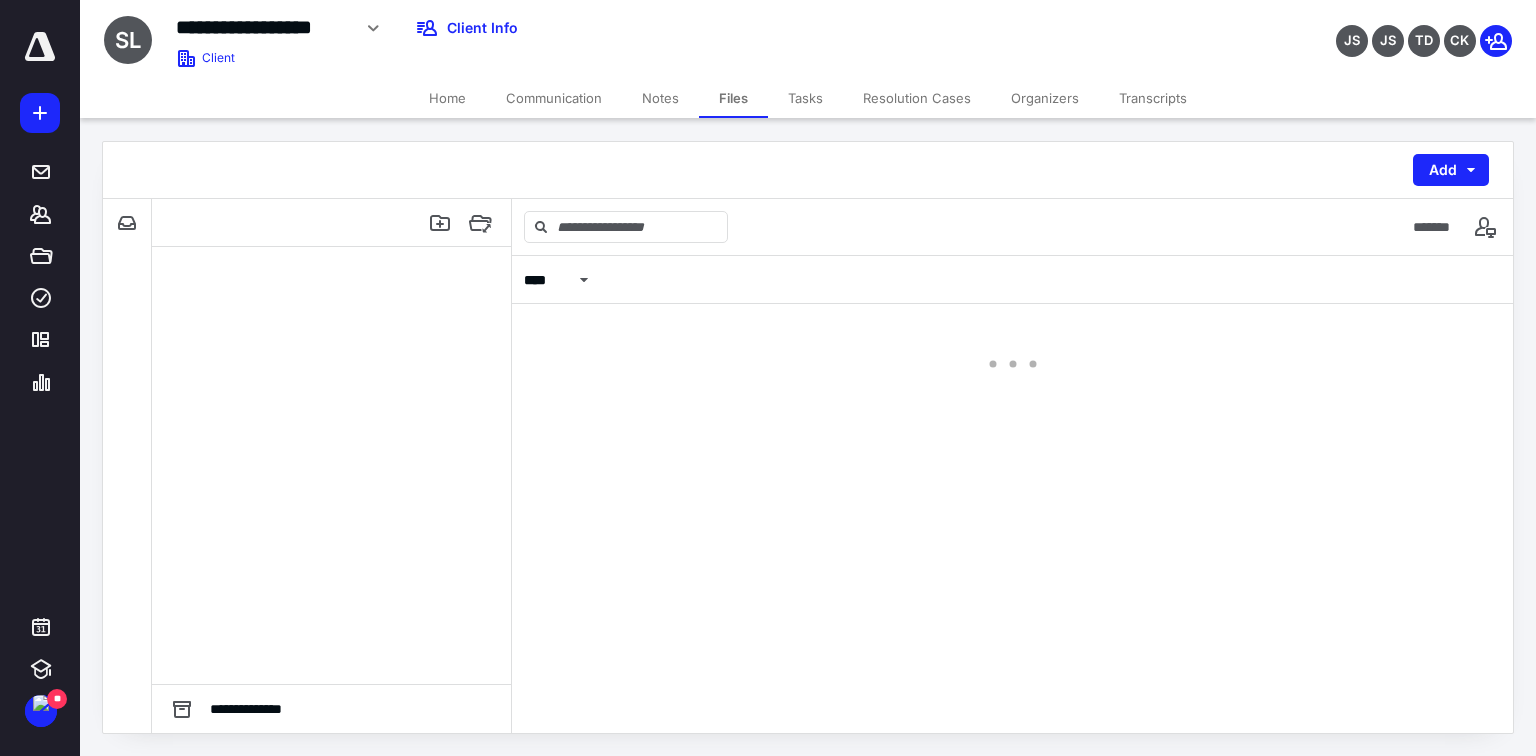 click on "Add" at bounding box center [1451, 170] 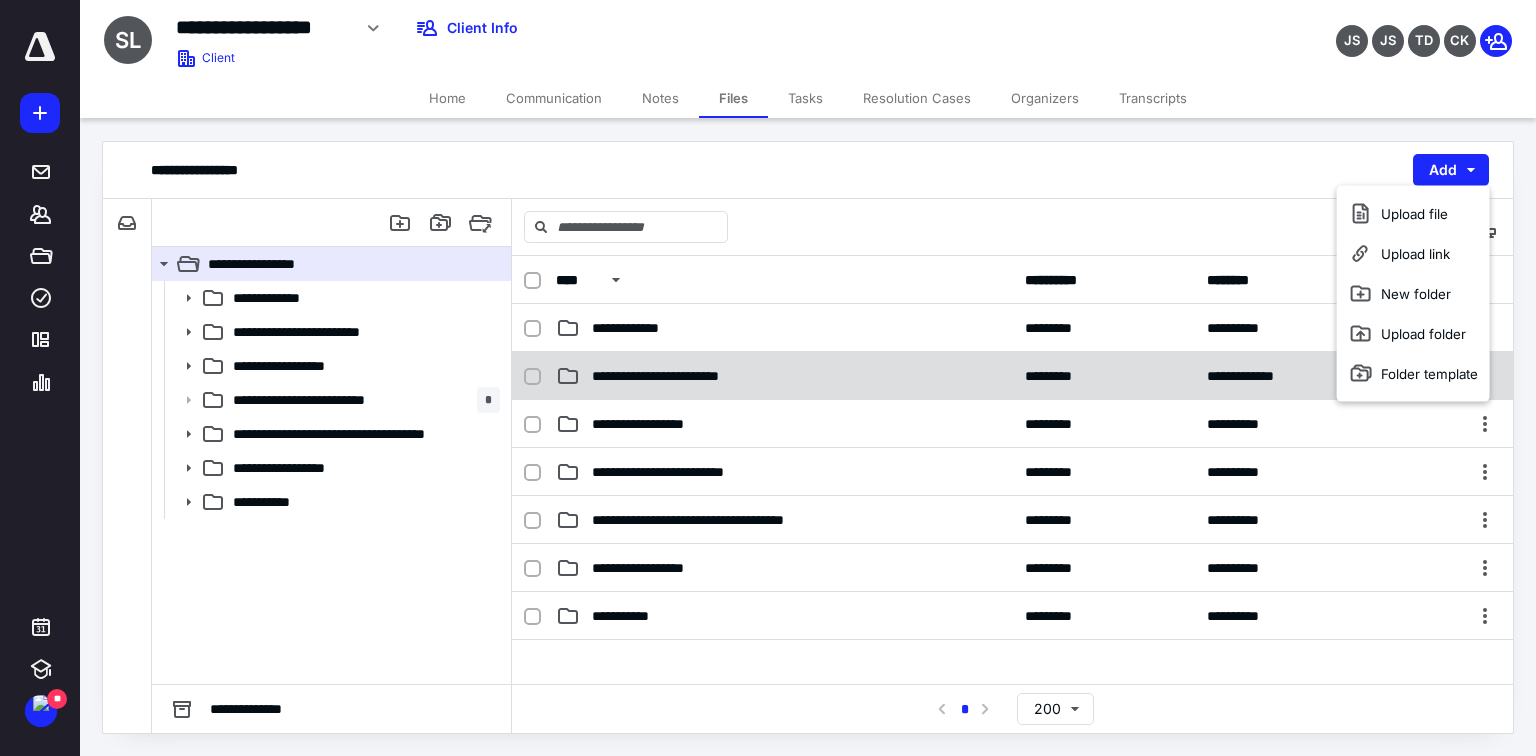 click on "**********" at bounding box center (676, 376) 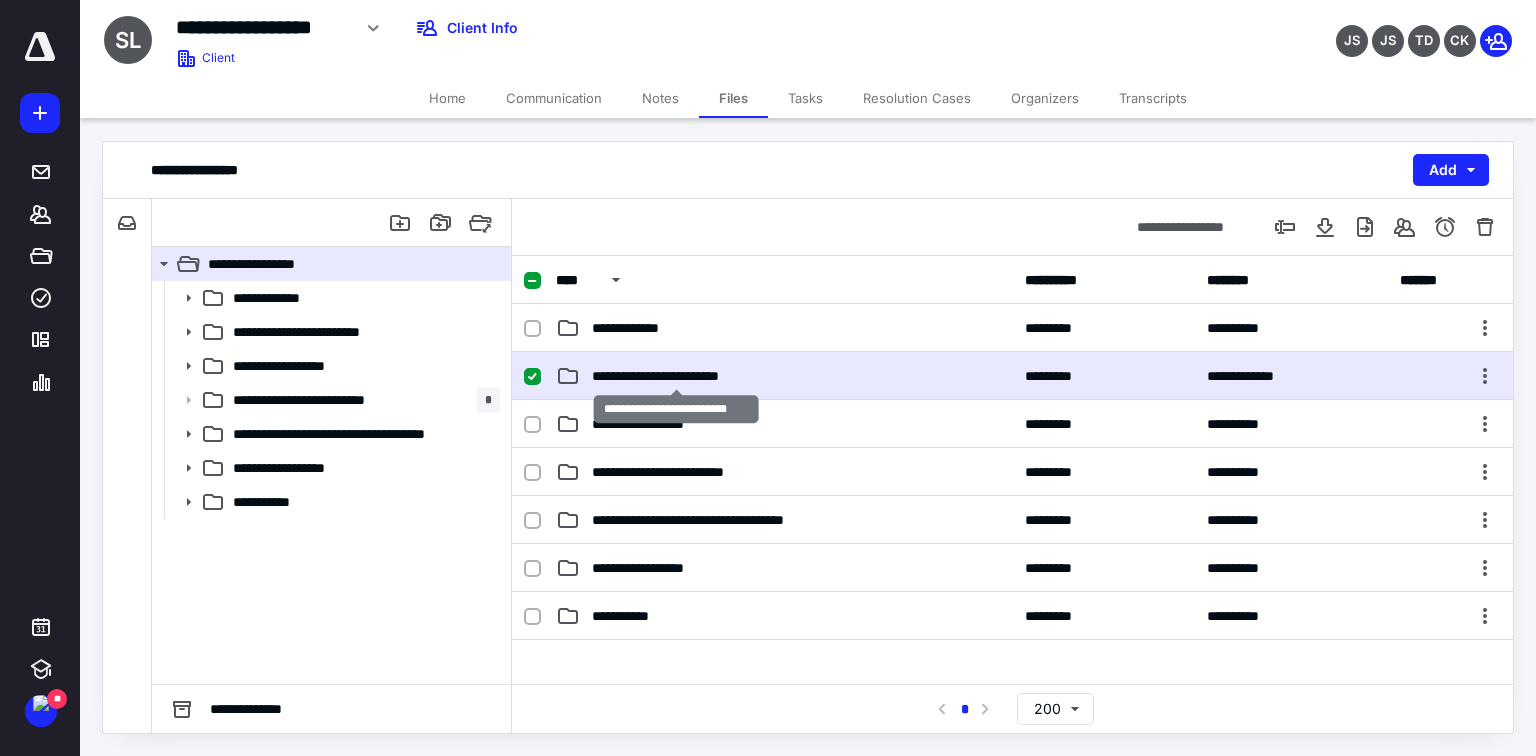 click on "**********" at bounding box center [676, 376] 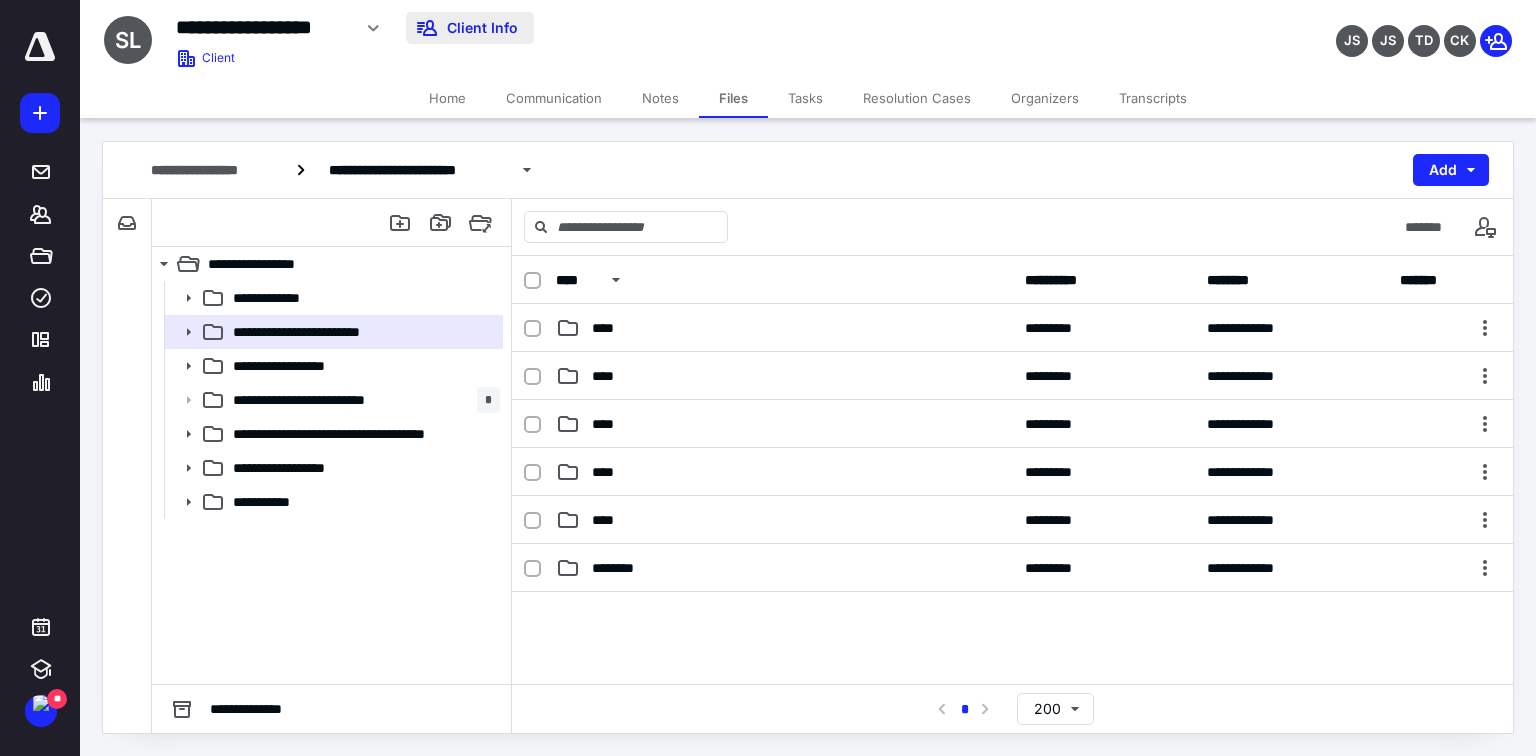 click on "Client Info" at bounding box center (470, 28) 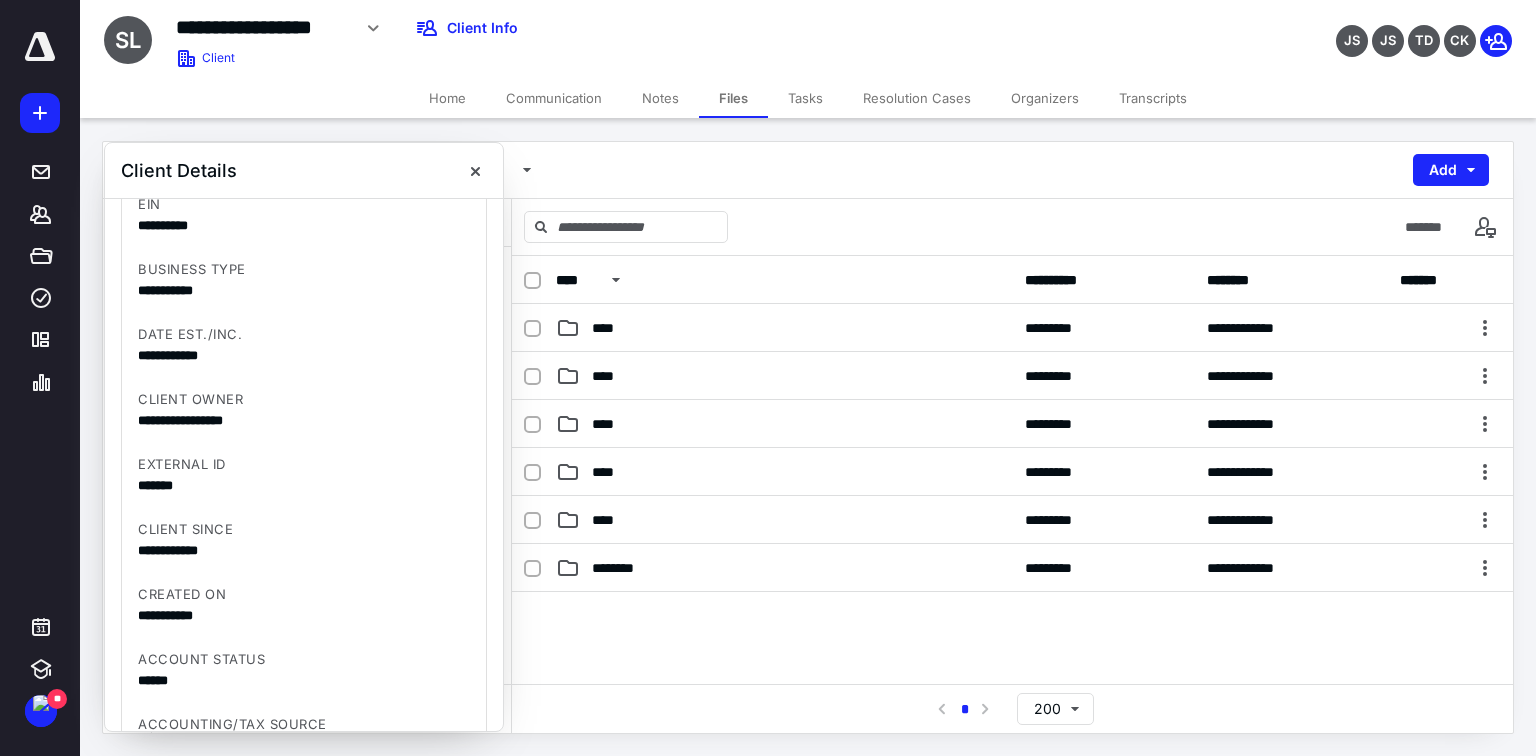 scroll, scrollTop: 720, scrollLeft: 0, axis: vertical 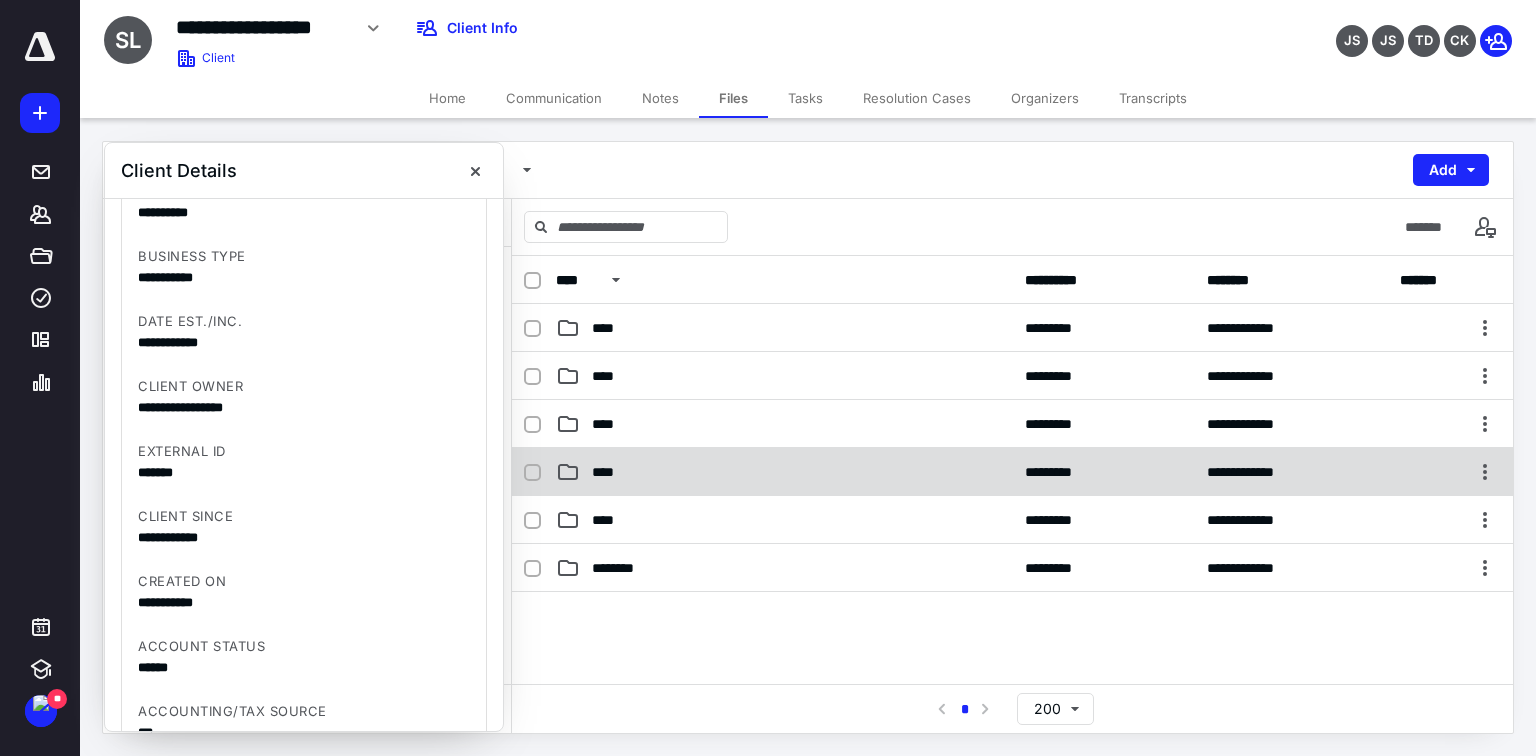 click on "****" at bounding box center (609, 472) 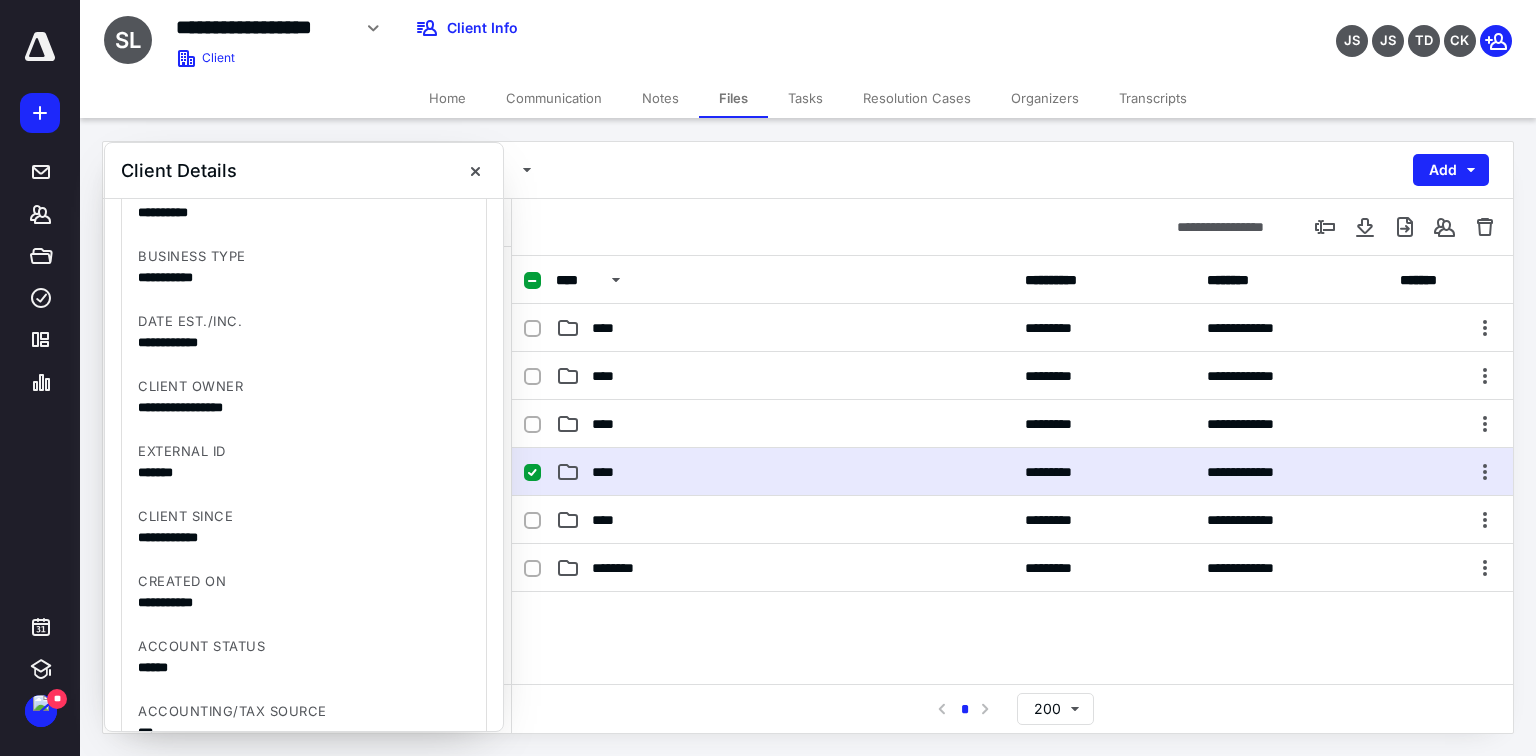 click on "****" at bounding box center (609, 472) 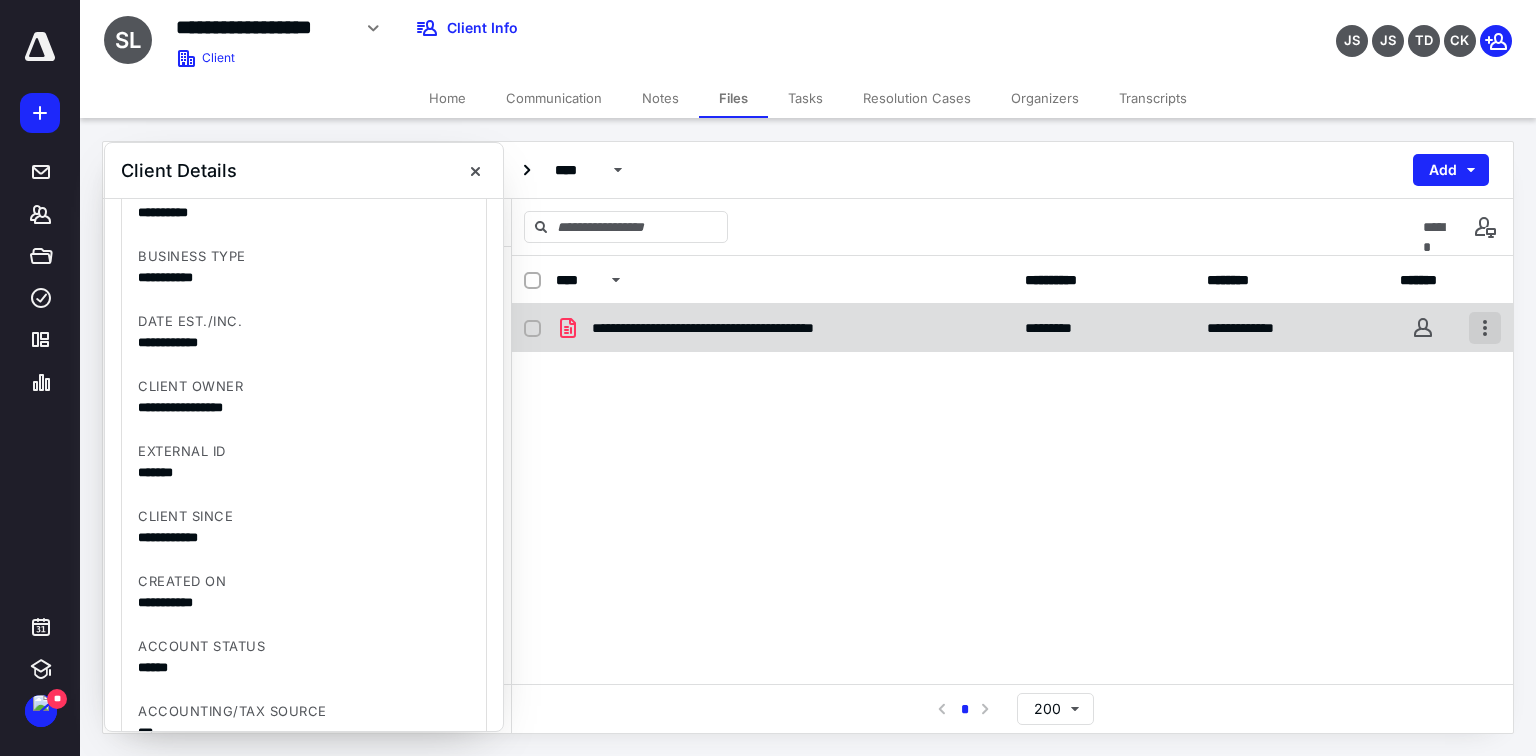 click at bounding box center (1485, 328) 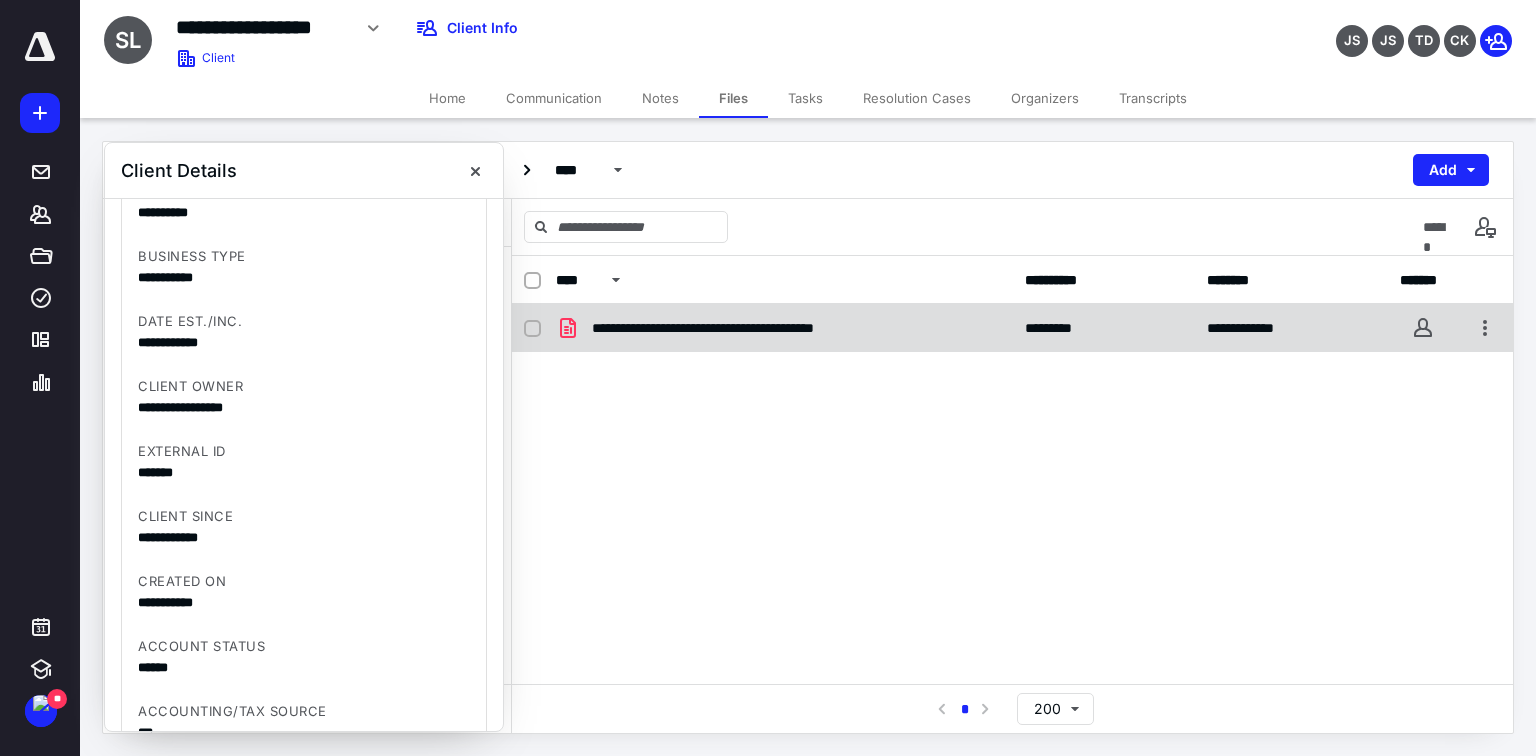 checkbox on "true" 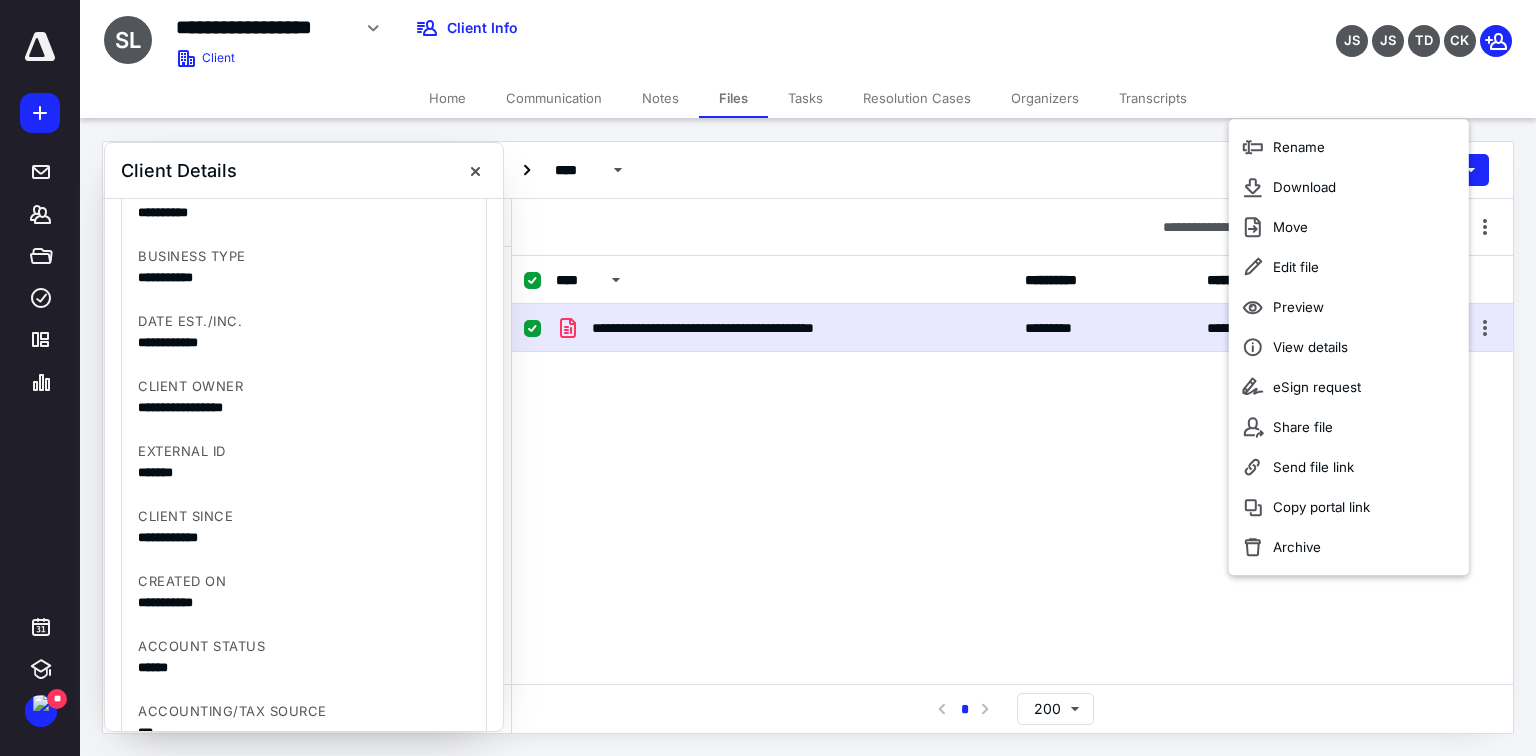 drag, startPoint x: 753, startPoint y: 449, endPoint x: 764, endPoint y: 443, distance: 12.529964 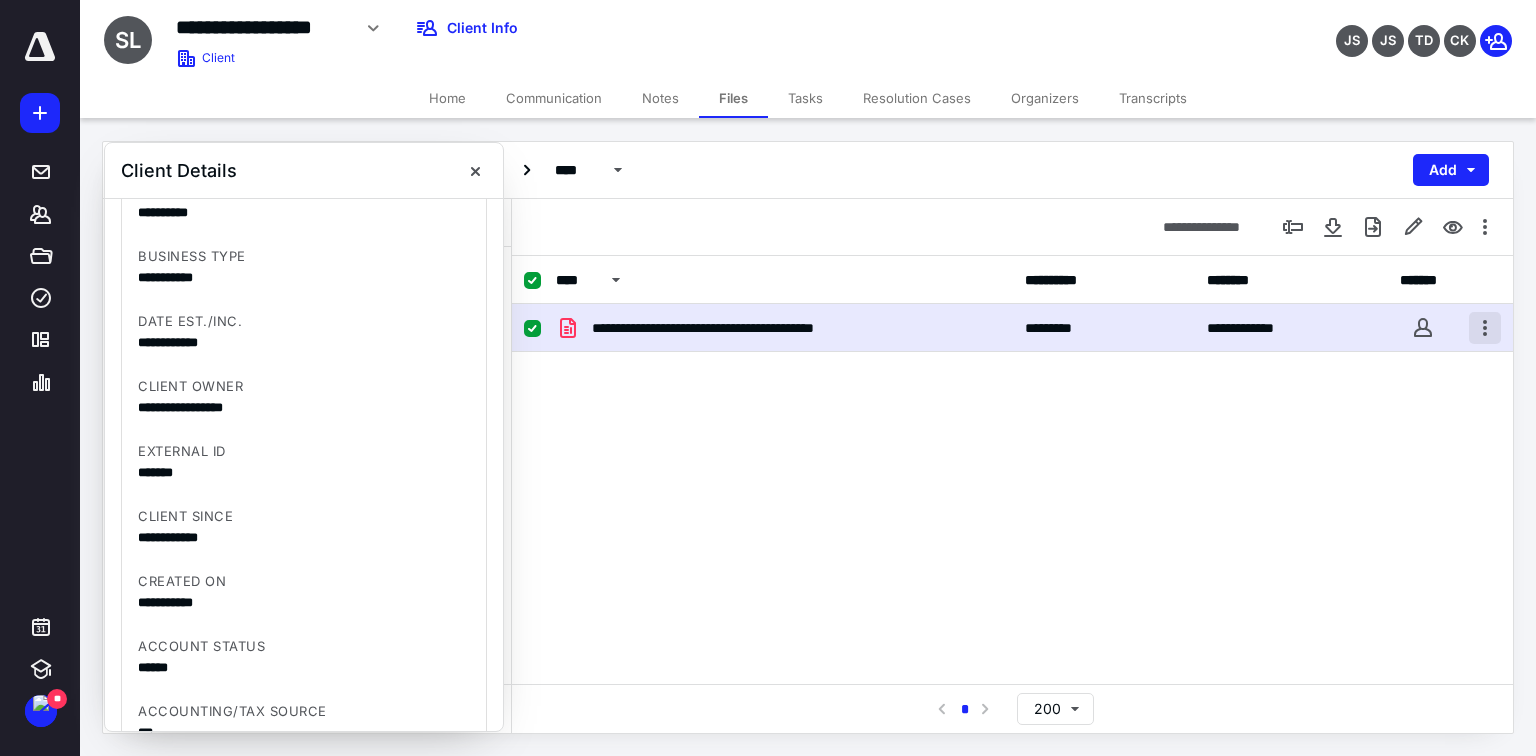 click at bounding box center [1485, 328] 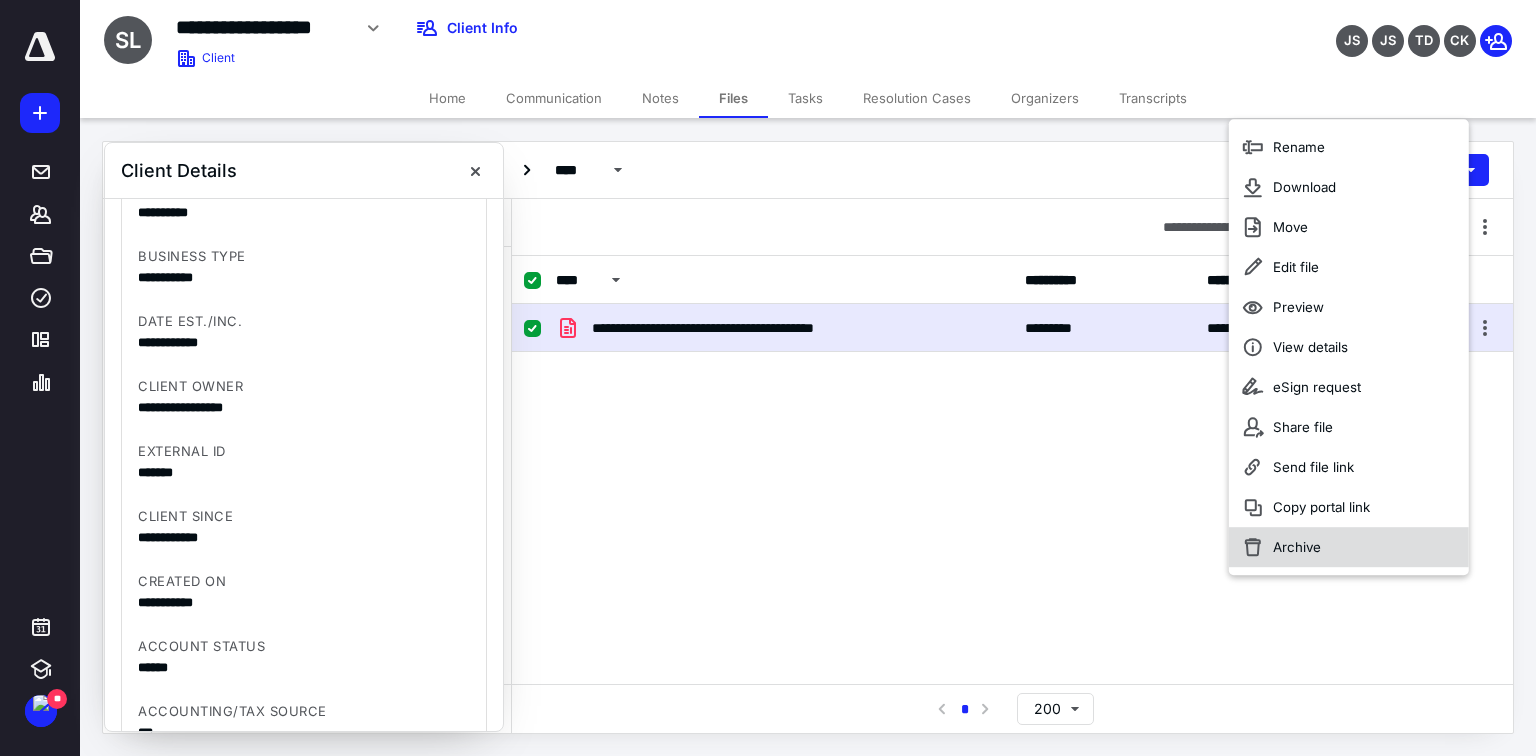 click on "Archive" at bounding box center [1297, 547] 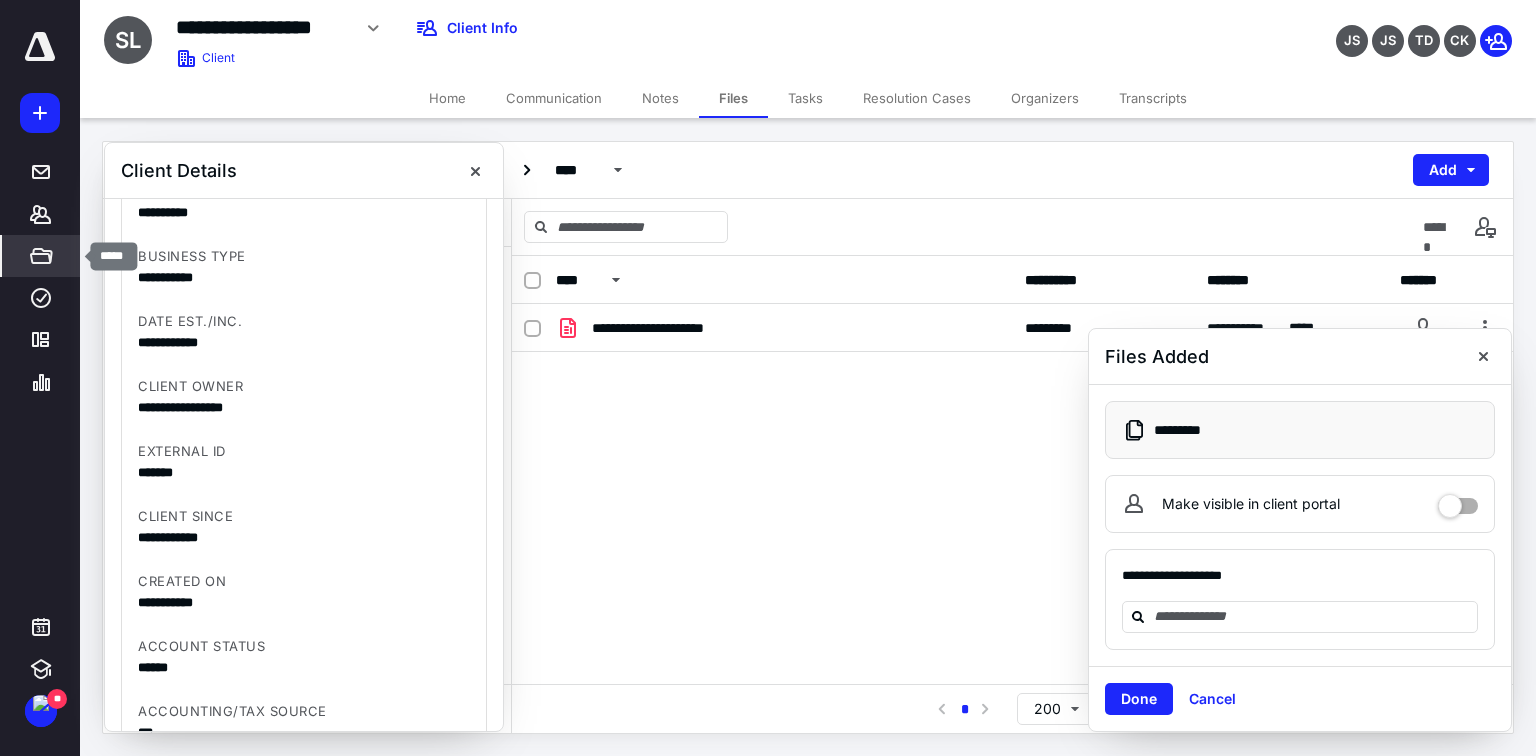 click 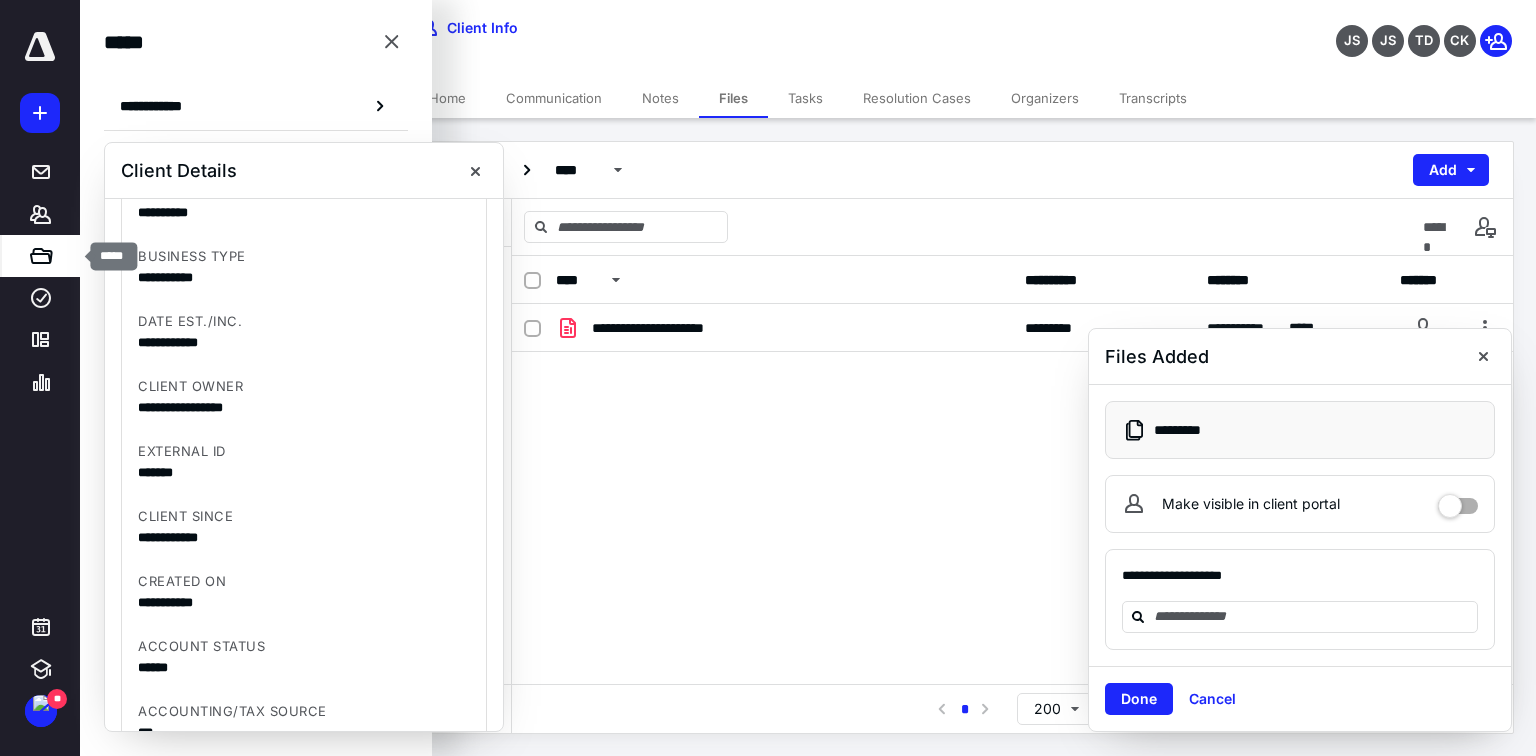 click 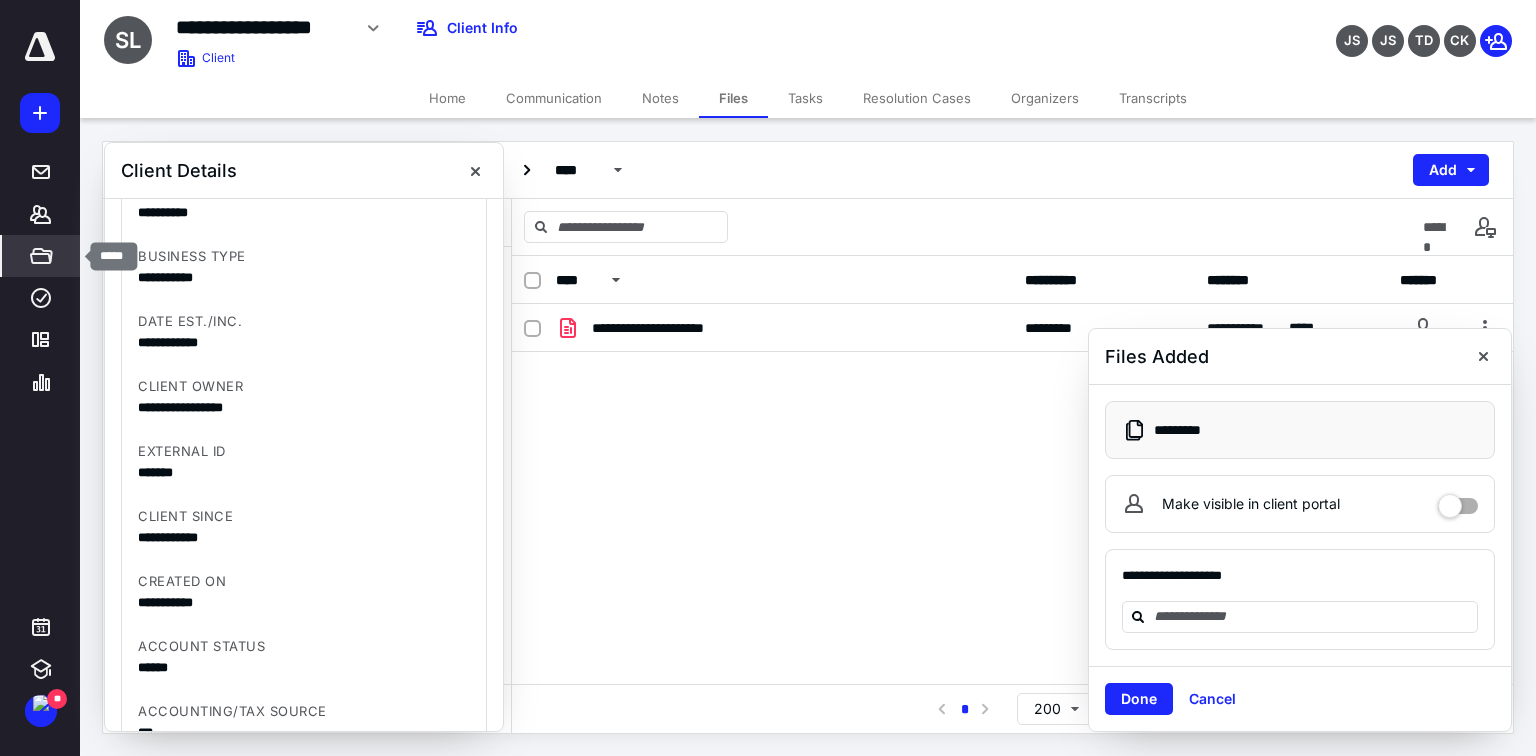 click 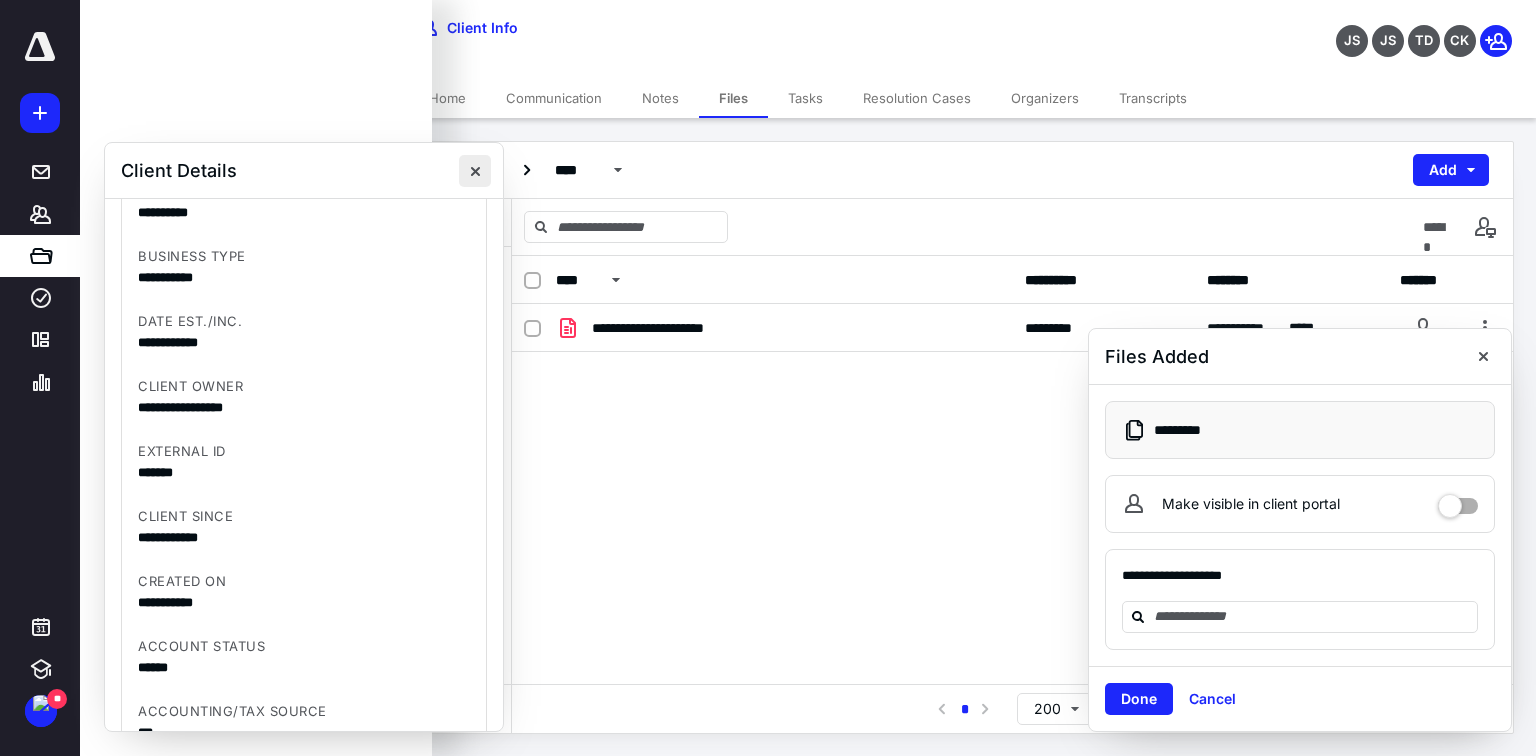 click at bounding box center [475, 171] 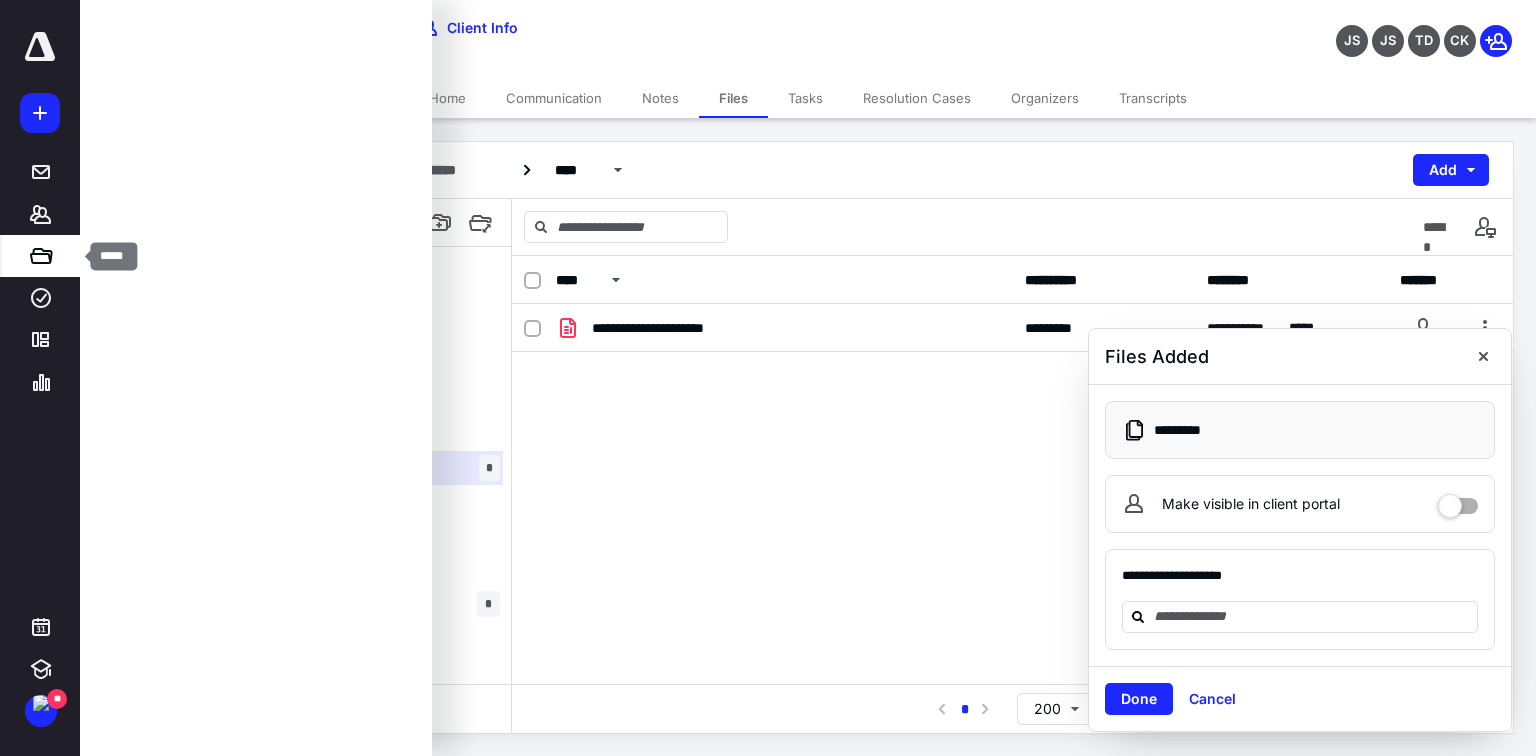 click 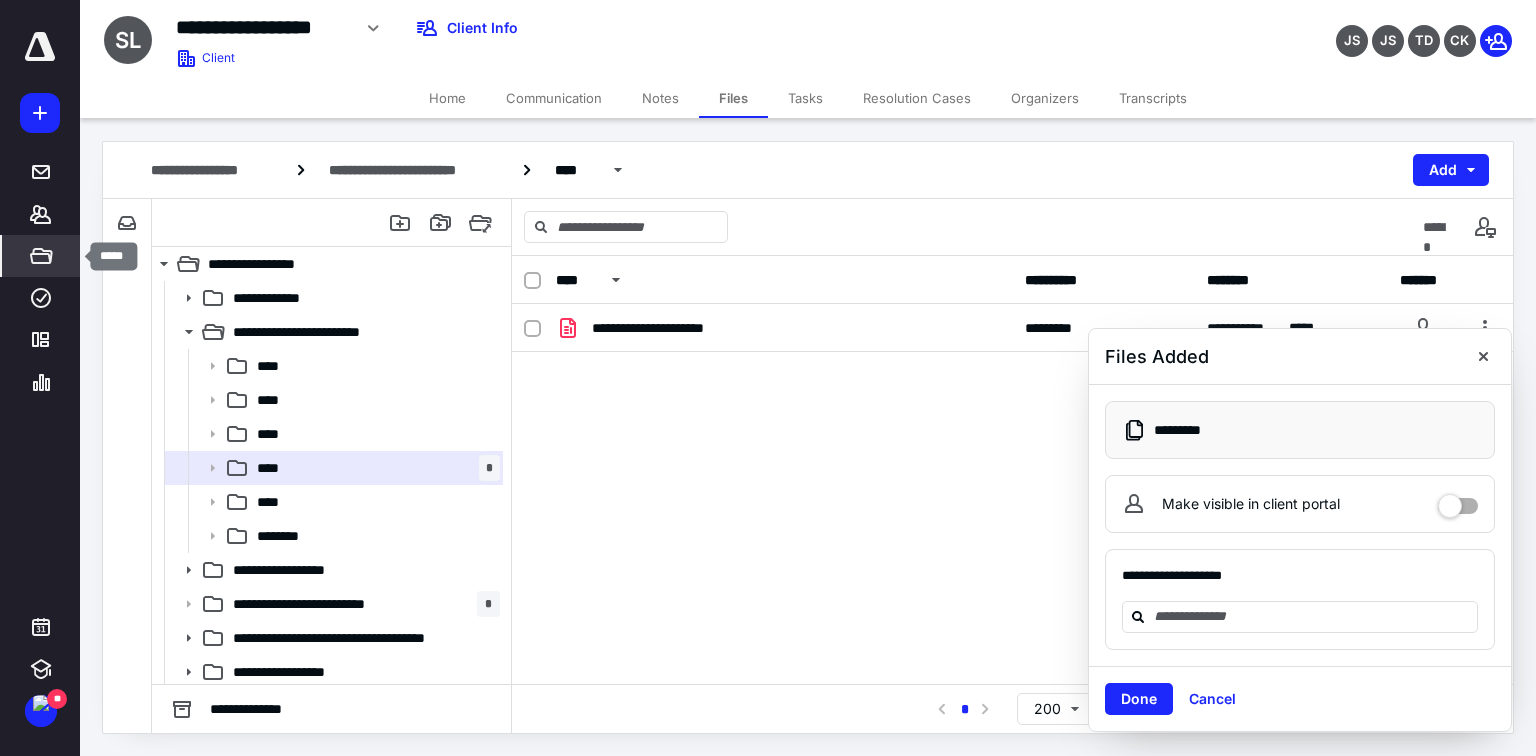click 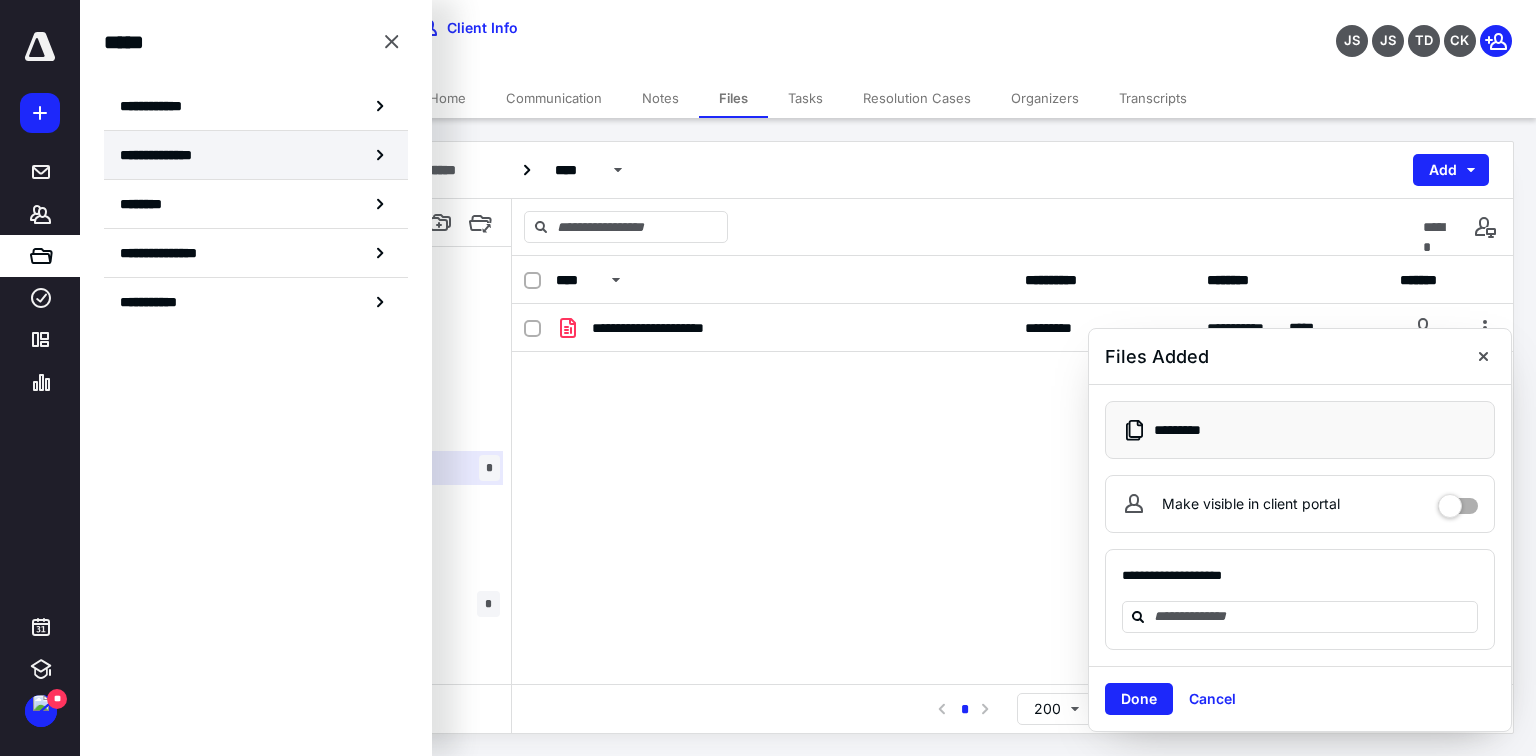 click on "**********" at bounding box center [163, 155] 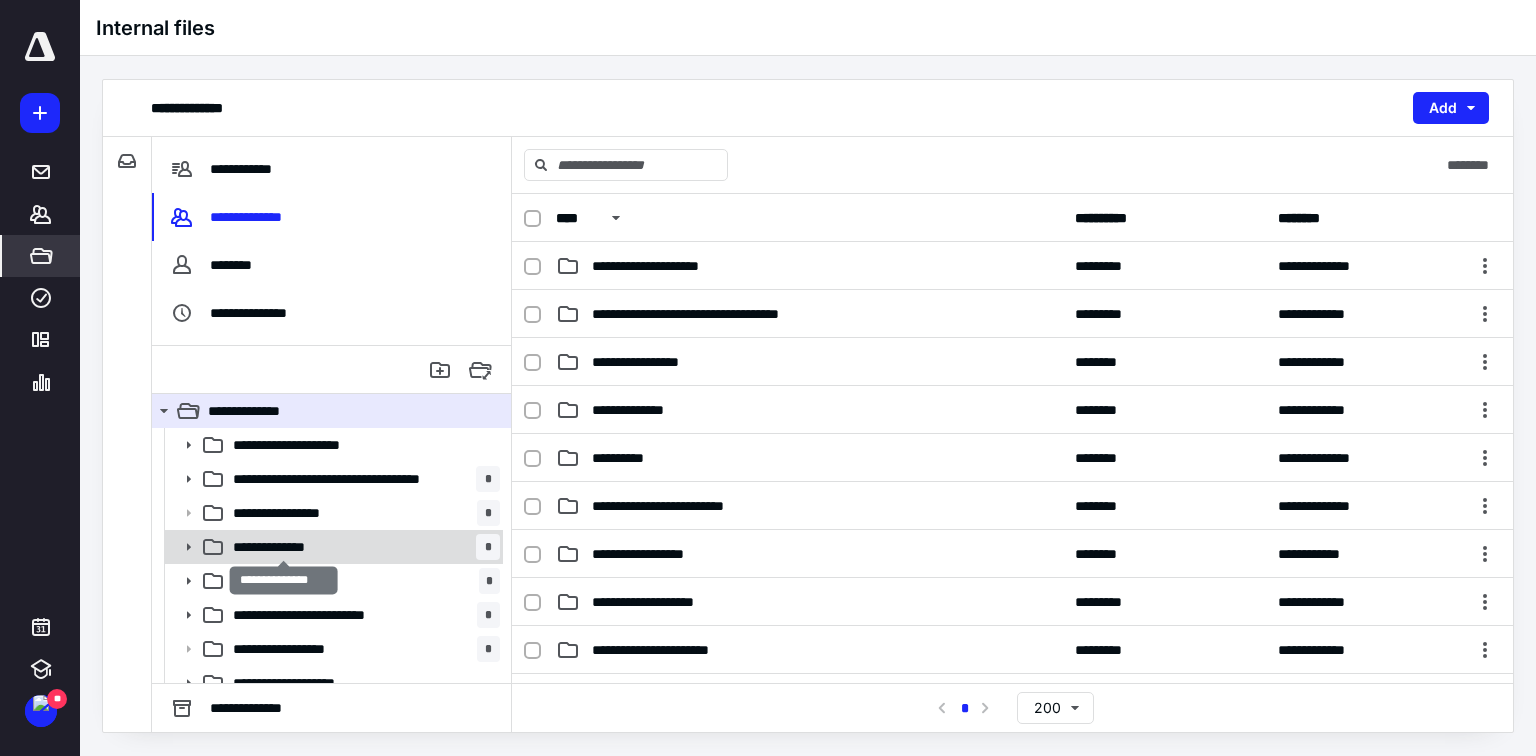 click on "**********" at bounding box center [284, 547] 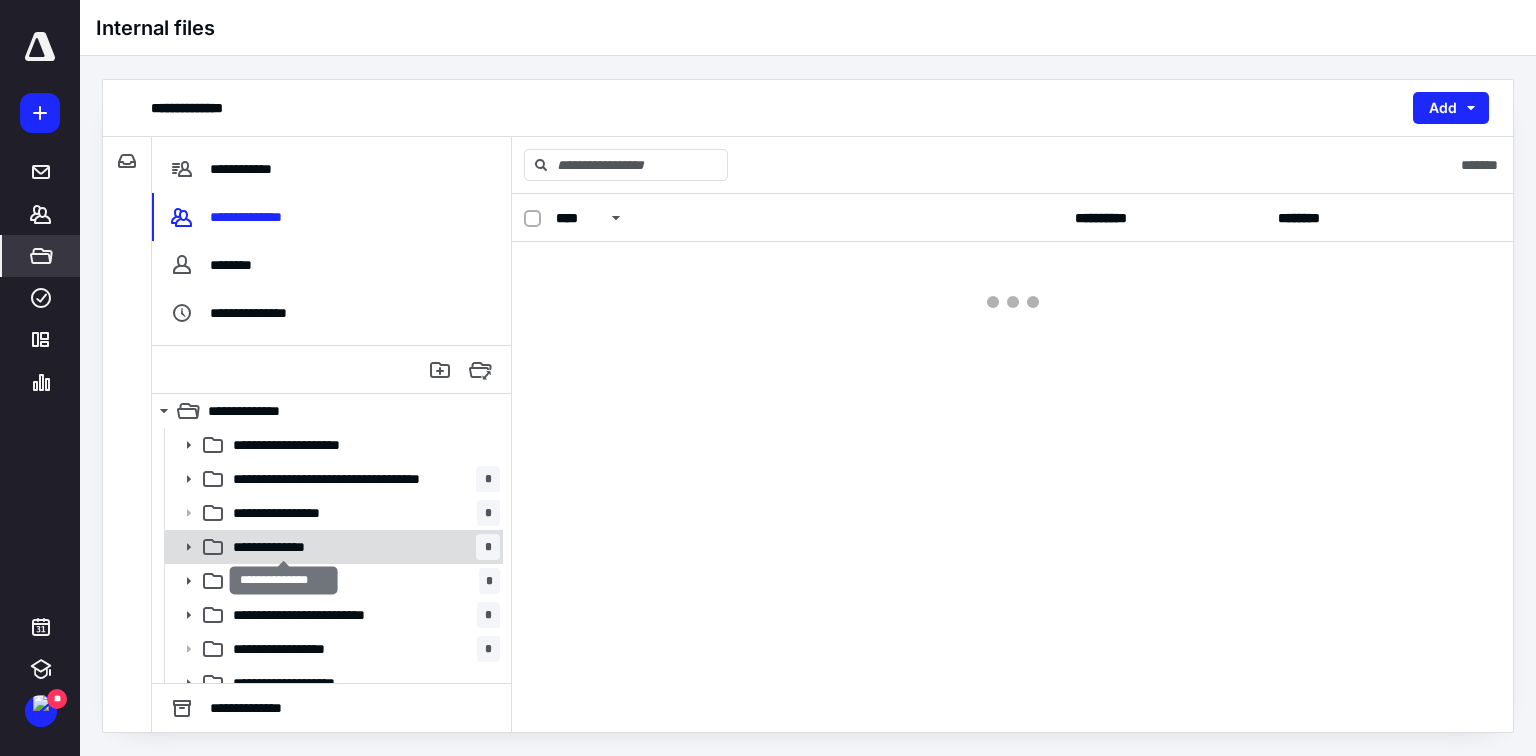 click on "**********" at bounding box center [284, 547] 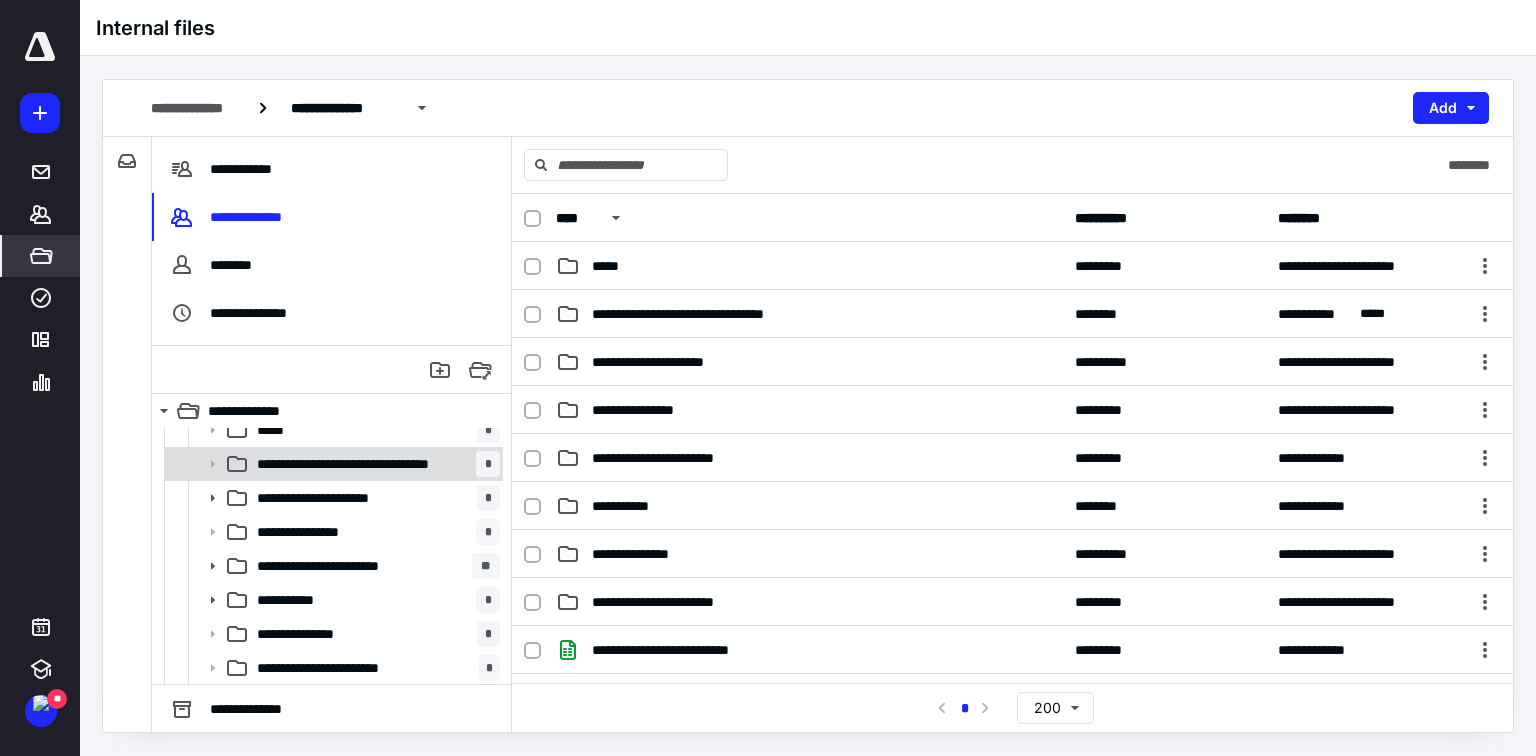 scroll, scrollTop: 160, scrollLeft: 0, axis: vertical 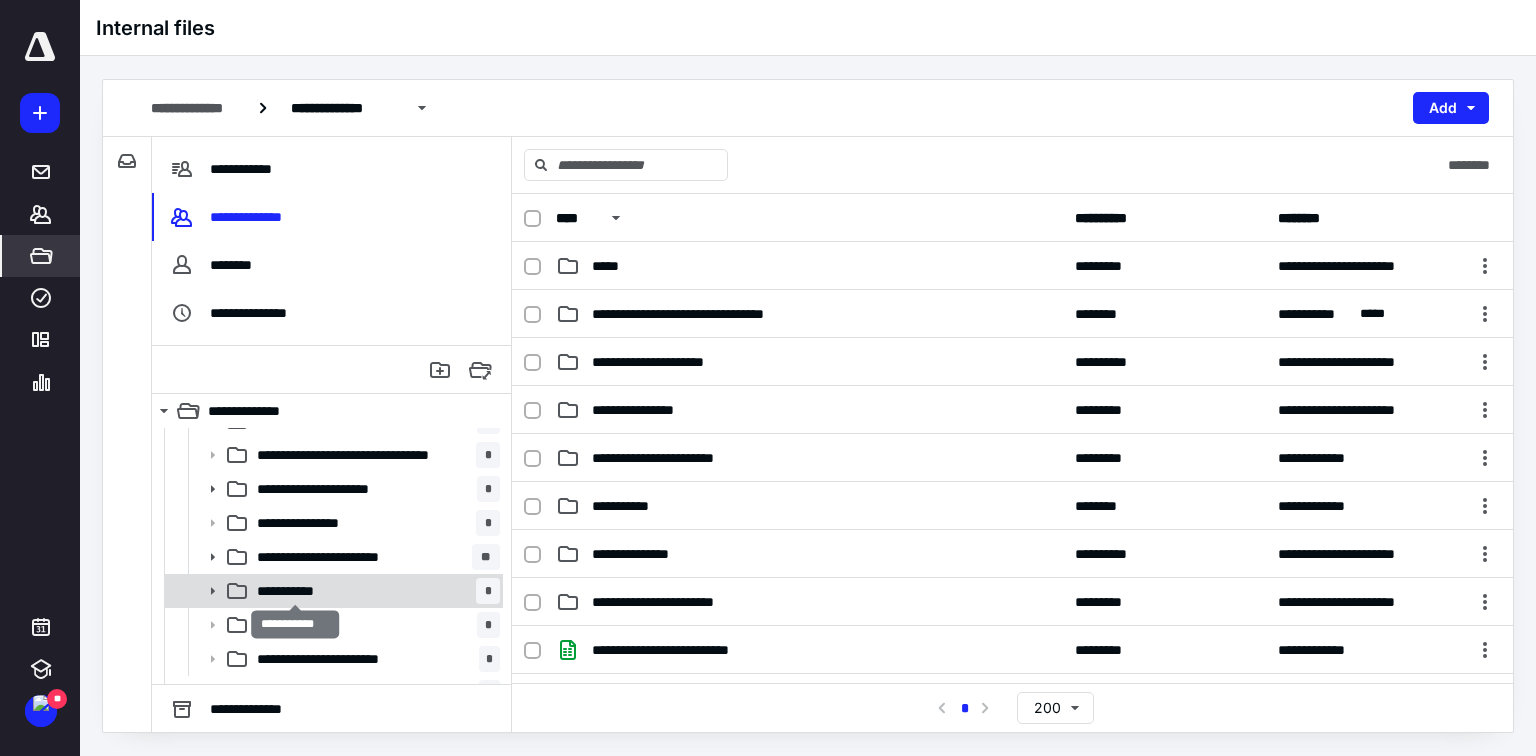 click on "**********" at bounding box center (296, 591) 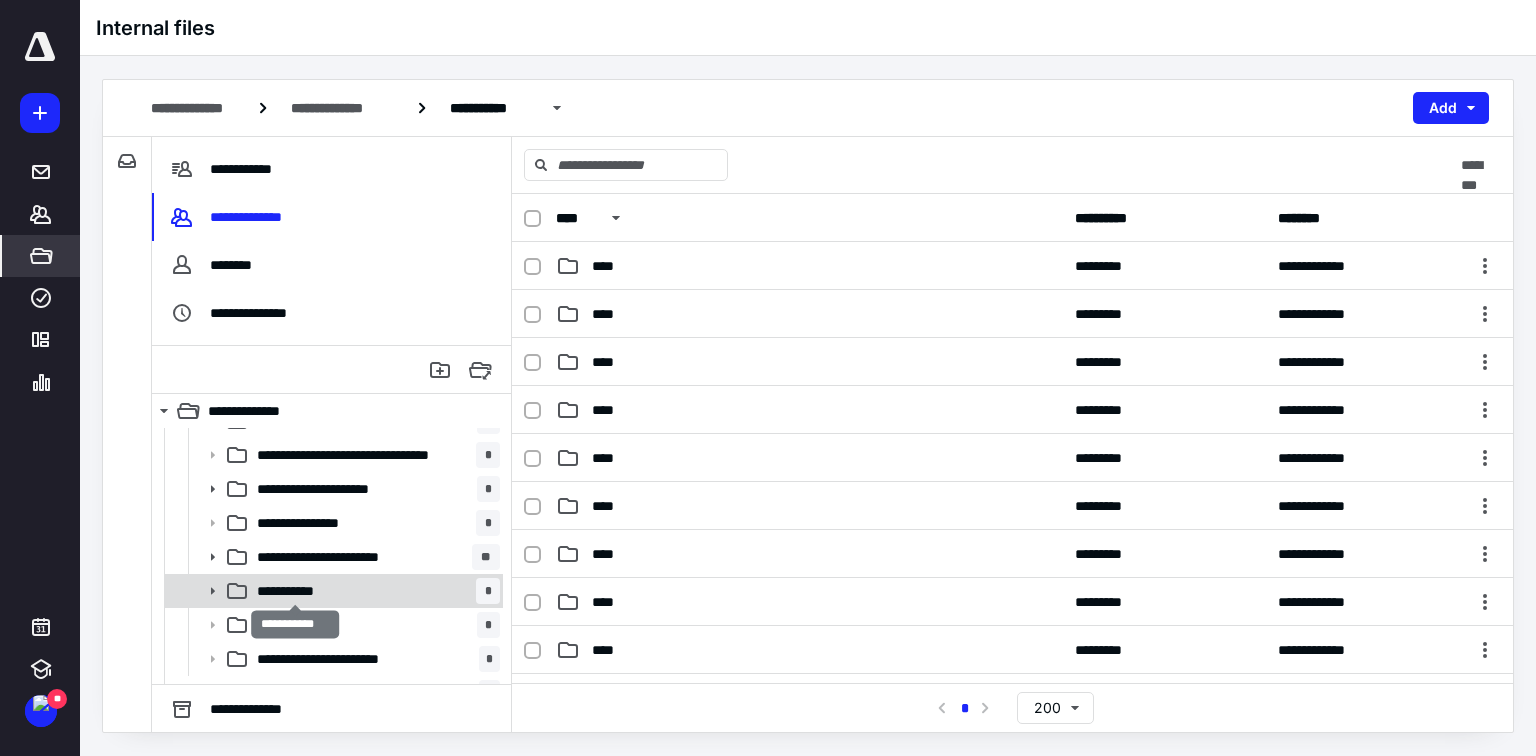 click on "**********" at bounding box center (296, 591) 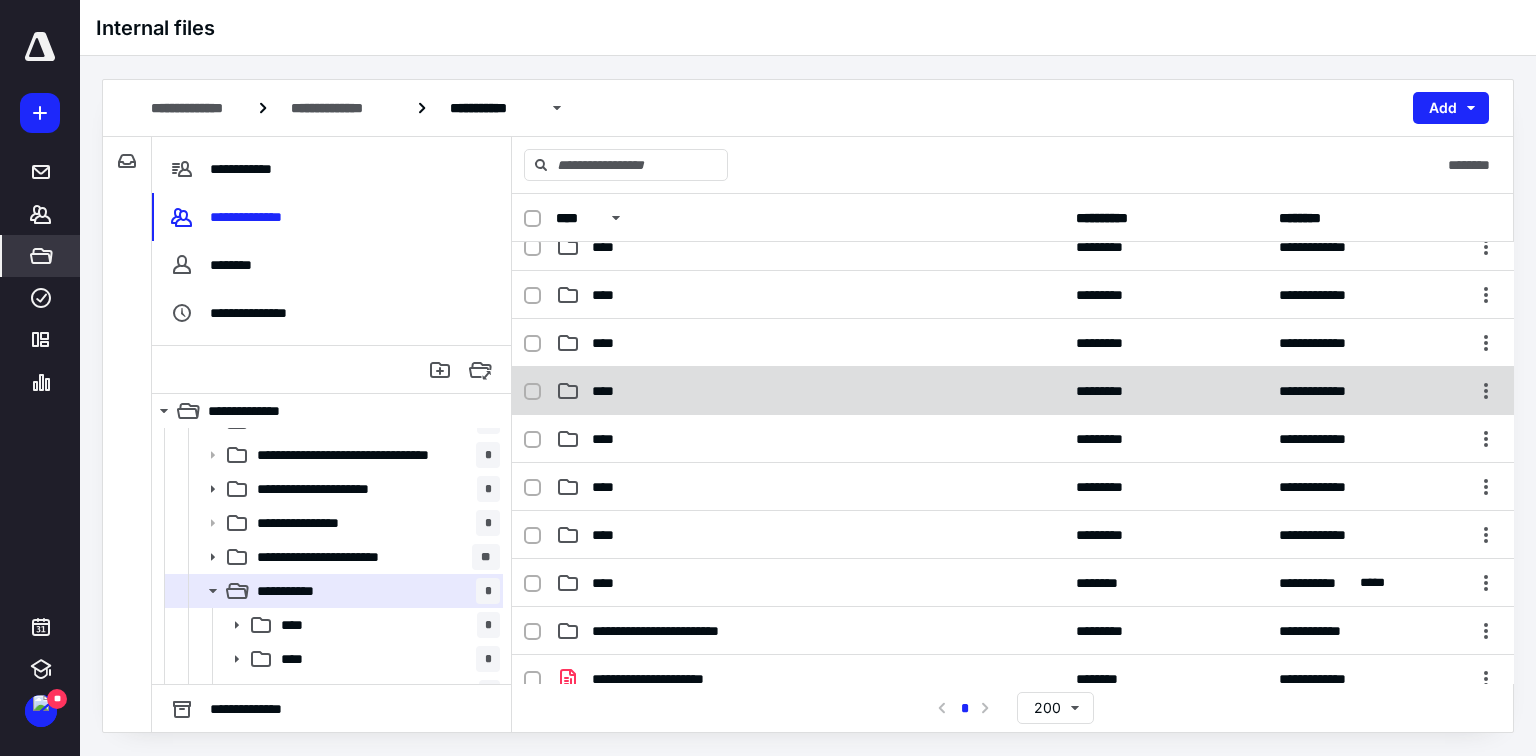 scroll, scrollTop: 240, scrollLeft: 0, axis: vertical 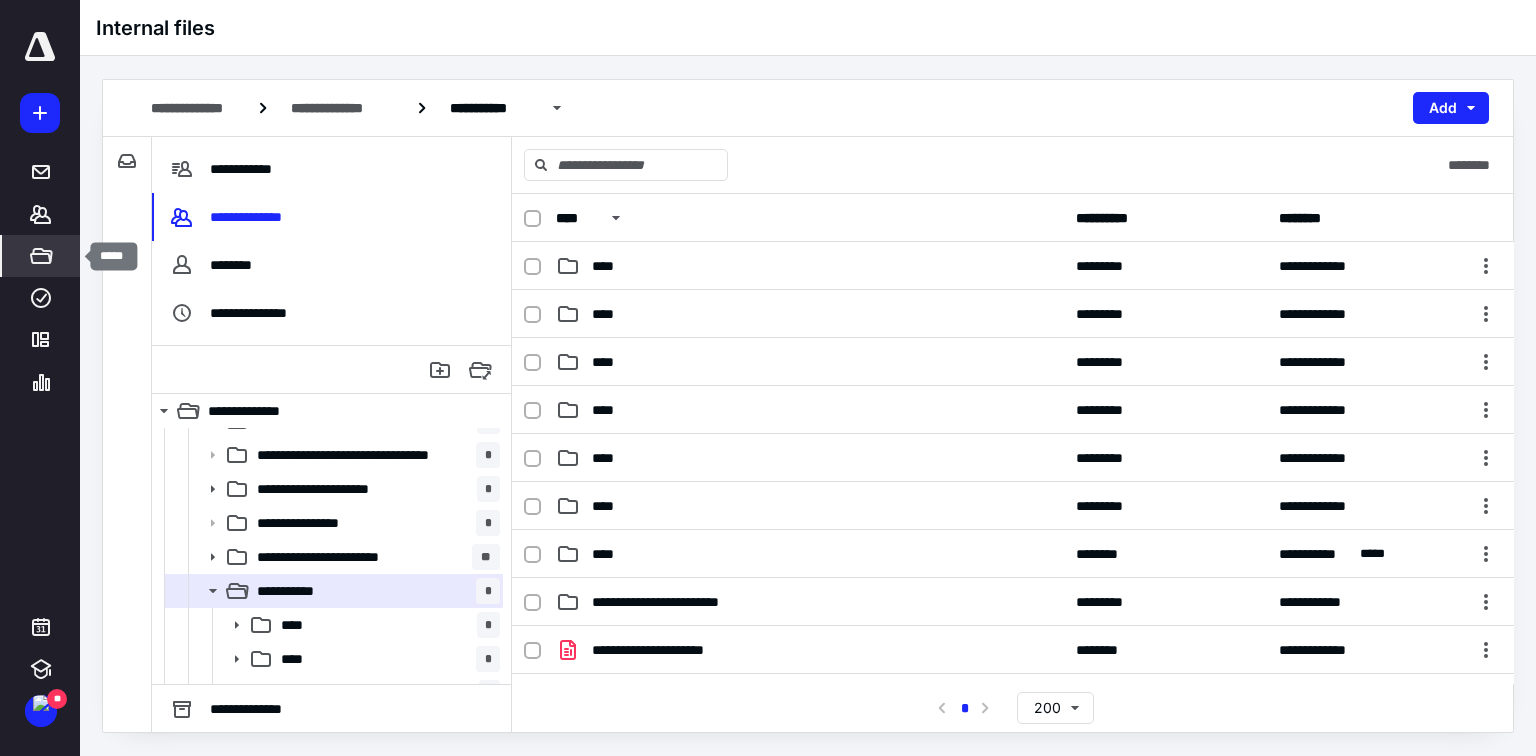 drag, startPoint x: 36, startPoint y: 255, endPoint x: 137, endPoint y: 182, distance: 124.61942 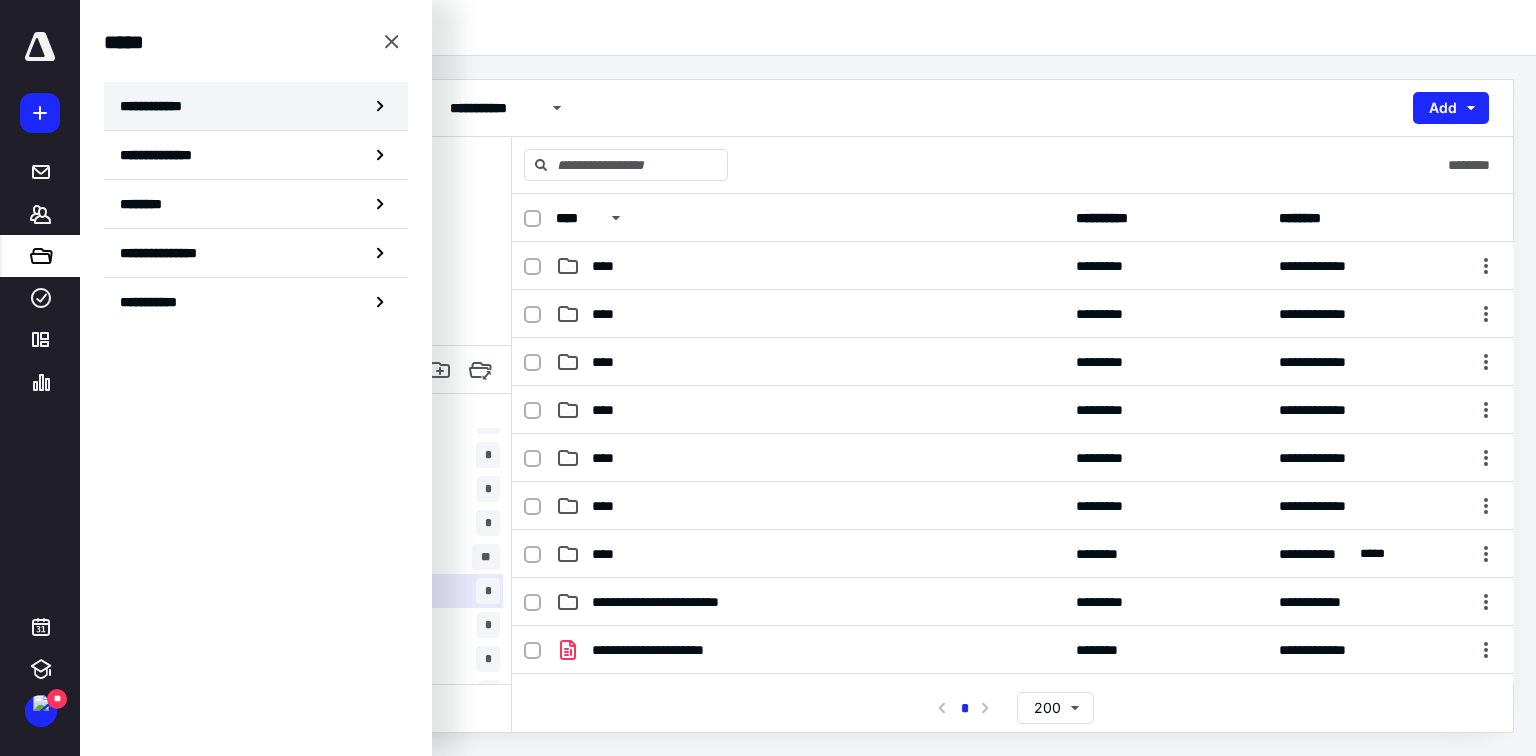 click on "**********" at bounding box center [157, 106] 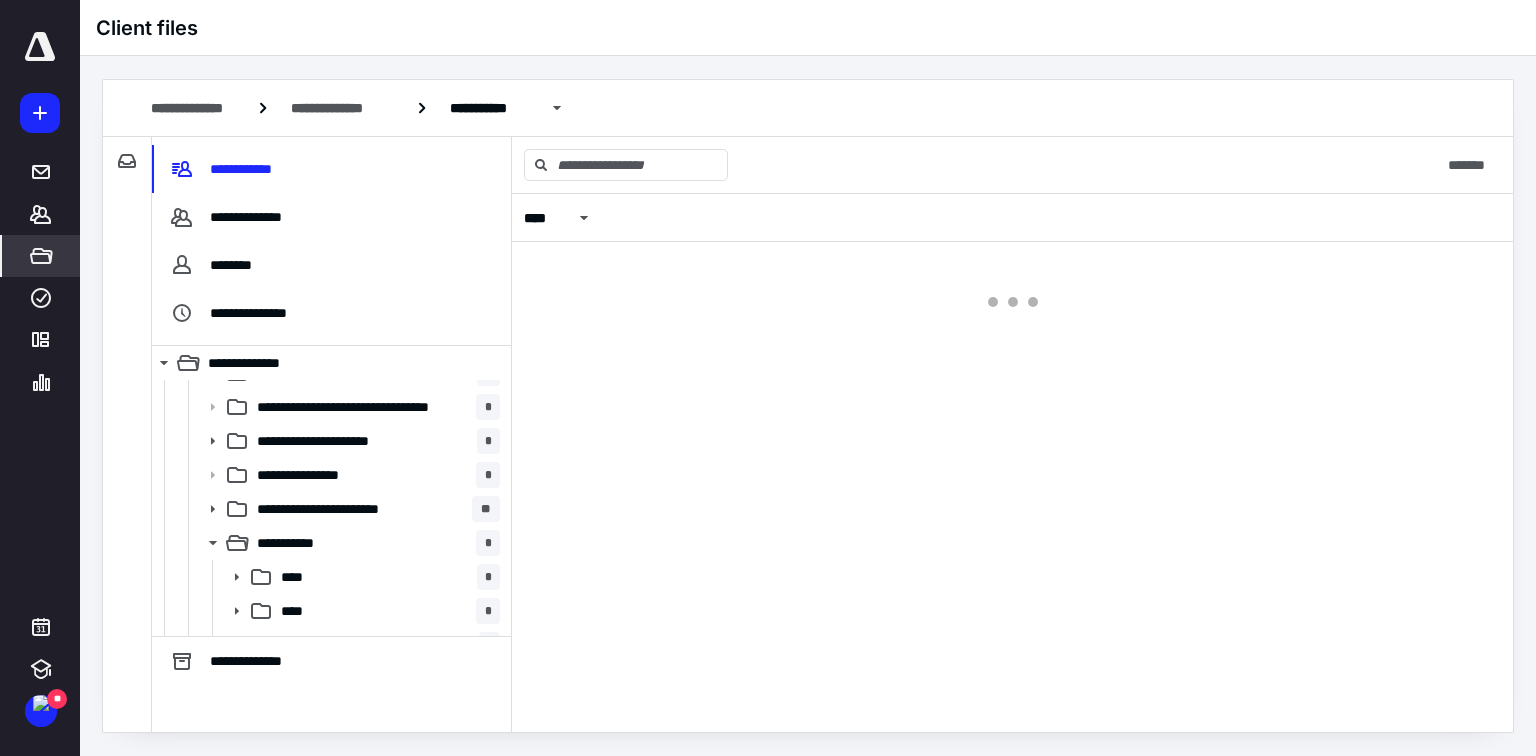 scroll, scrollTop: 0, scrollLeft: 0, axis: both 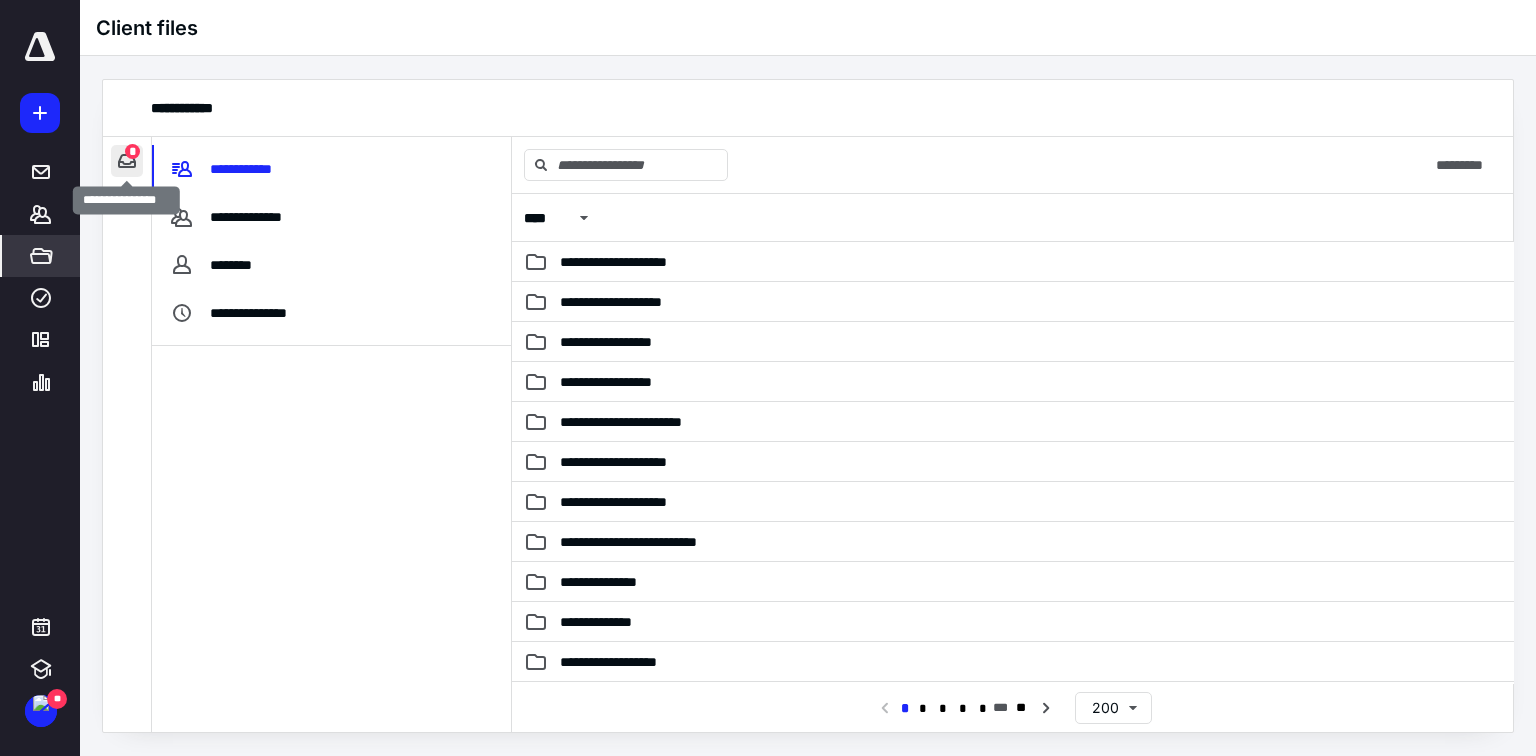 click at bounding box center (127, 161) 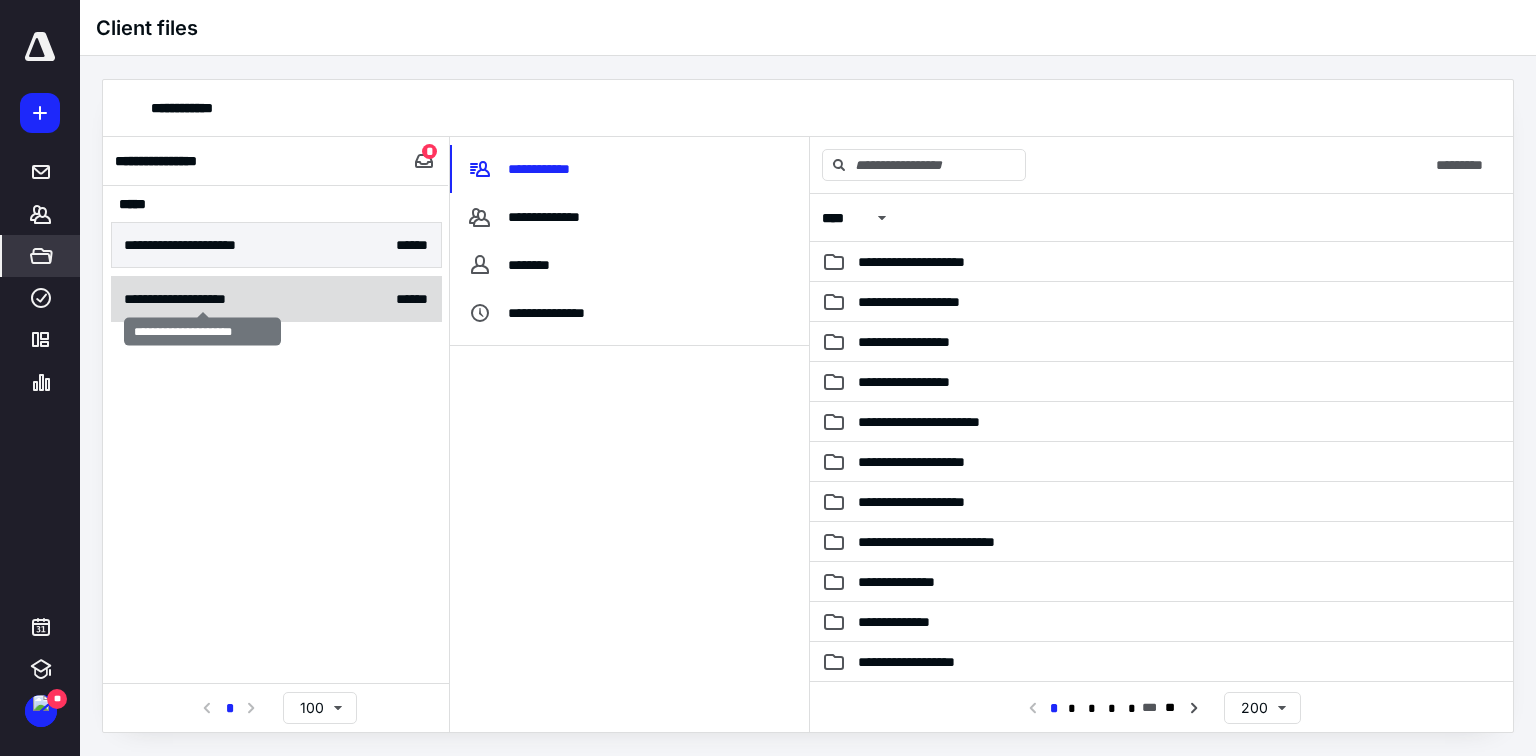 click on "**********" at bounding box center [203, 299] 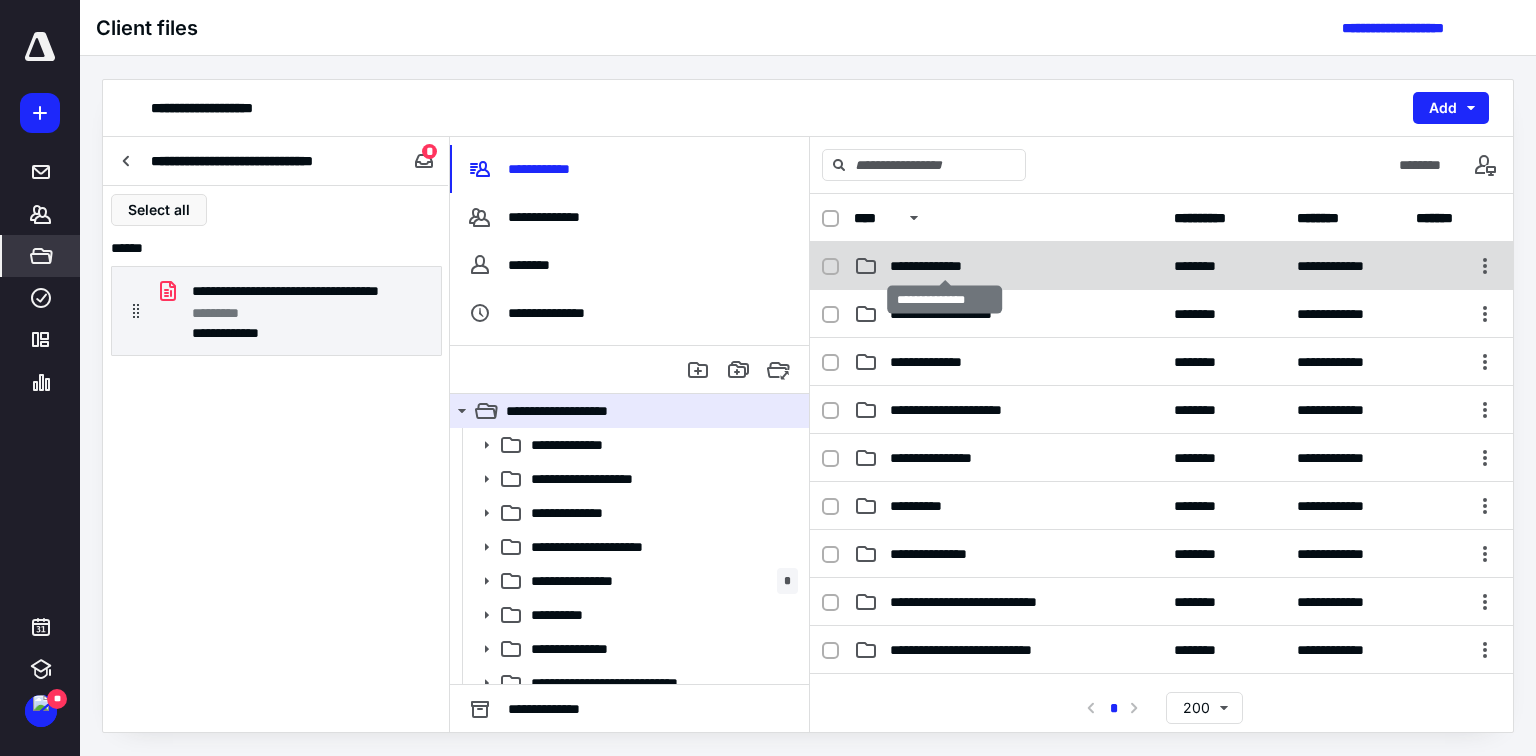 click on "**********" at bounding box center (945, 266) 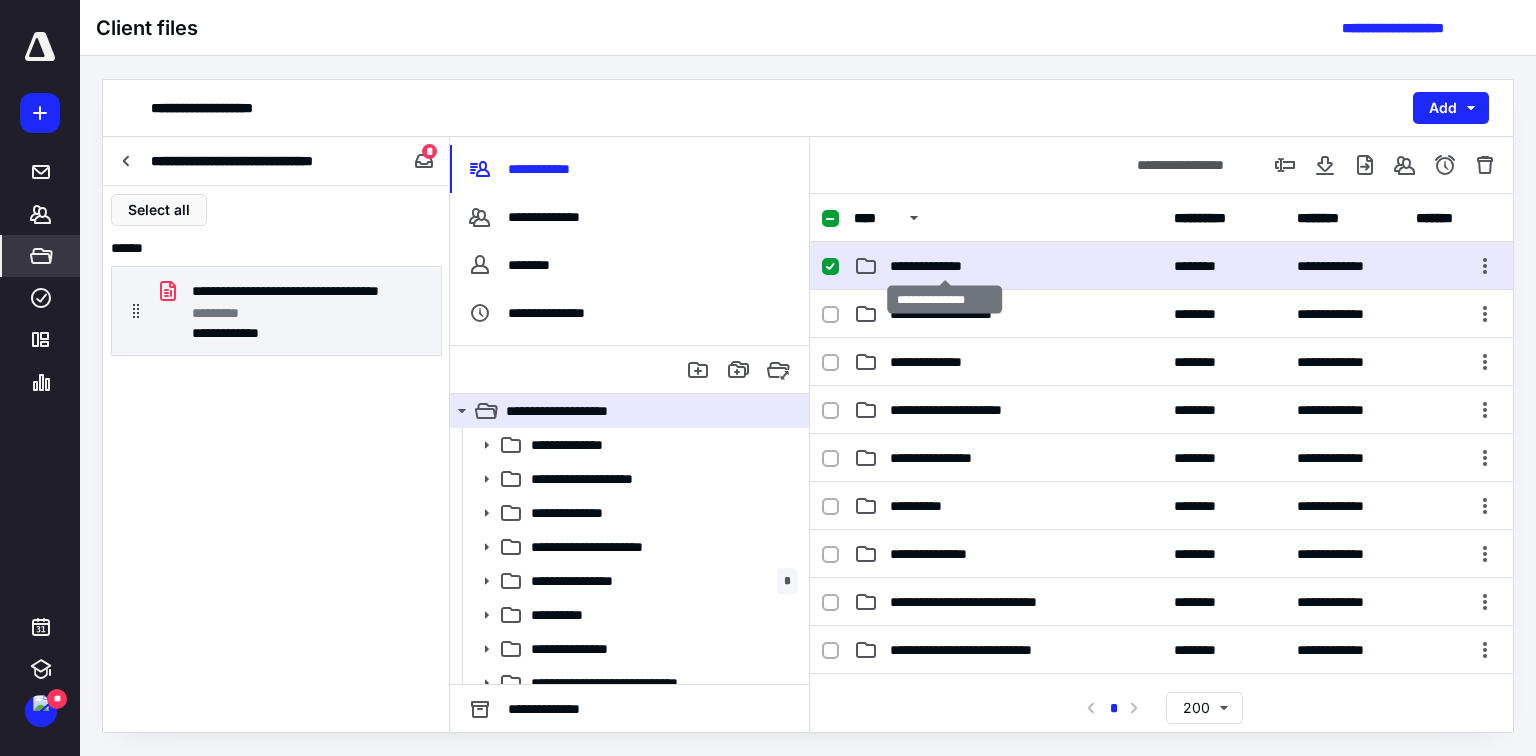 click on "**********" at bounding box center [945, 266] 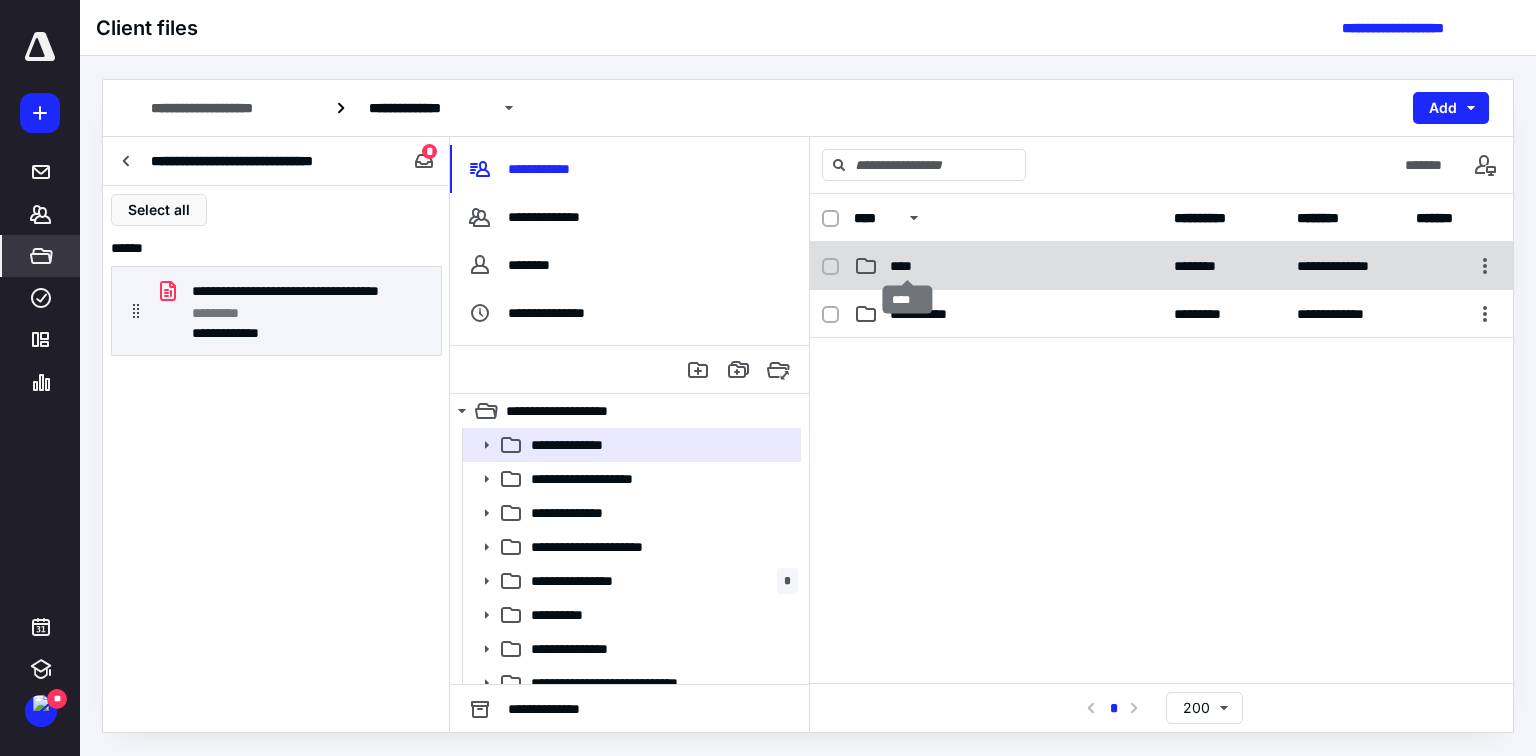 click on "****" at bounding box center (907, 266) 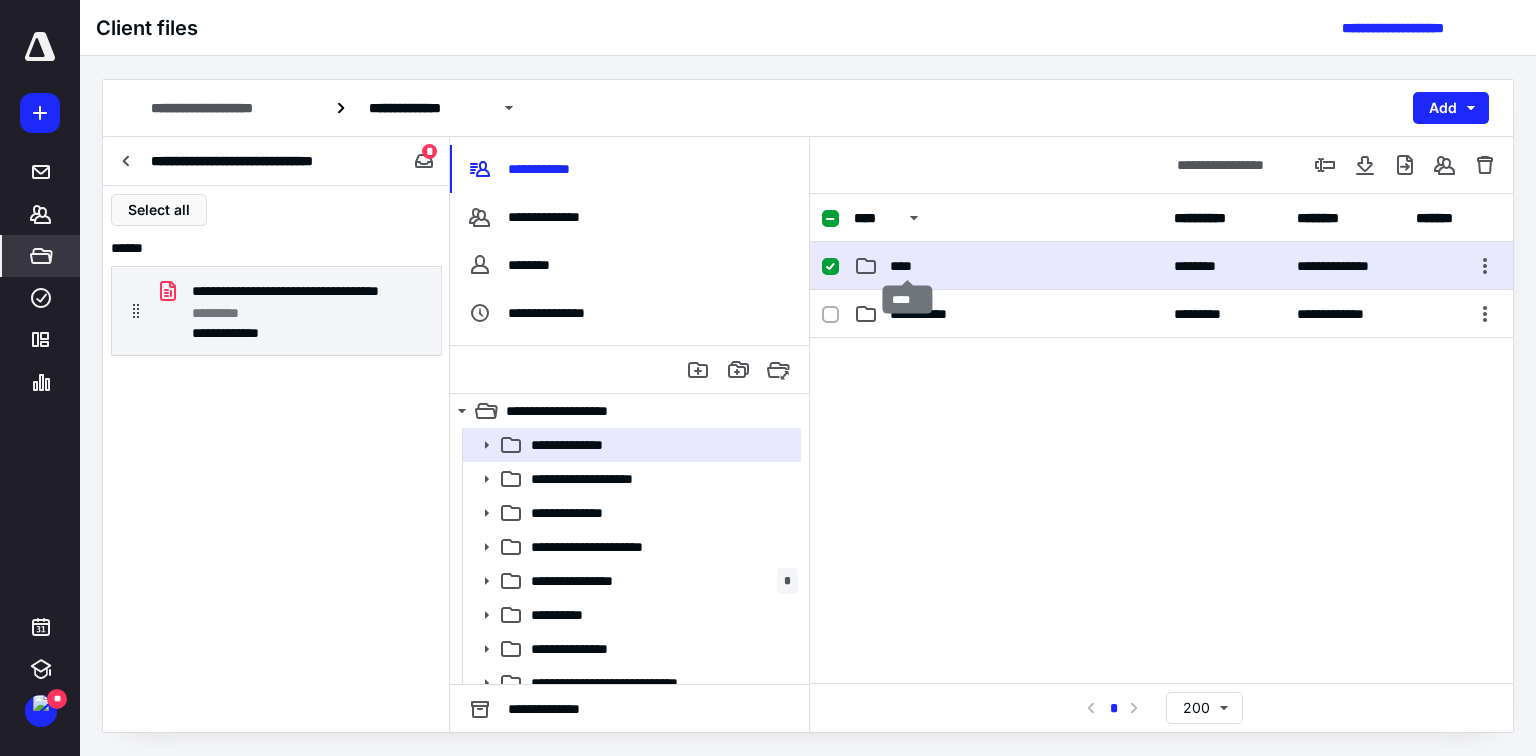 click on "****" at bounding box center (907, 266) 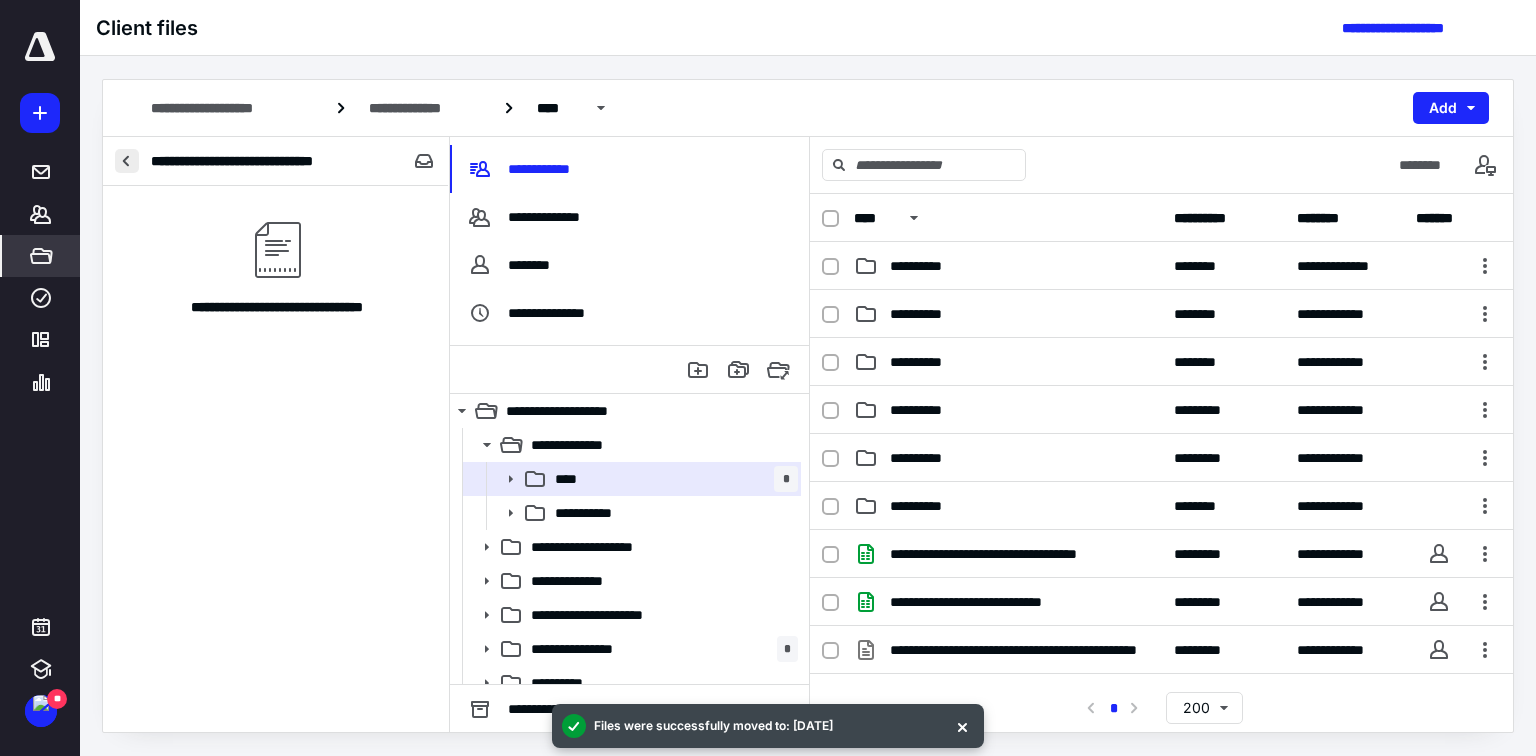 click at bounding box center (127, 161) 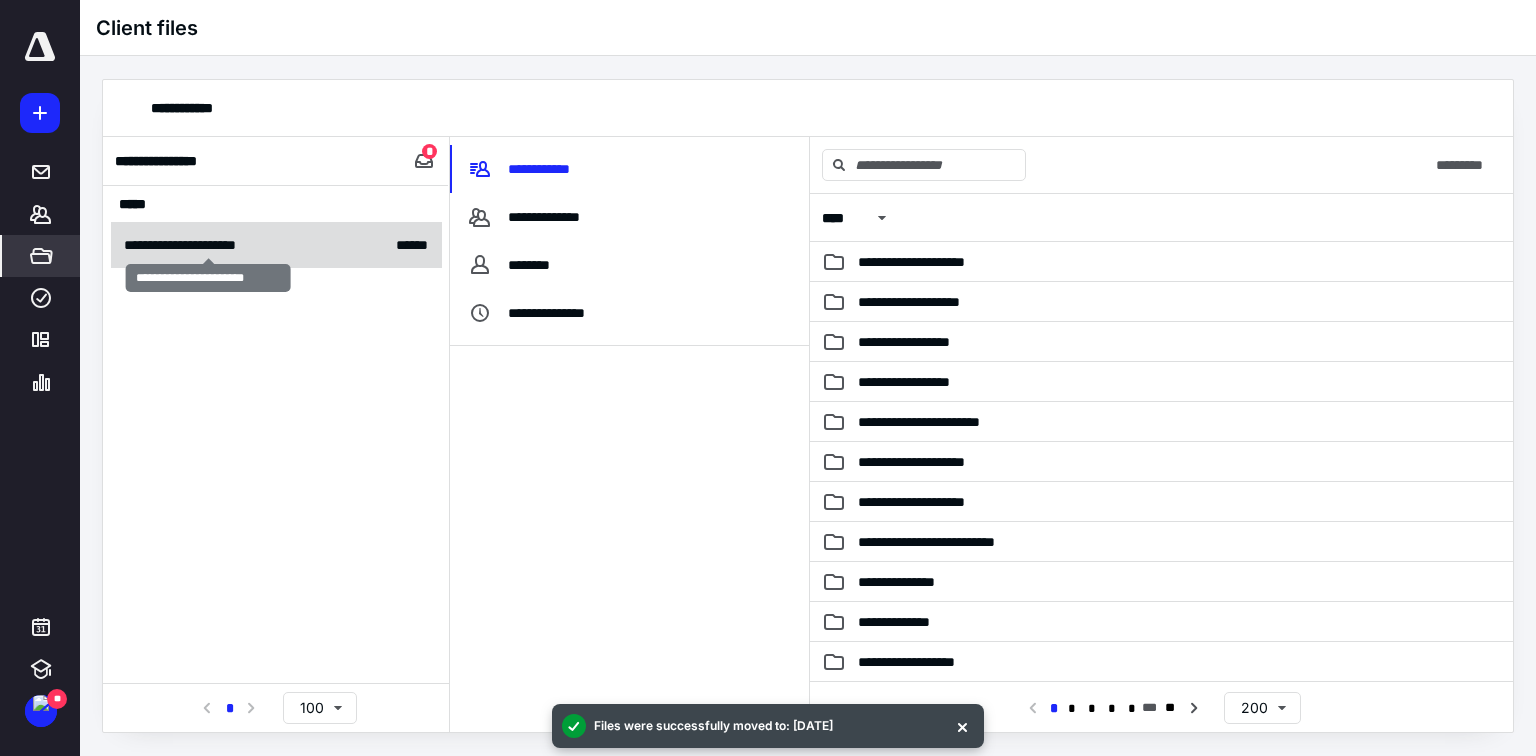 click on "**********" at bounding box center (208, 245) 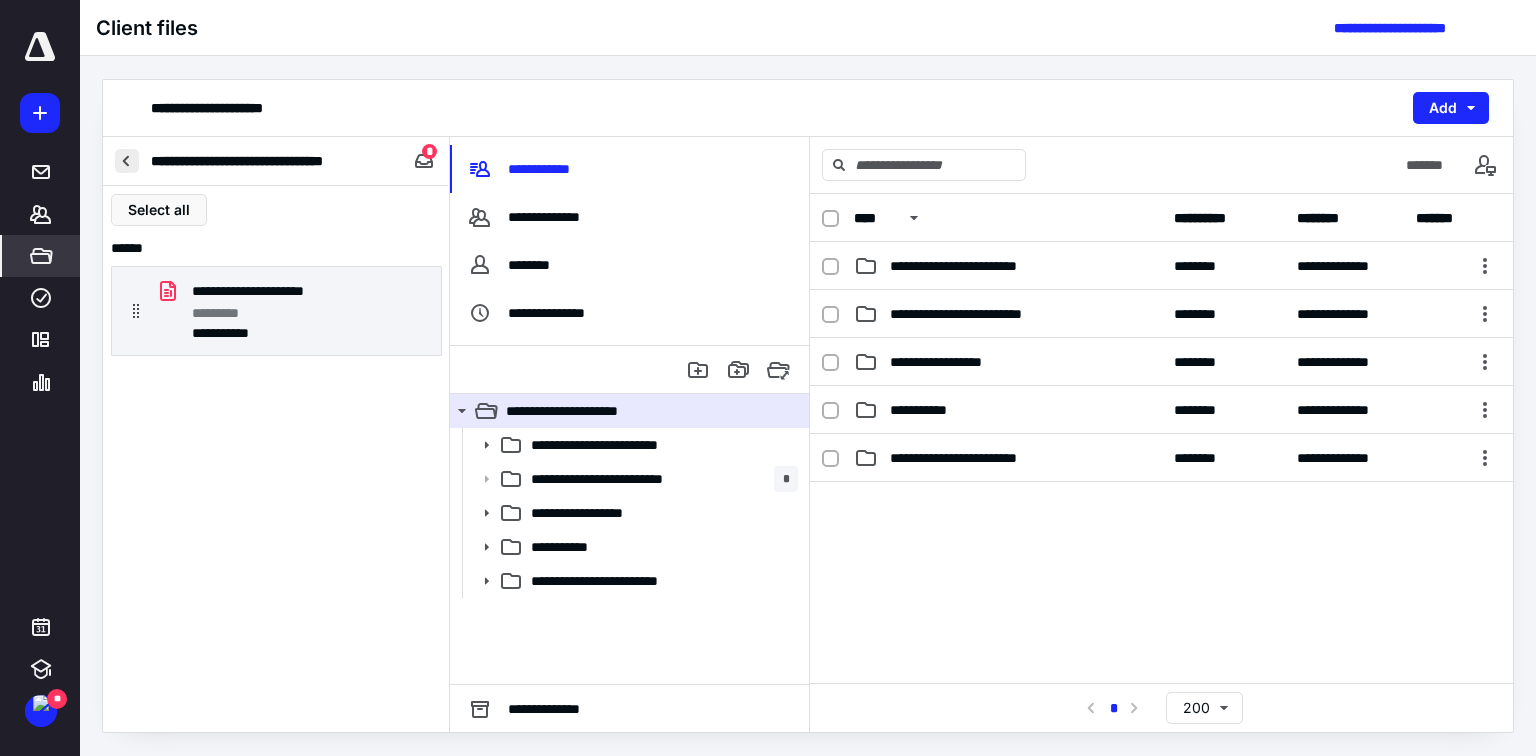 click at bounding box center [127, 161] 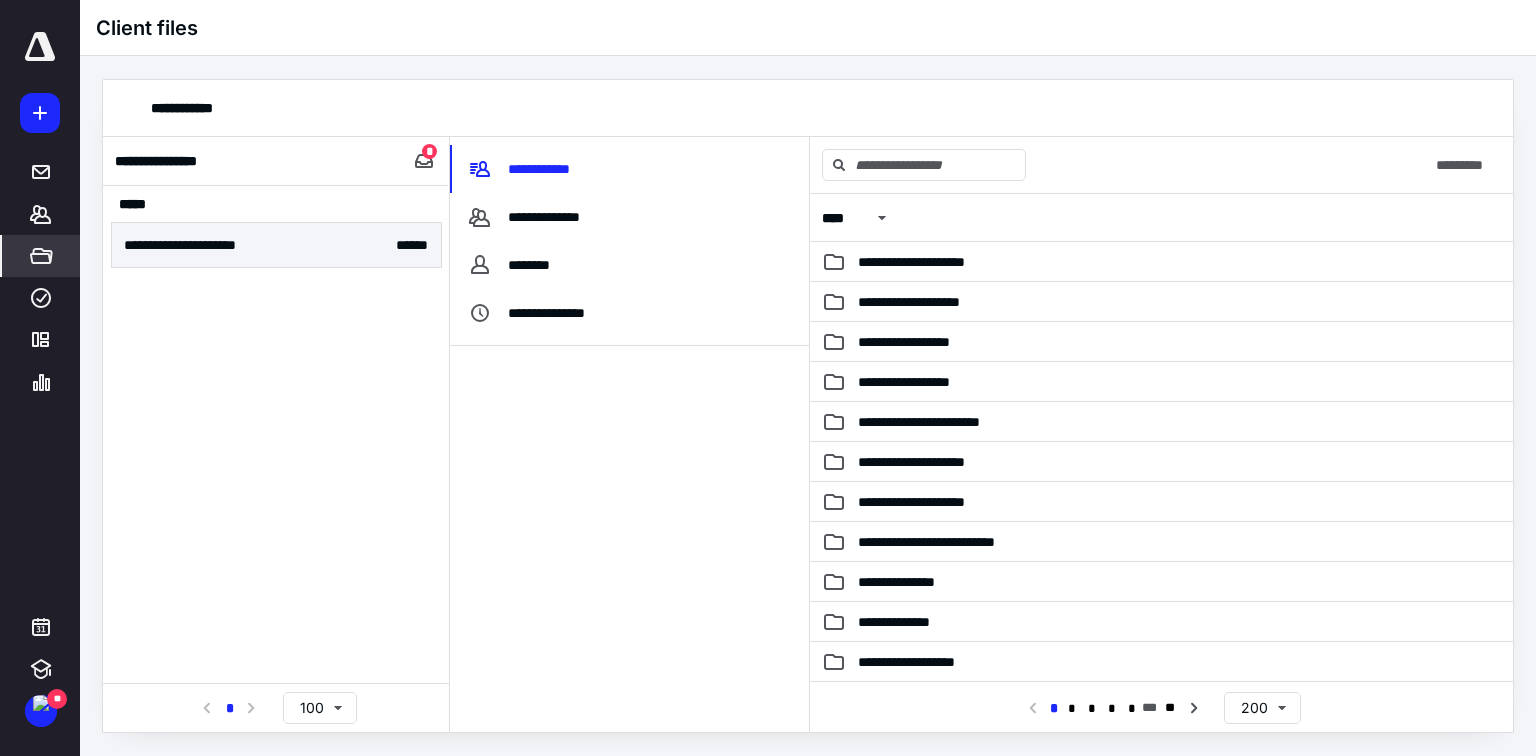 drag, startPoint x: 256, startPoint y: 475, endPoint x: 203, endPoint y: 599, distance: 134.85178 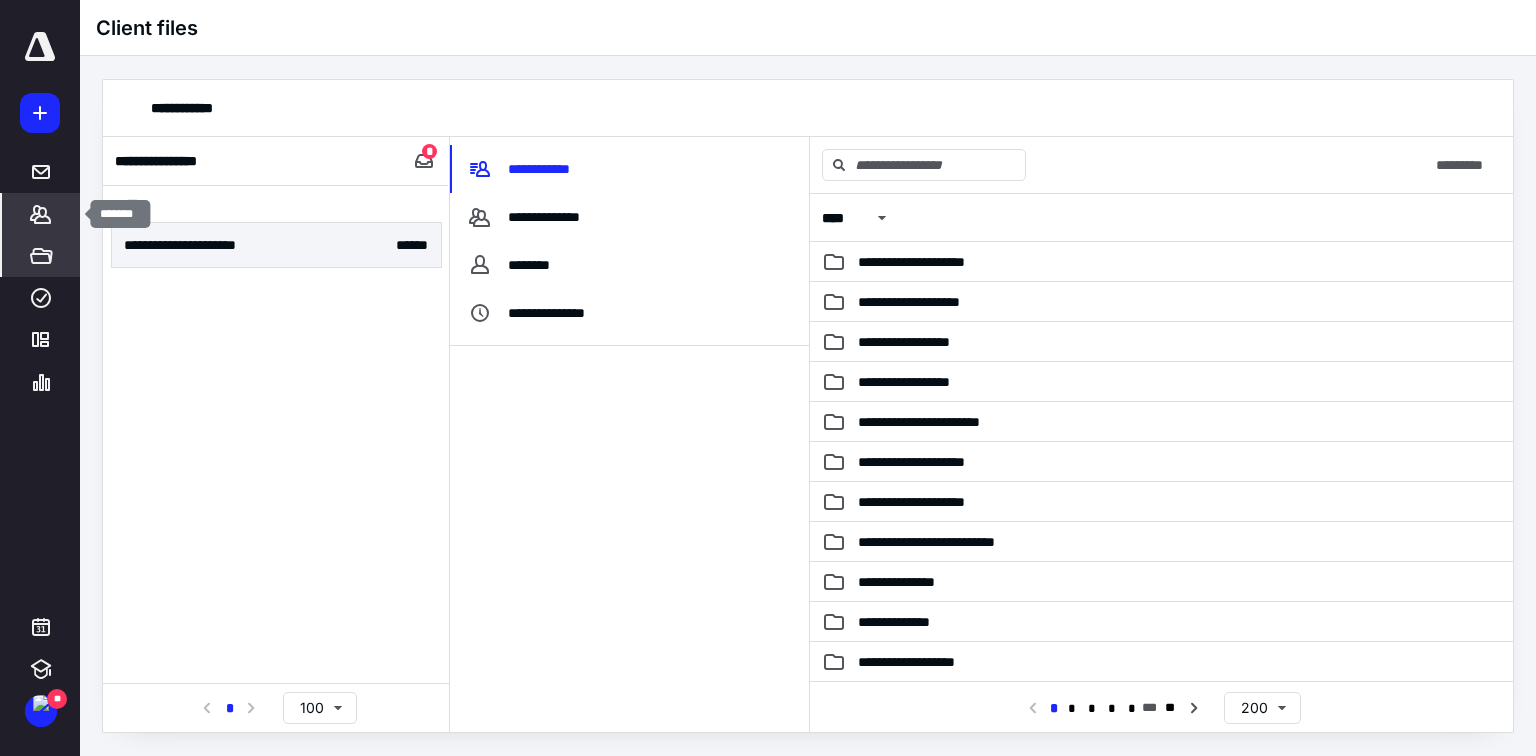 click 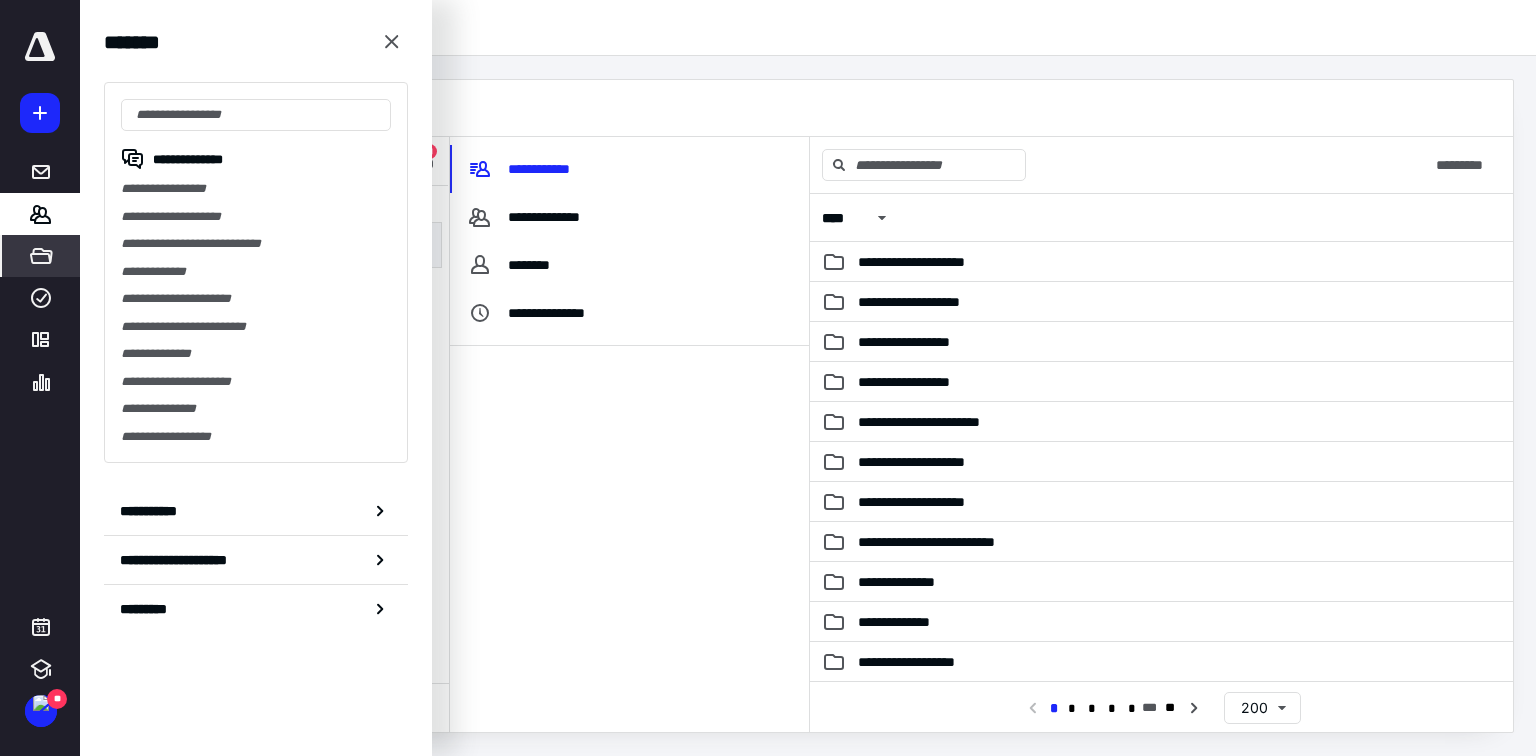 click at bounding box center (629, 539) 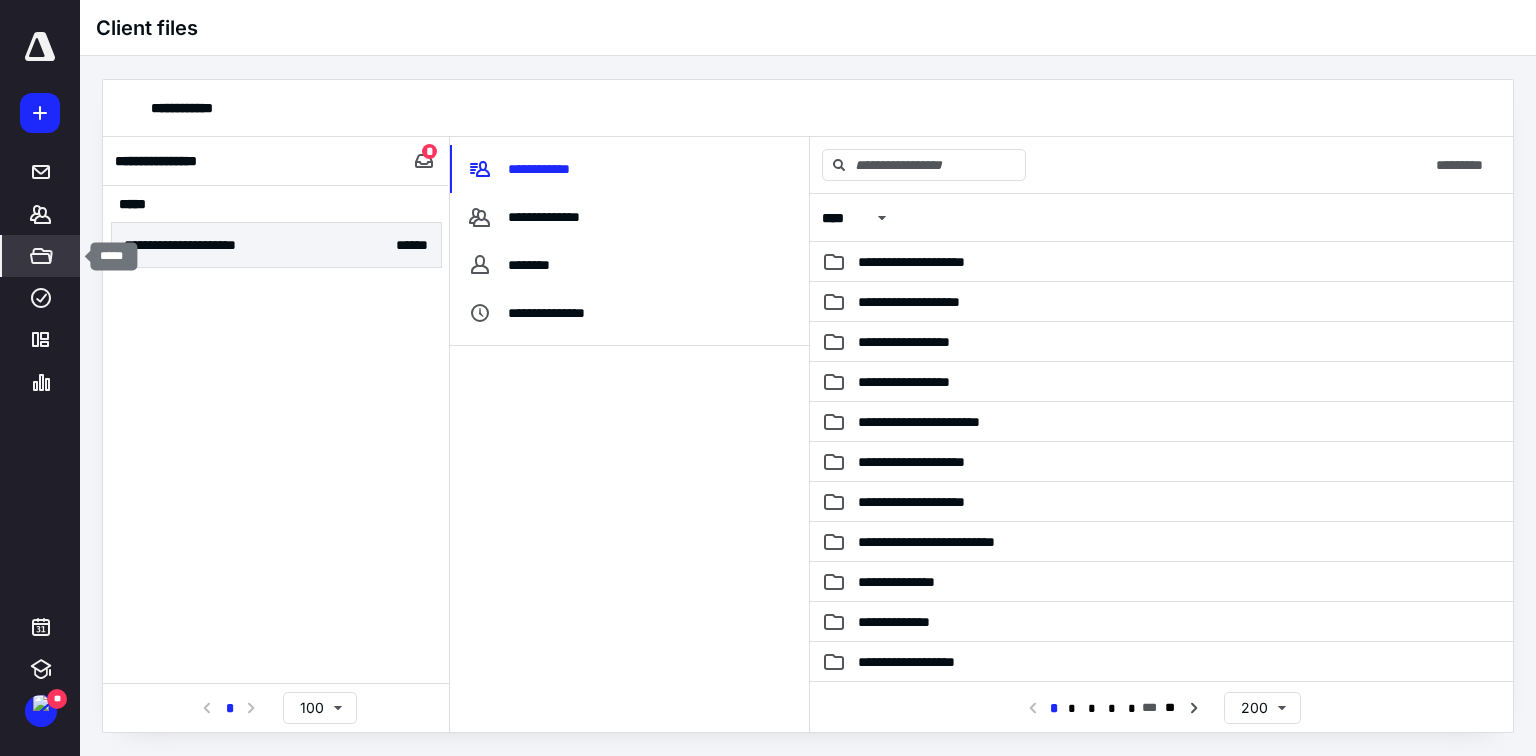 click 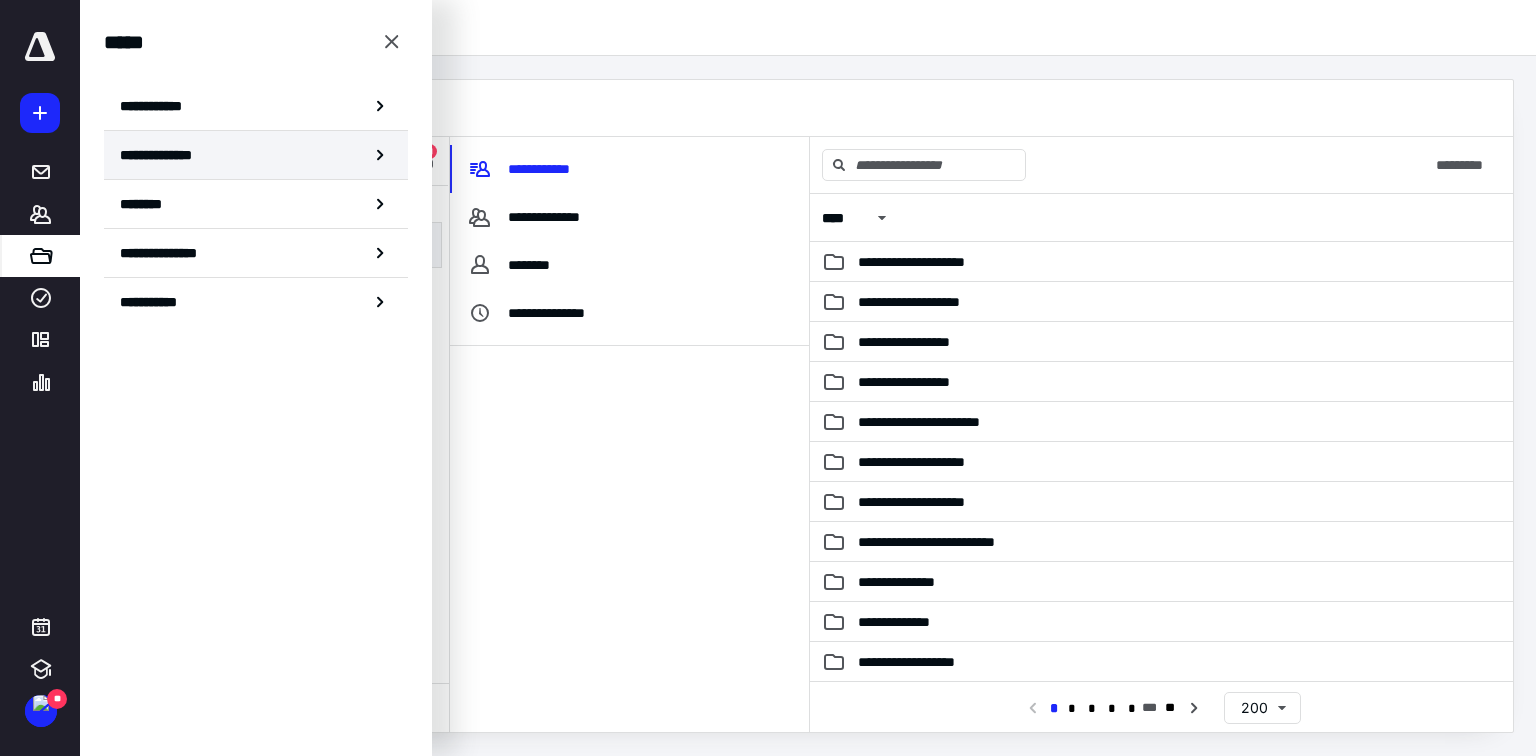 click on "**********" at bounding box center [163, 155] 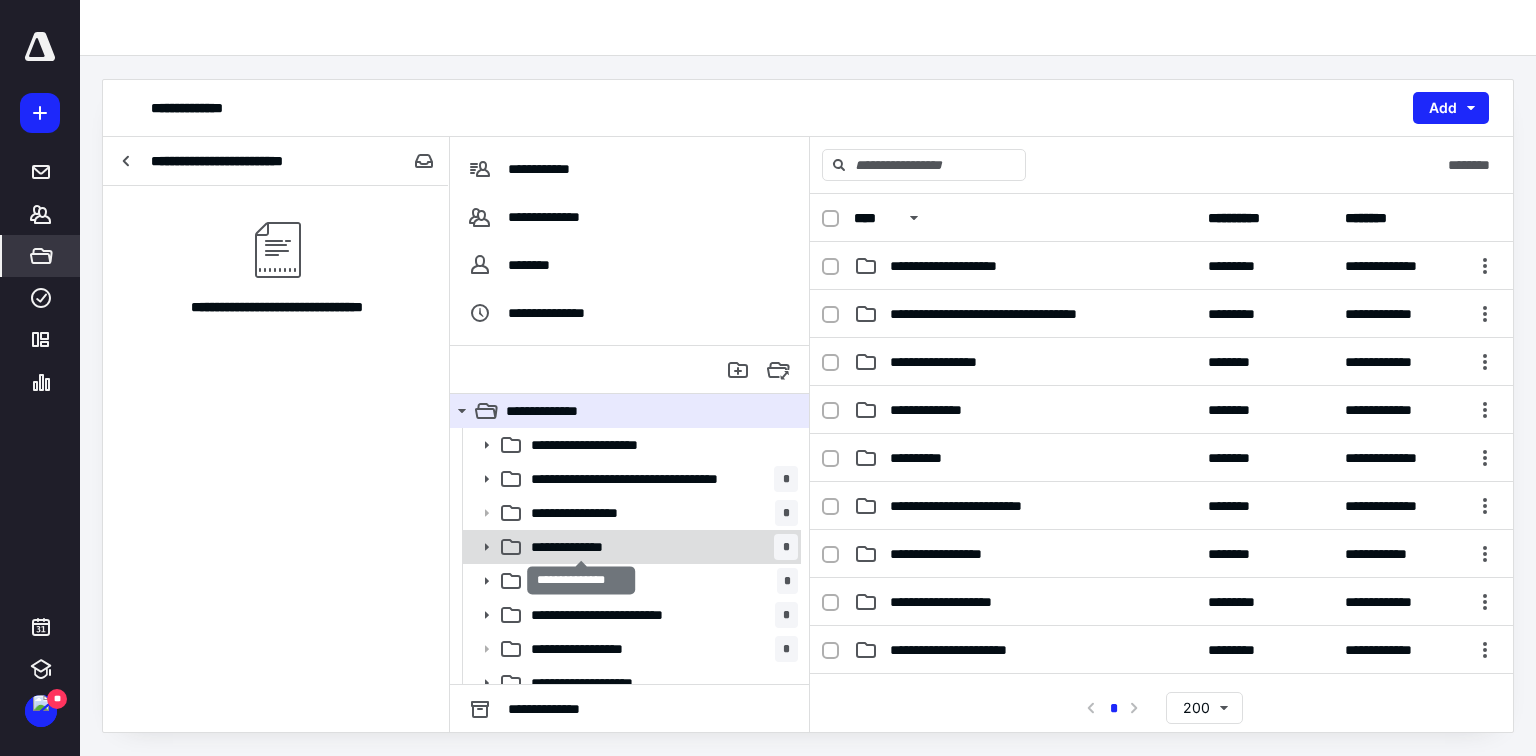 click on "**********" at bounding box center [582, 547] 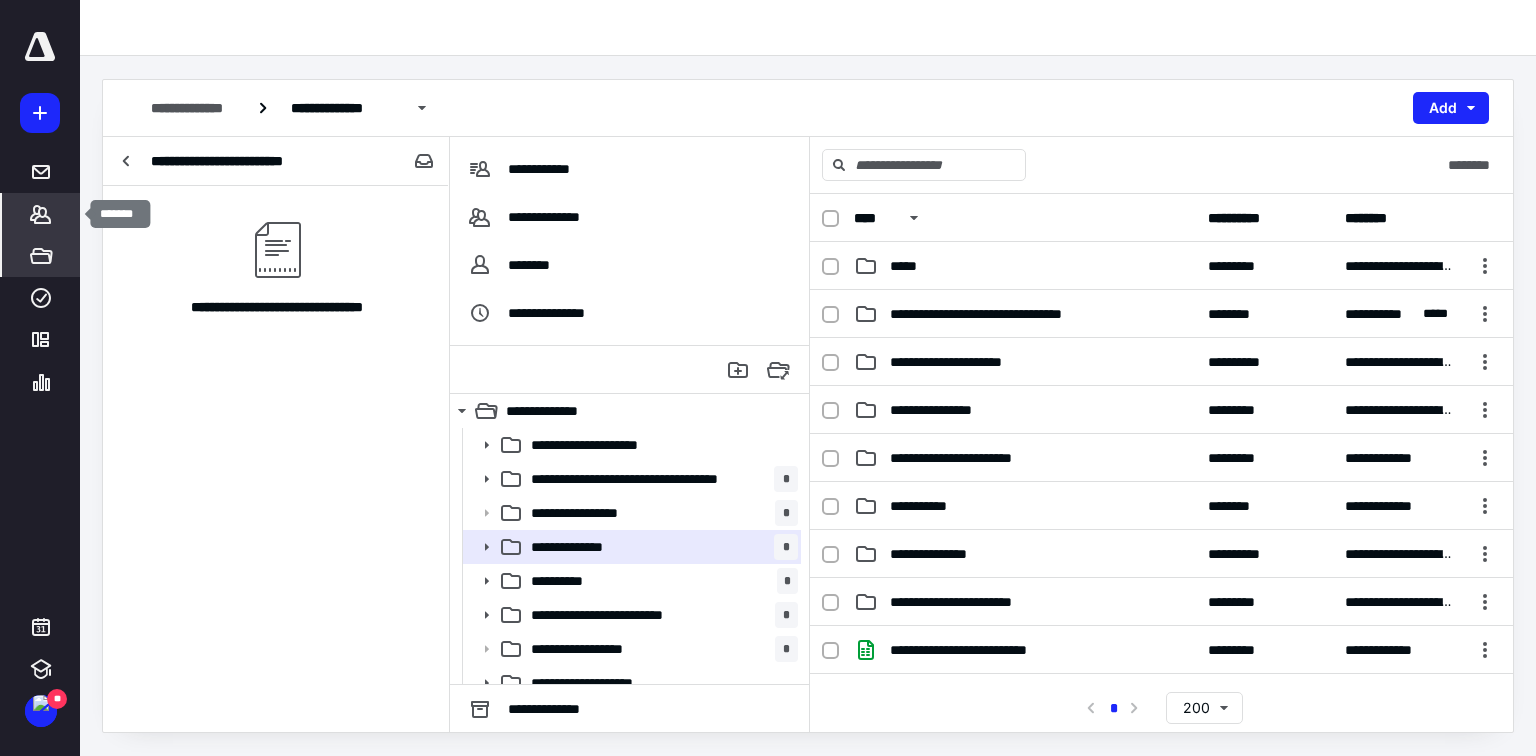 click 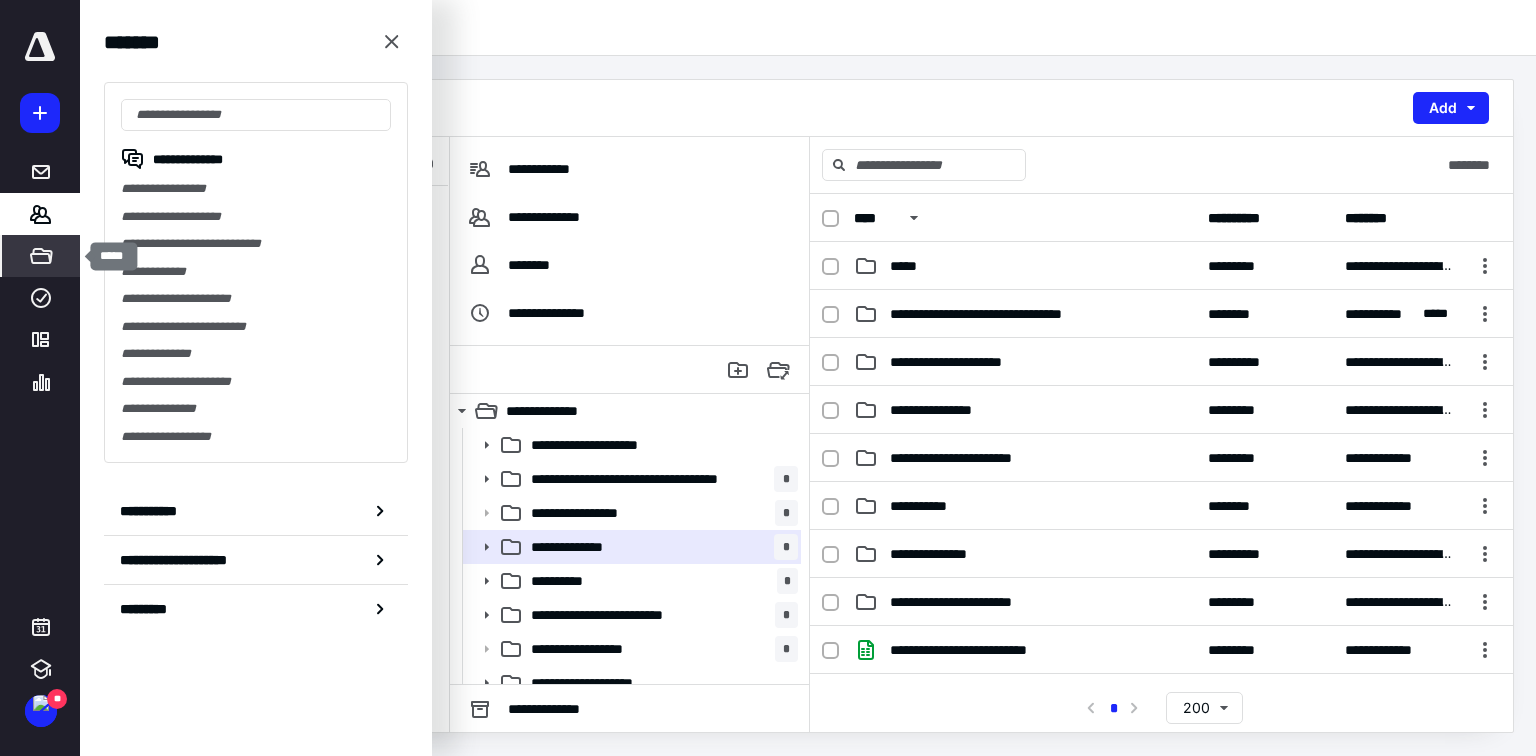 click 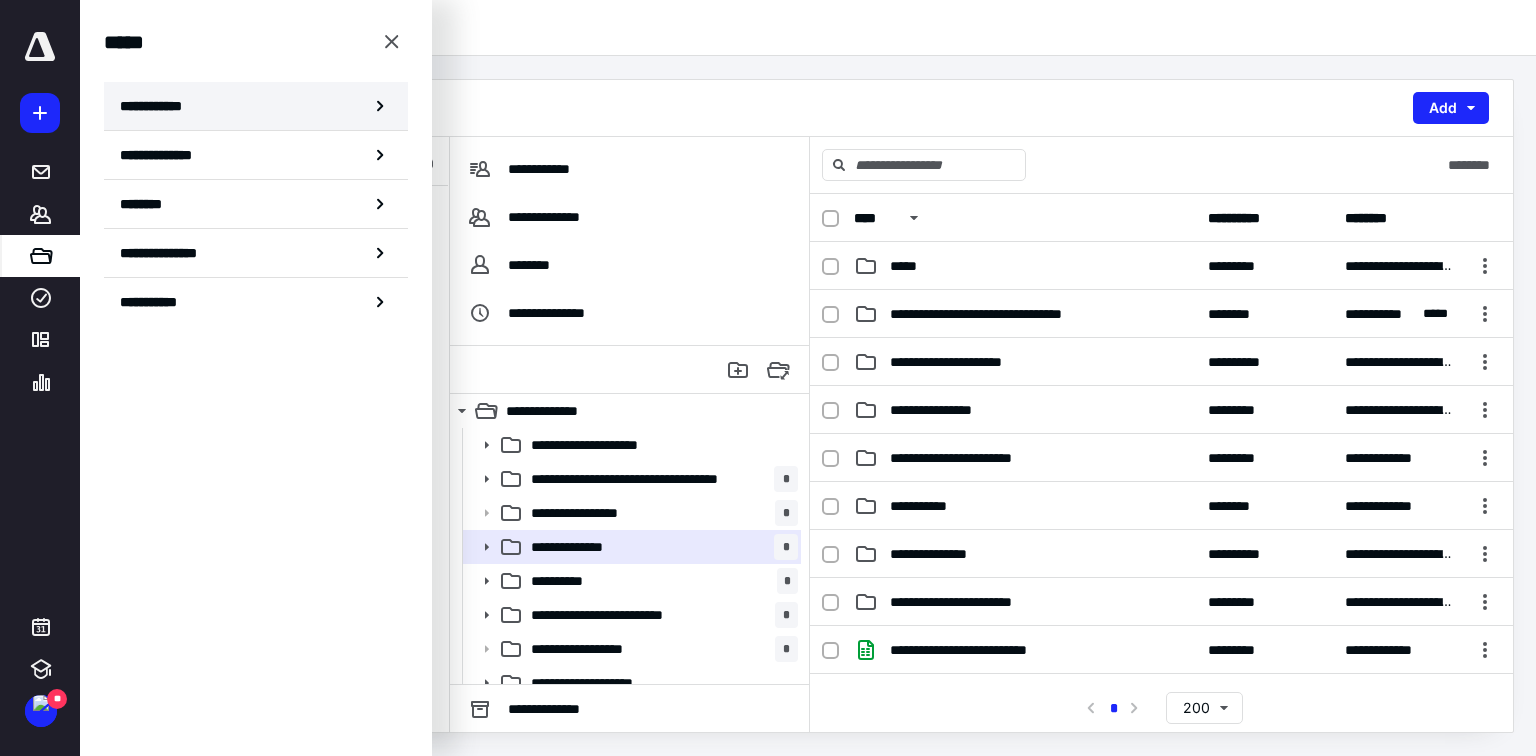 click on "**********" at bounding box center (157, 106) 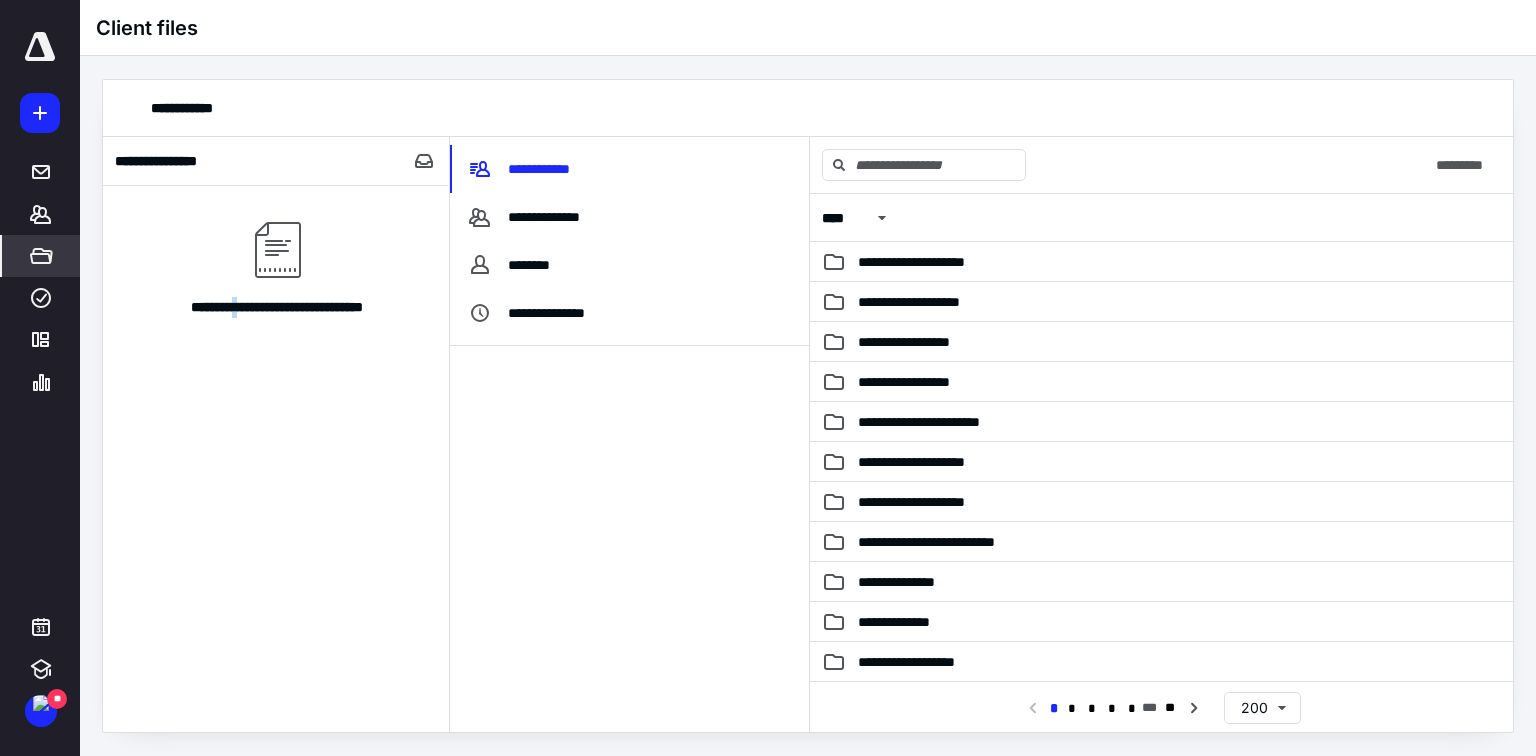 drag, startPoint x: 221, startPoint y: 415, endPoint x: 120, endPoint y: 356, distance: 116.970085 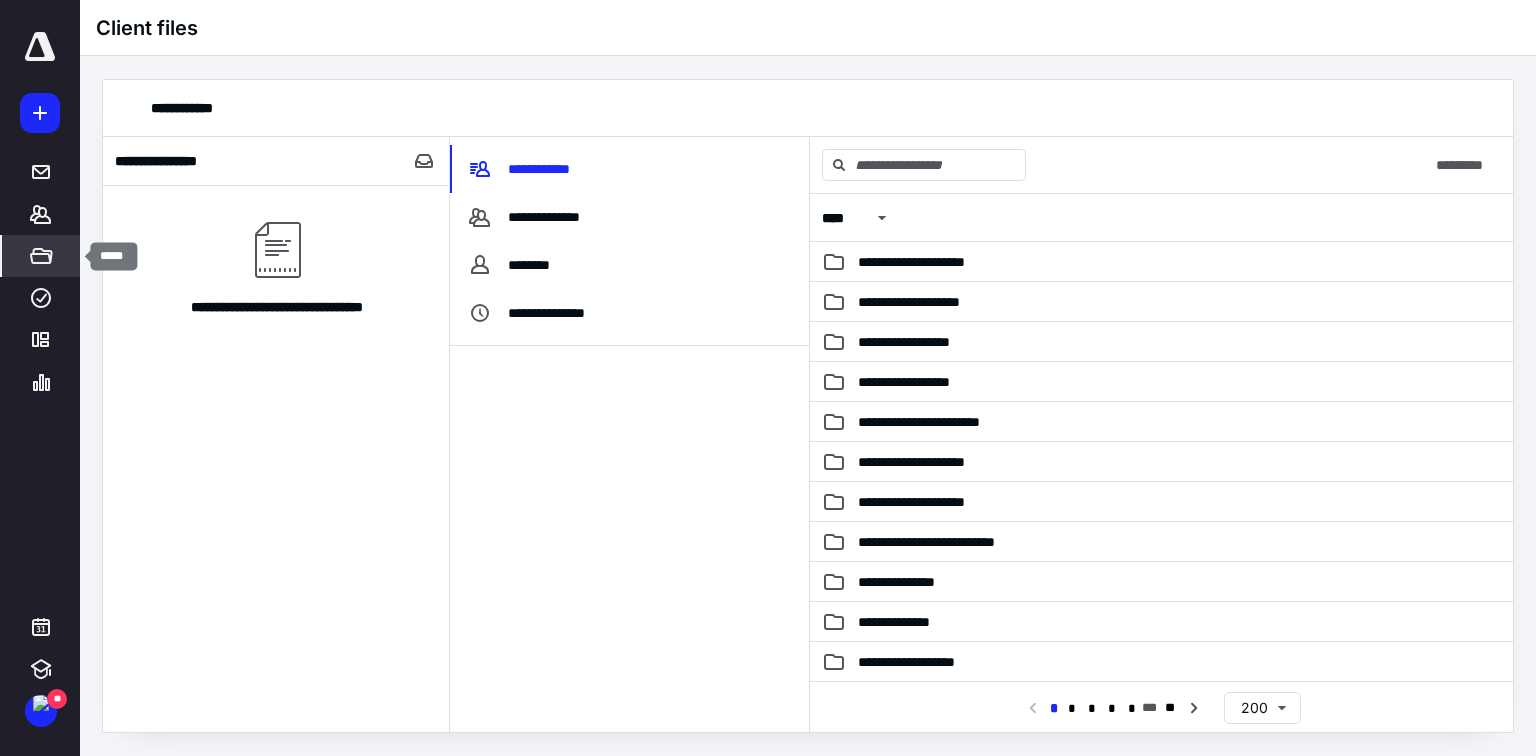click 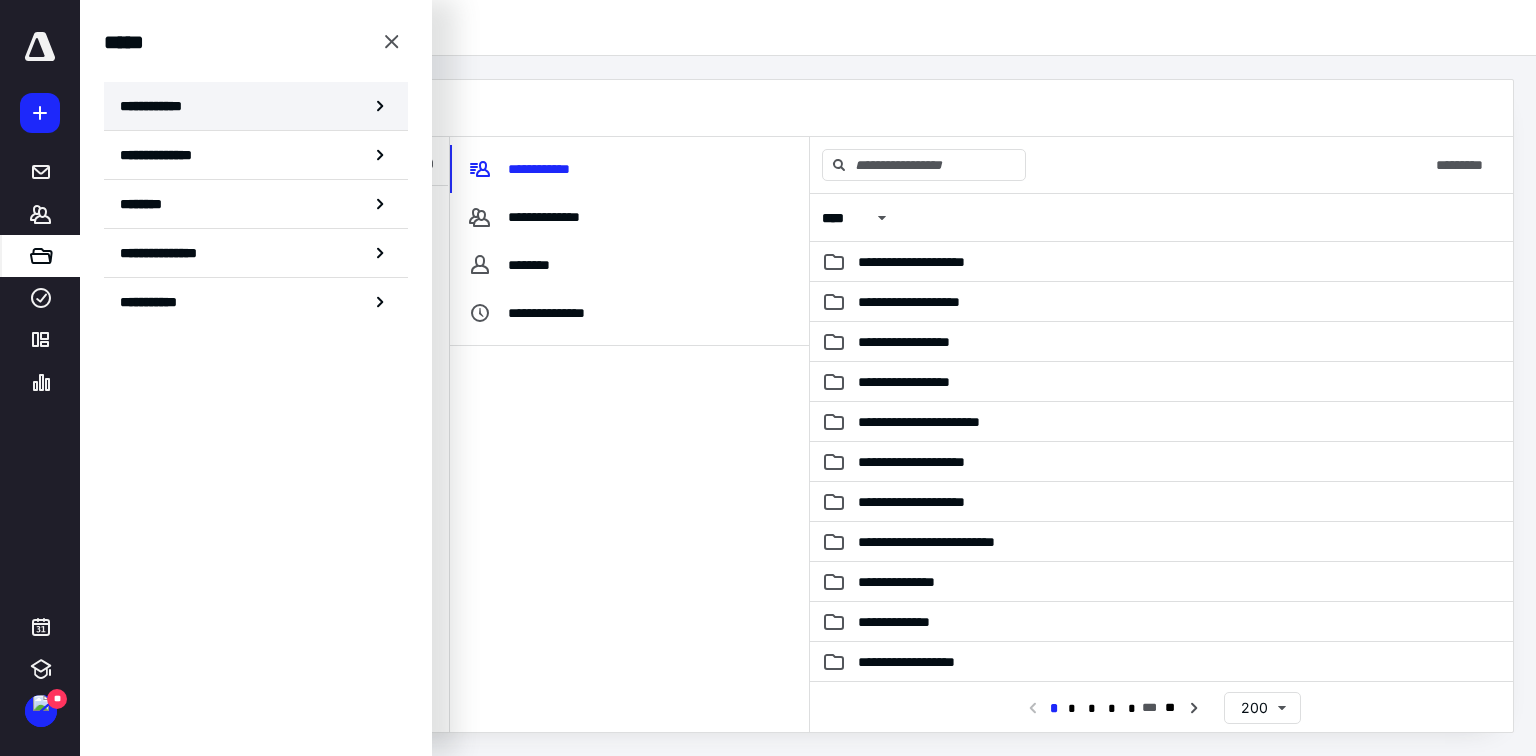 click on "**********" at bounding box center (157, 106) 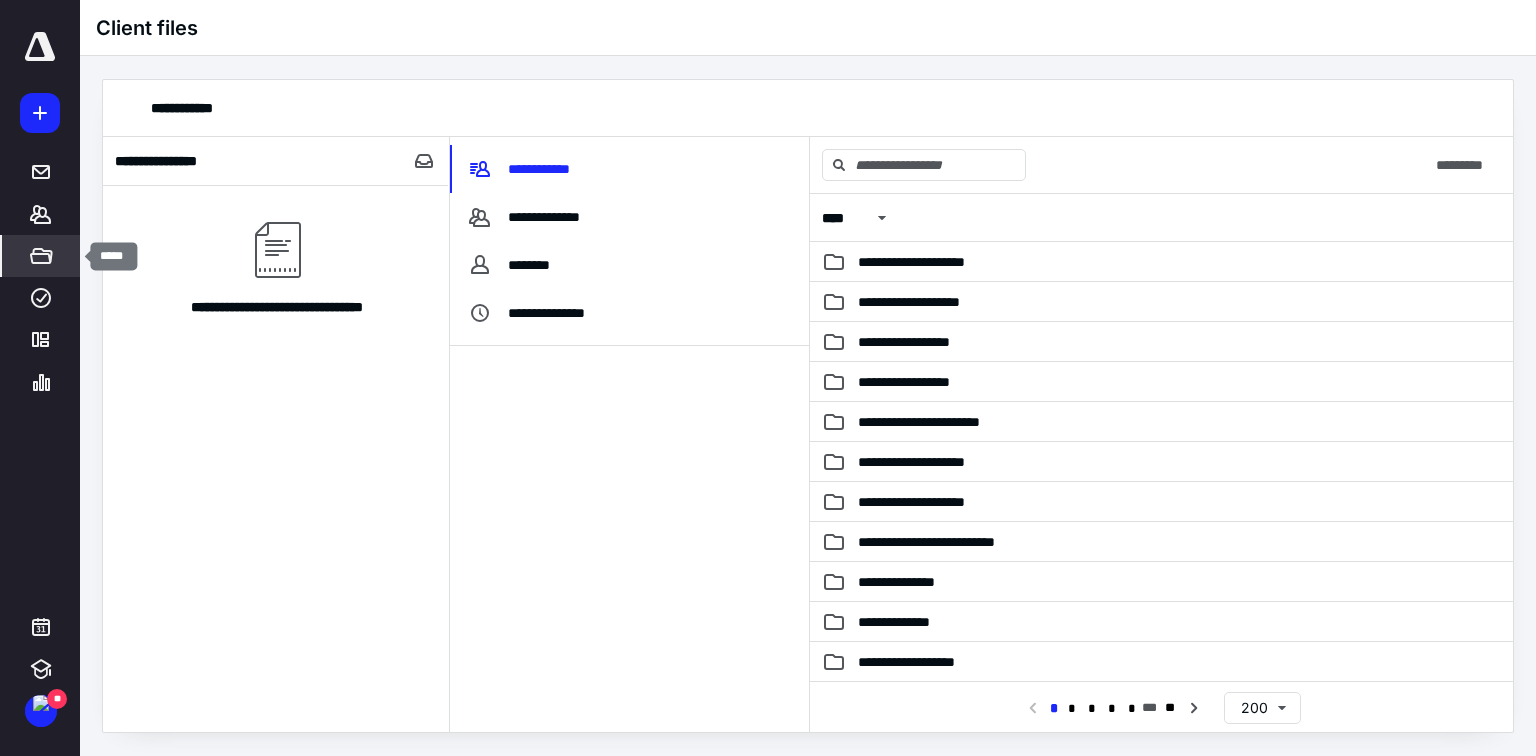 click 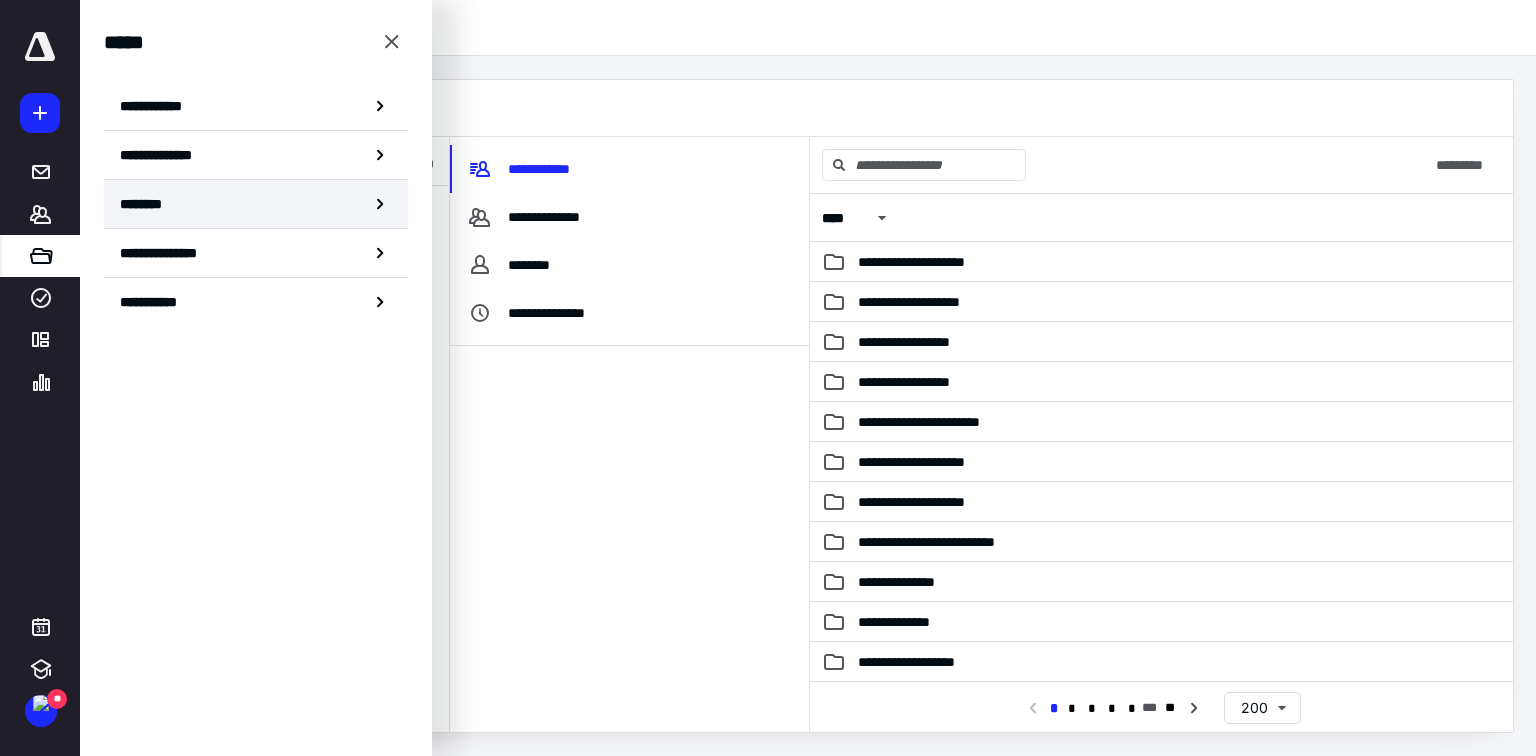 click on "********" at bounding box center (256, 204) 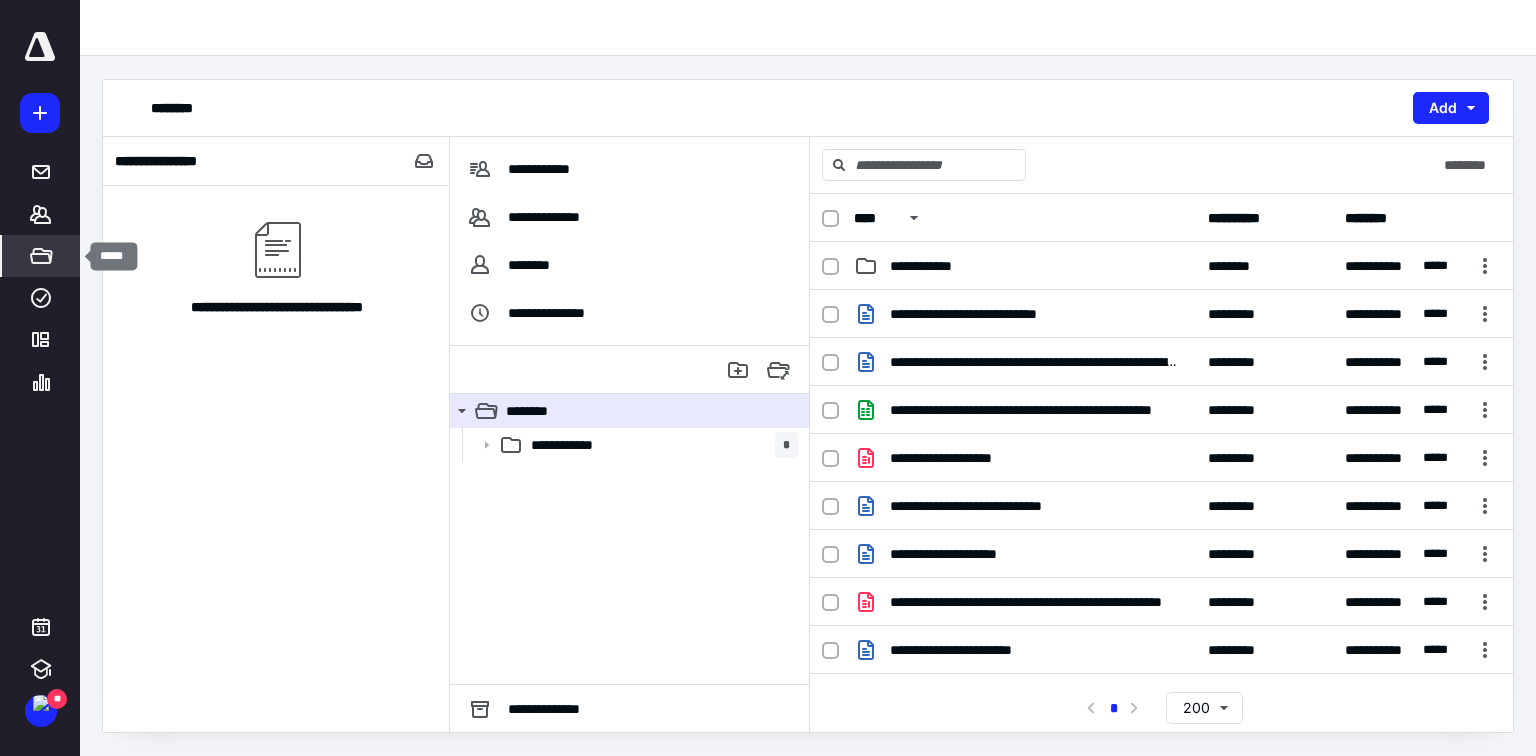 click 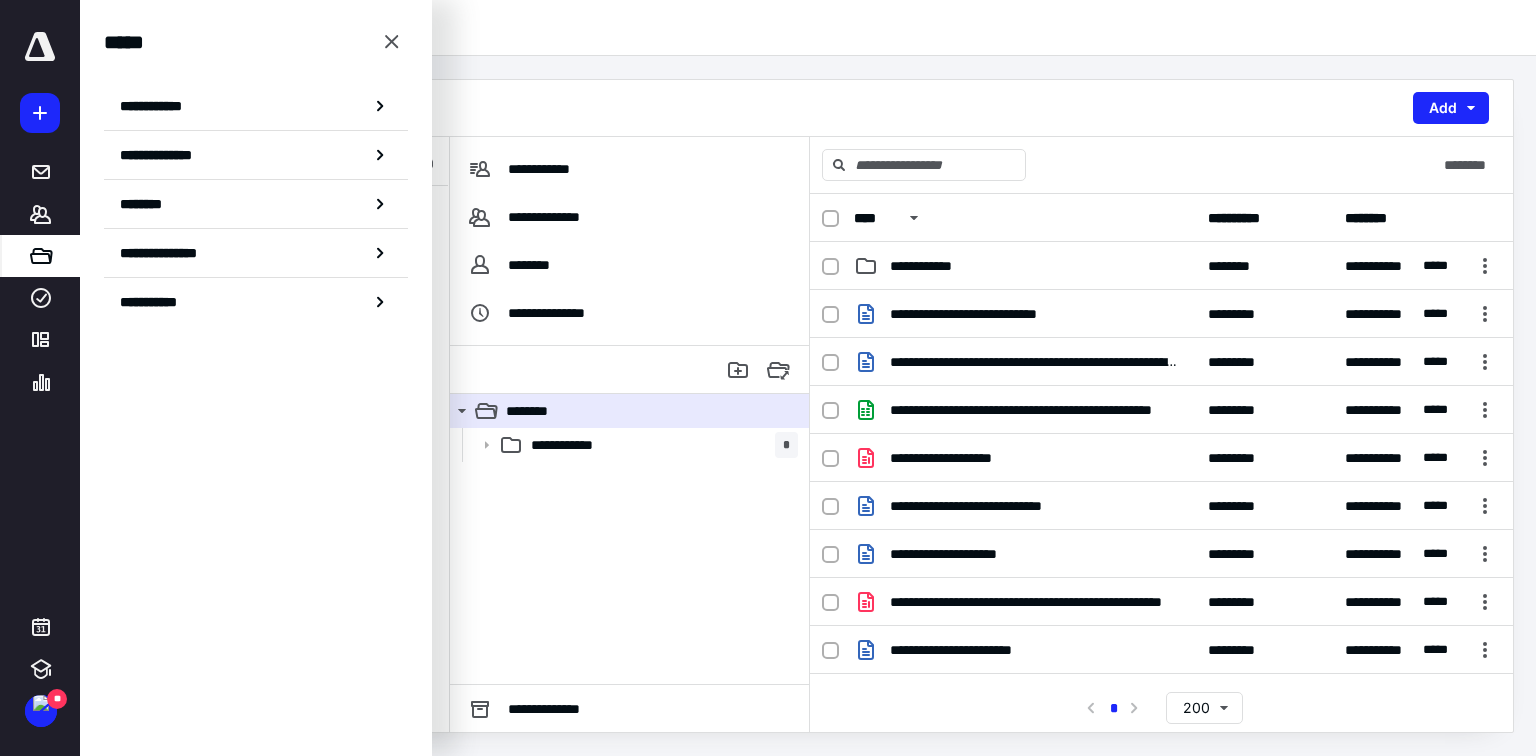 click on "**********" at bounding box center (256, 378) 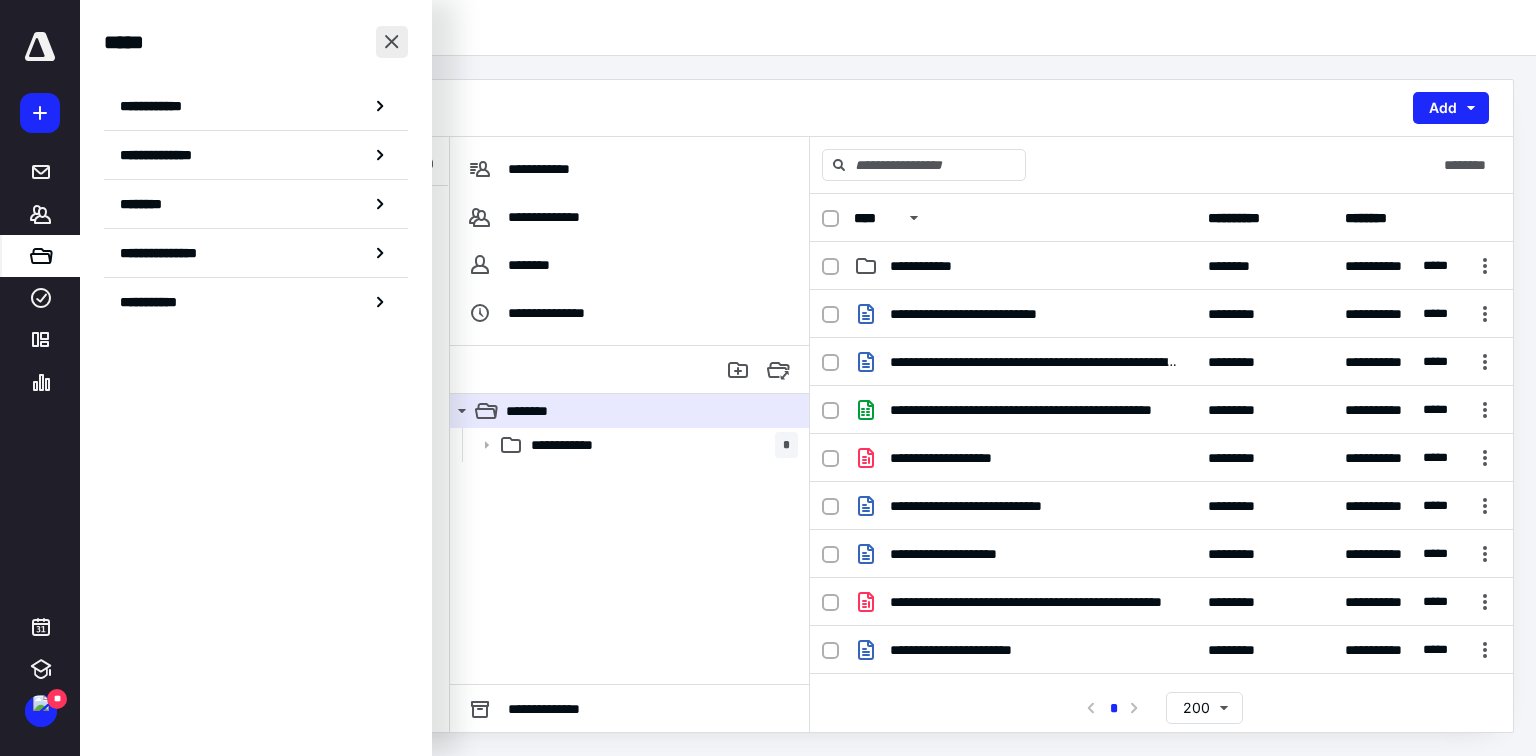 click at bounding box center [392, 42] 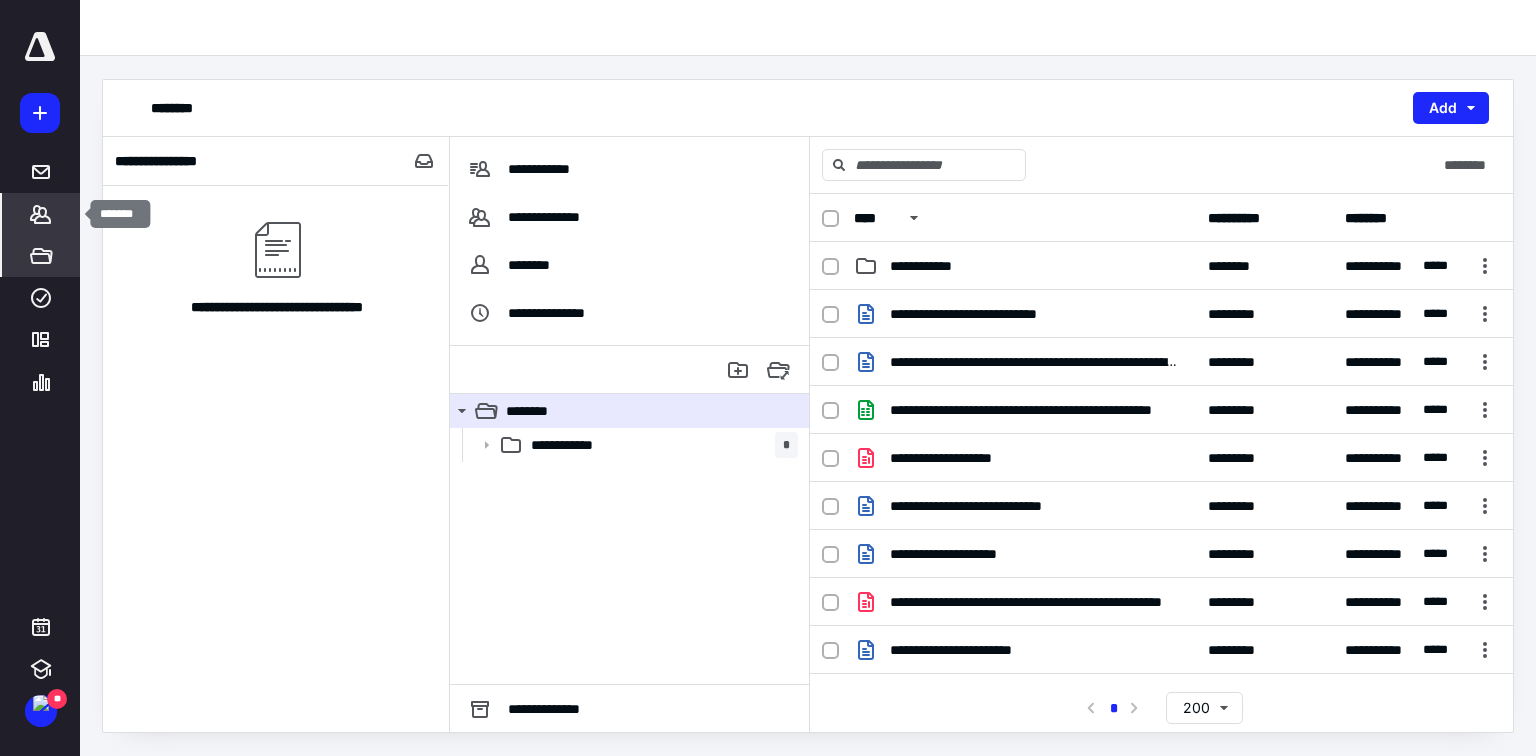 click 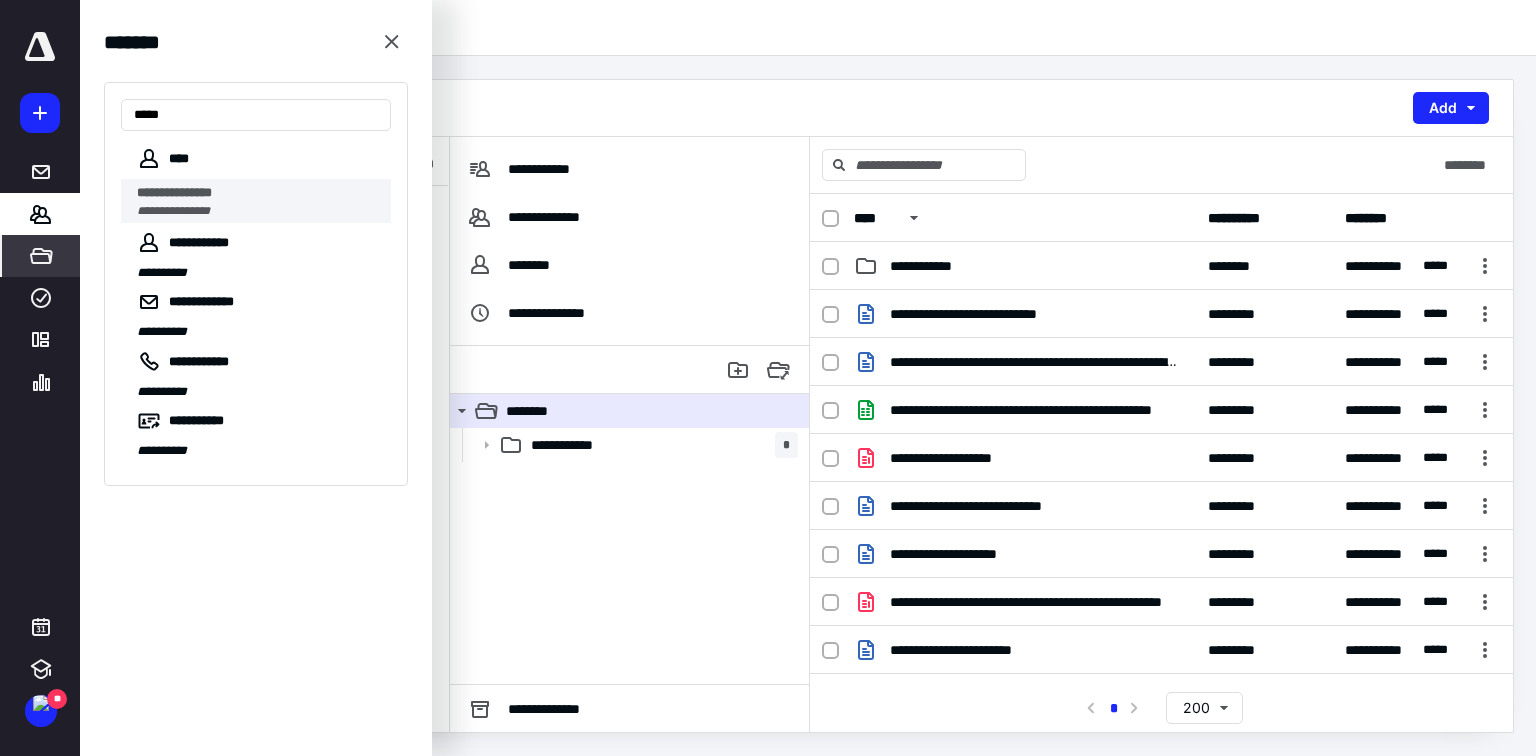 type on "****" 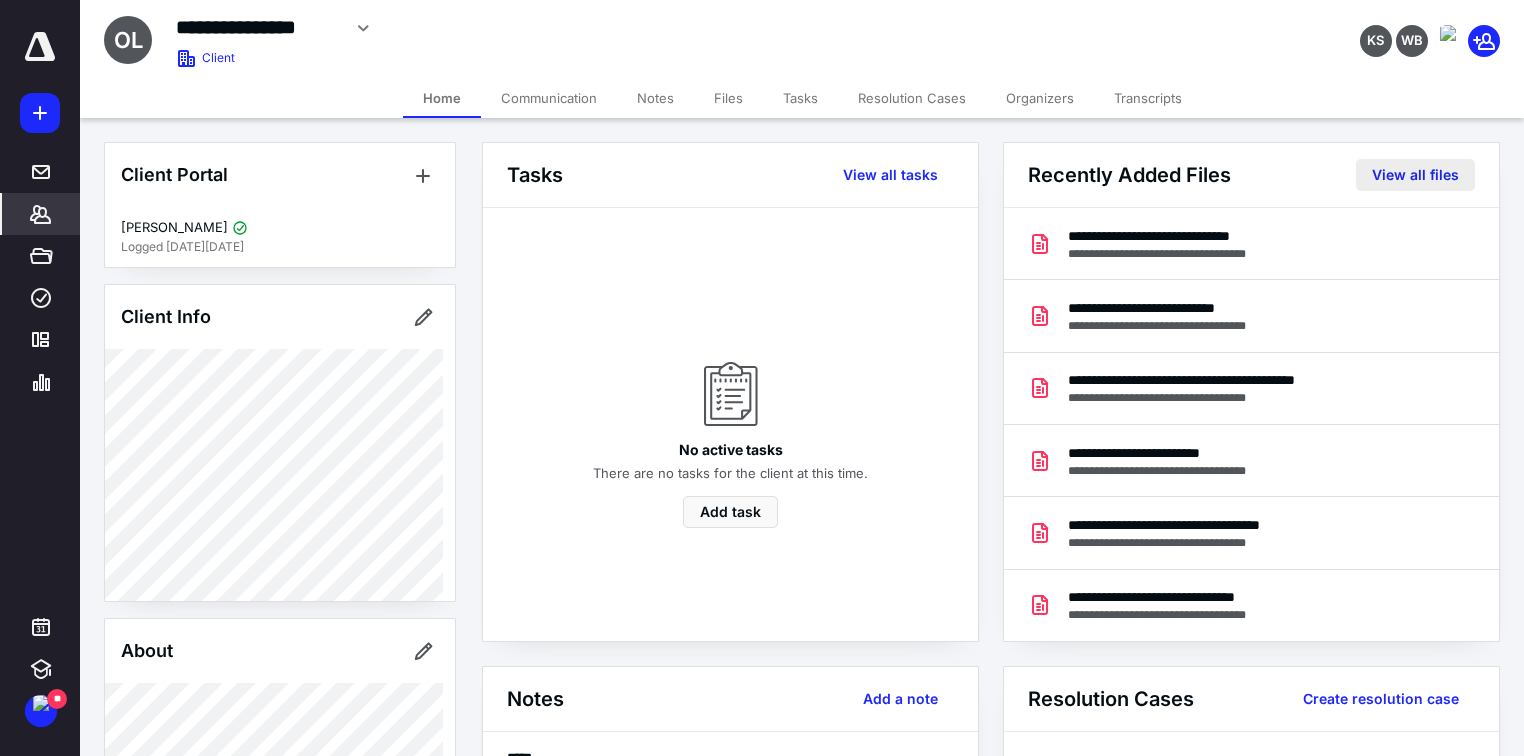 click on "View all files" at bounding box center [1415, 175] 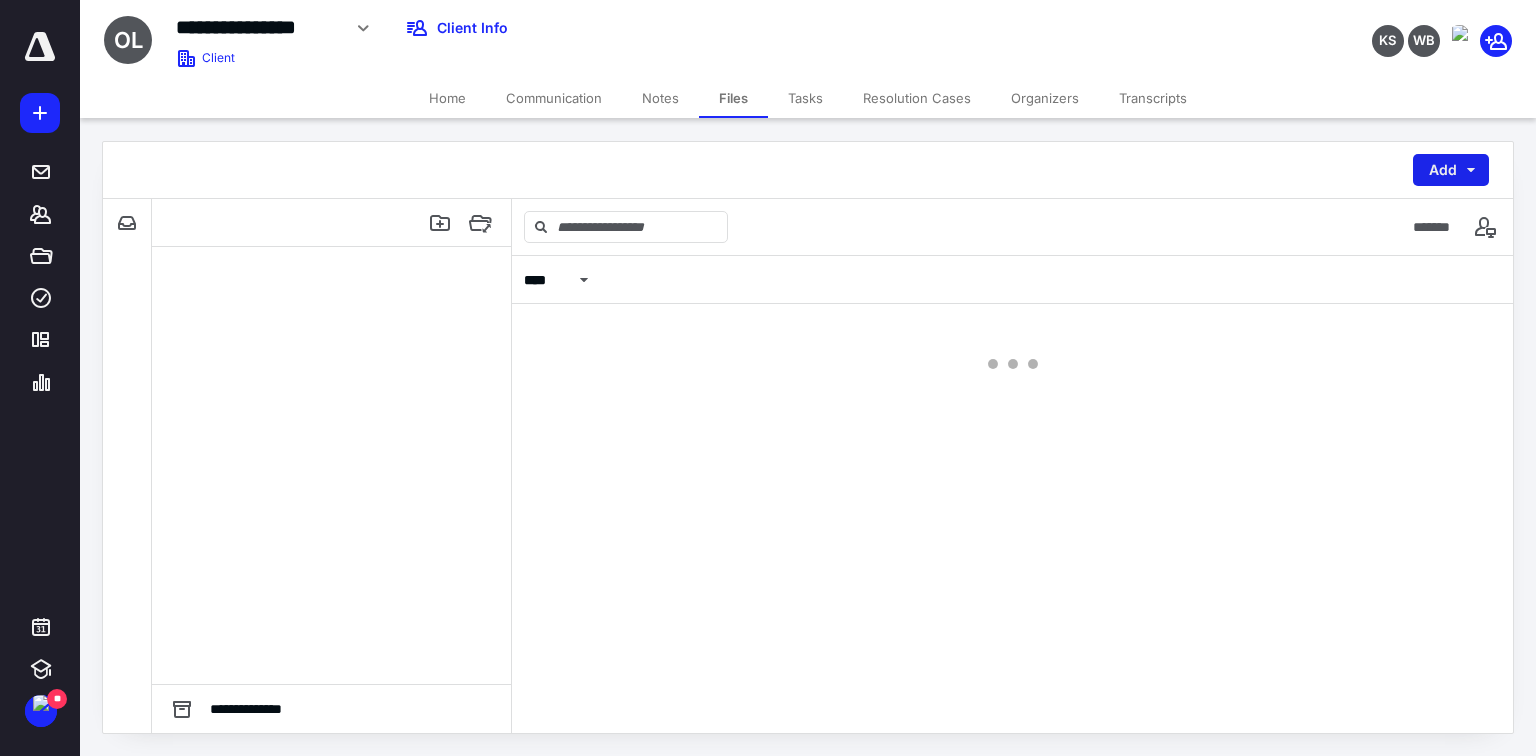 click on "Add" at bounding box center [1451, 170] 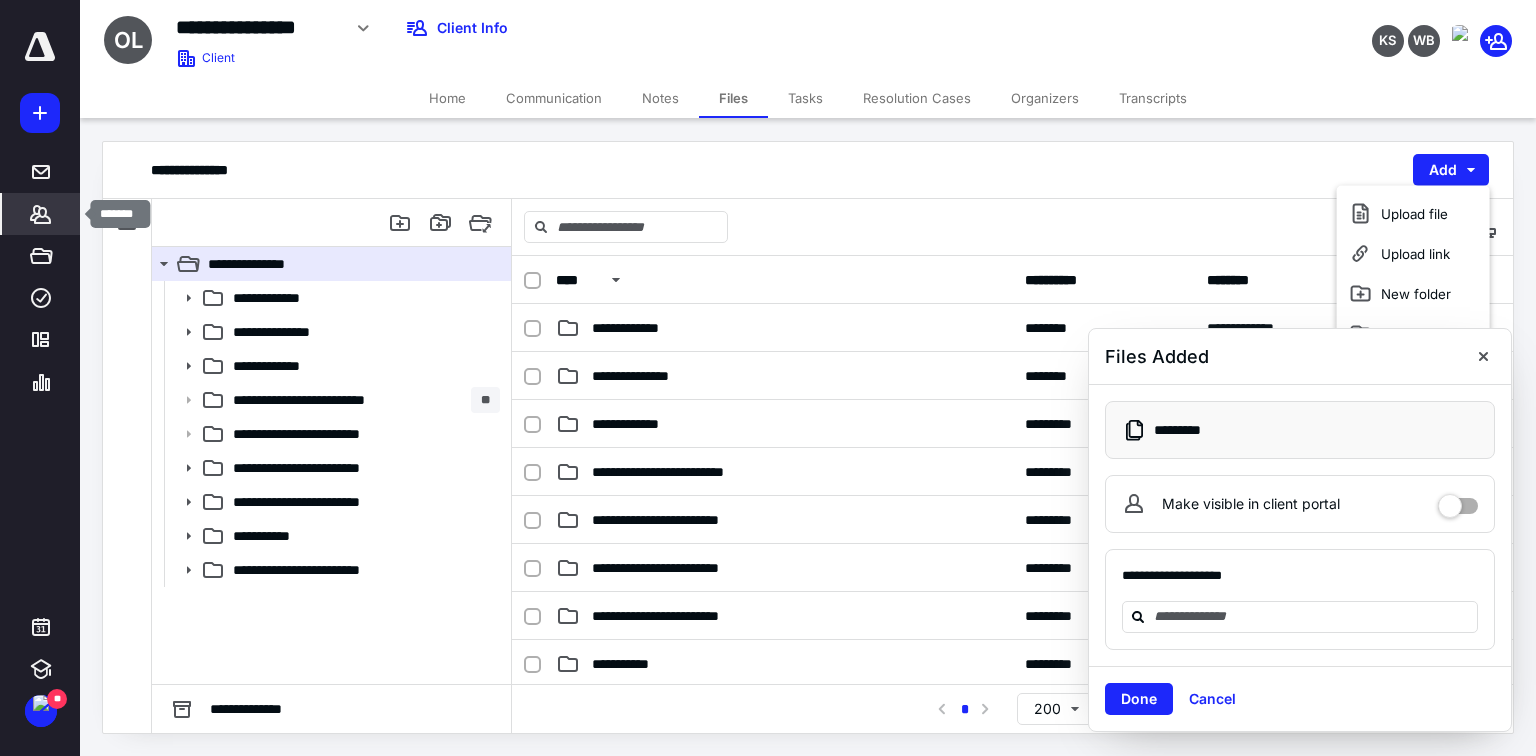 click 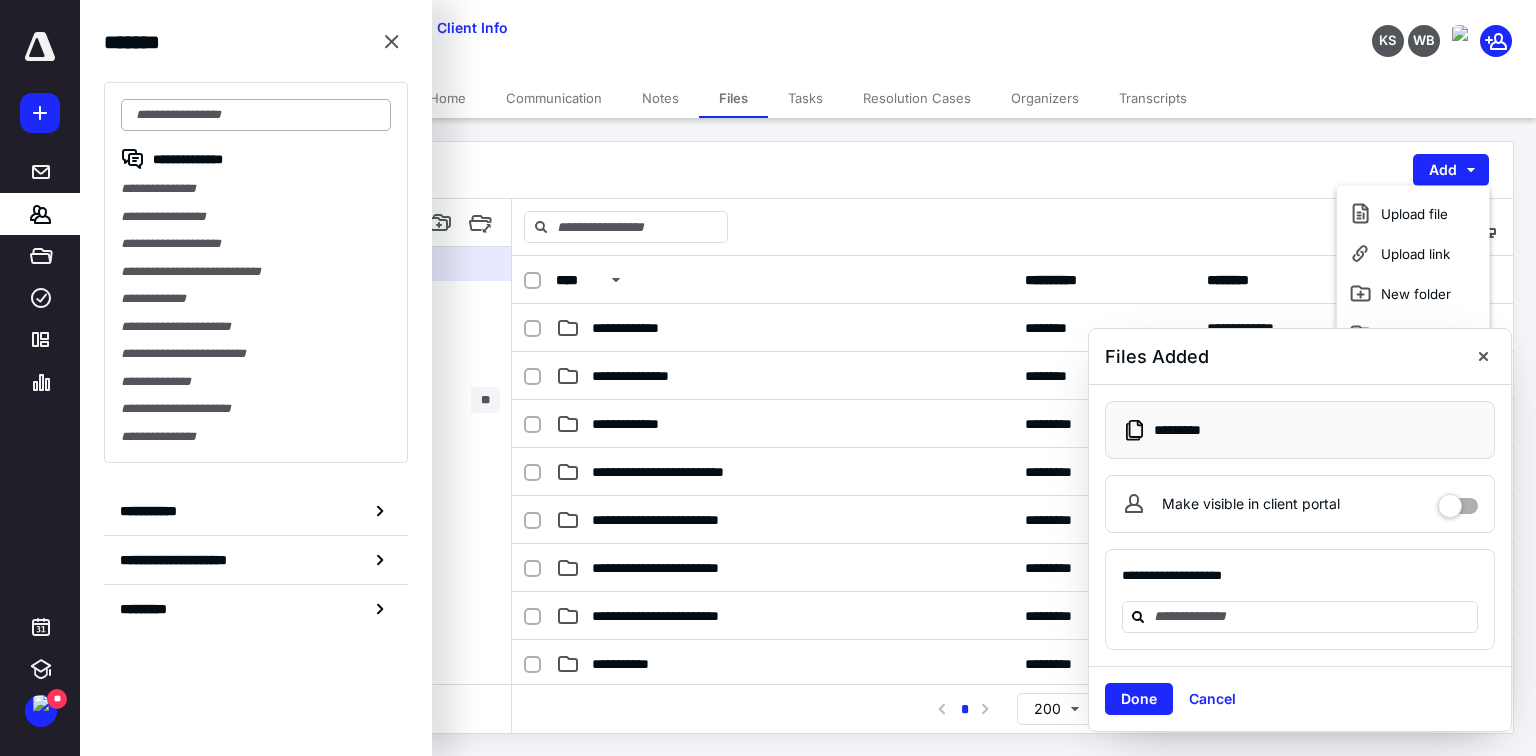 click at bounding box center [256, 115] 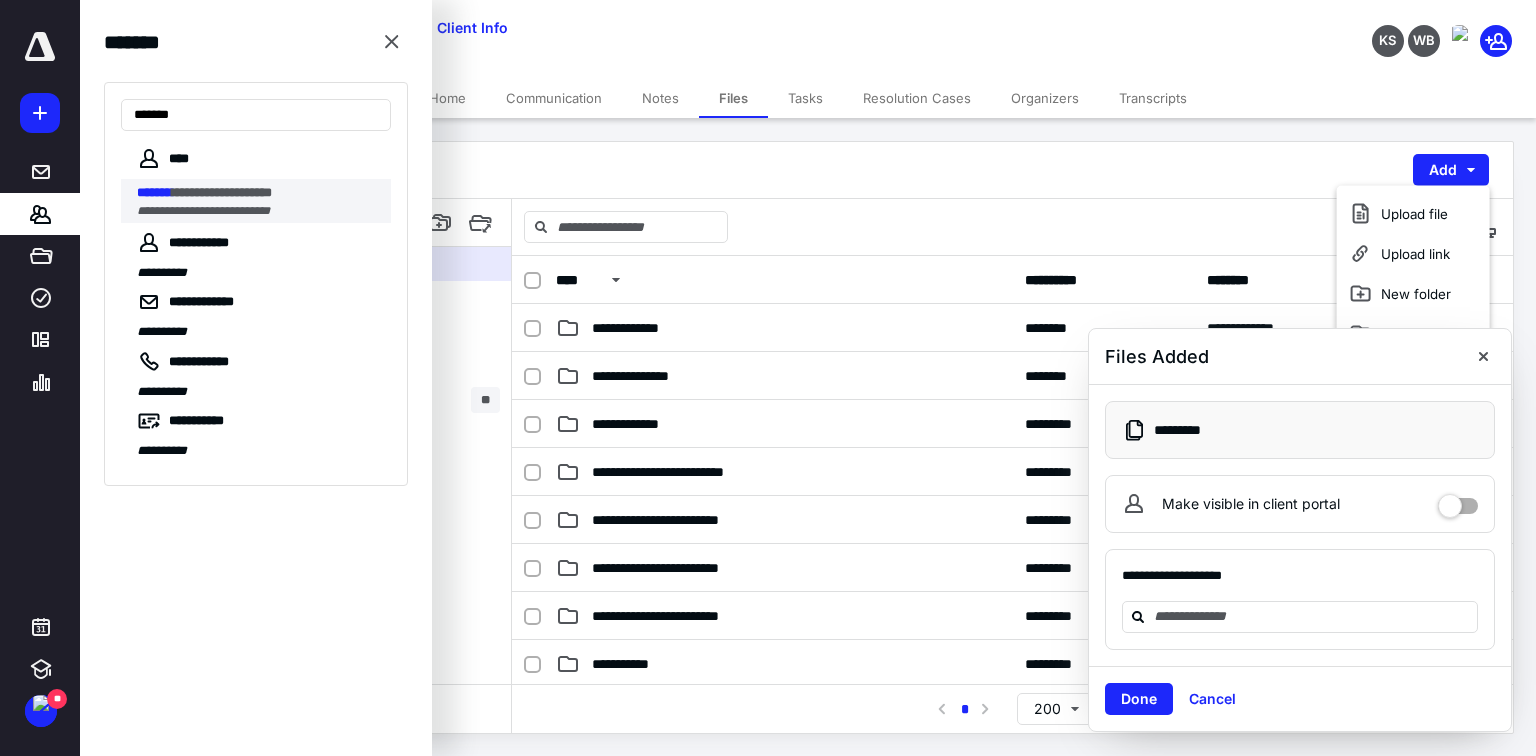 type on "*******" 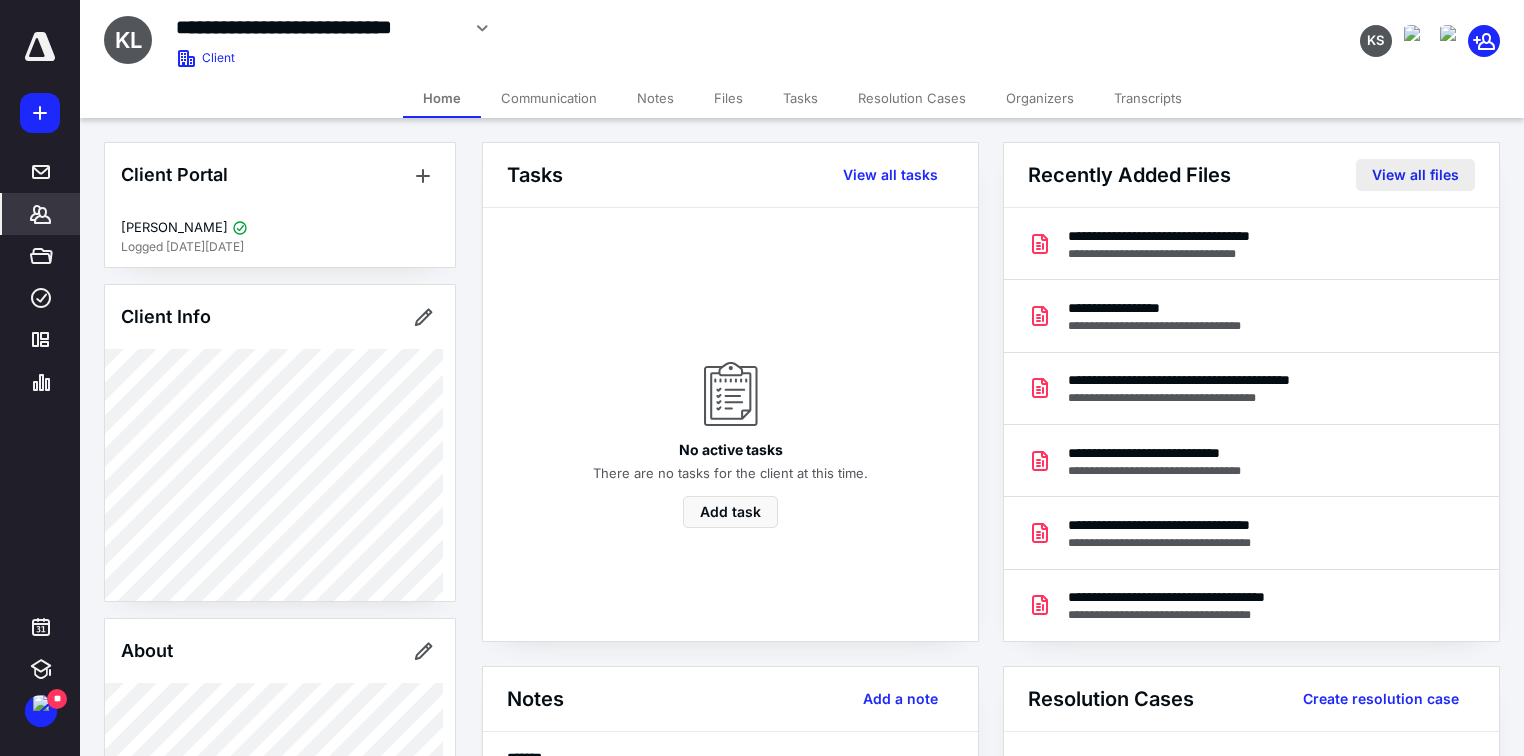 click on "View all files" at bounding box center (1415, 175) 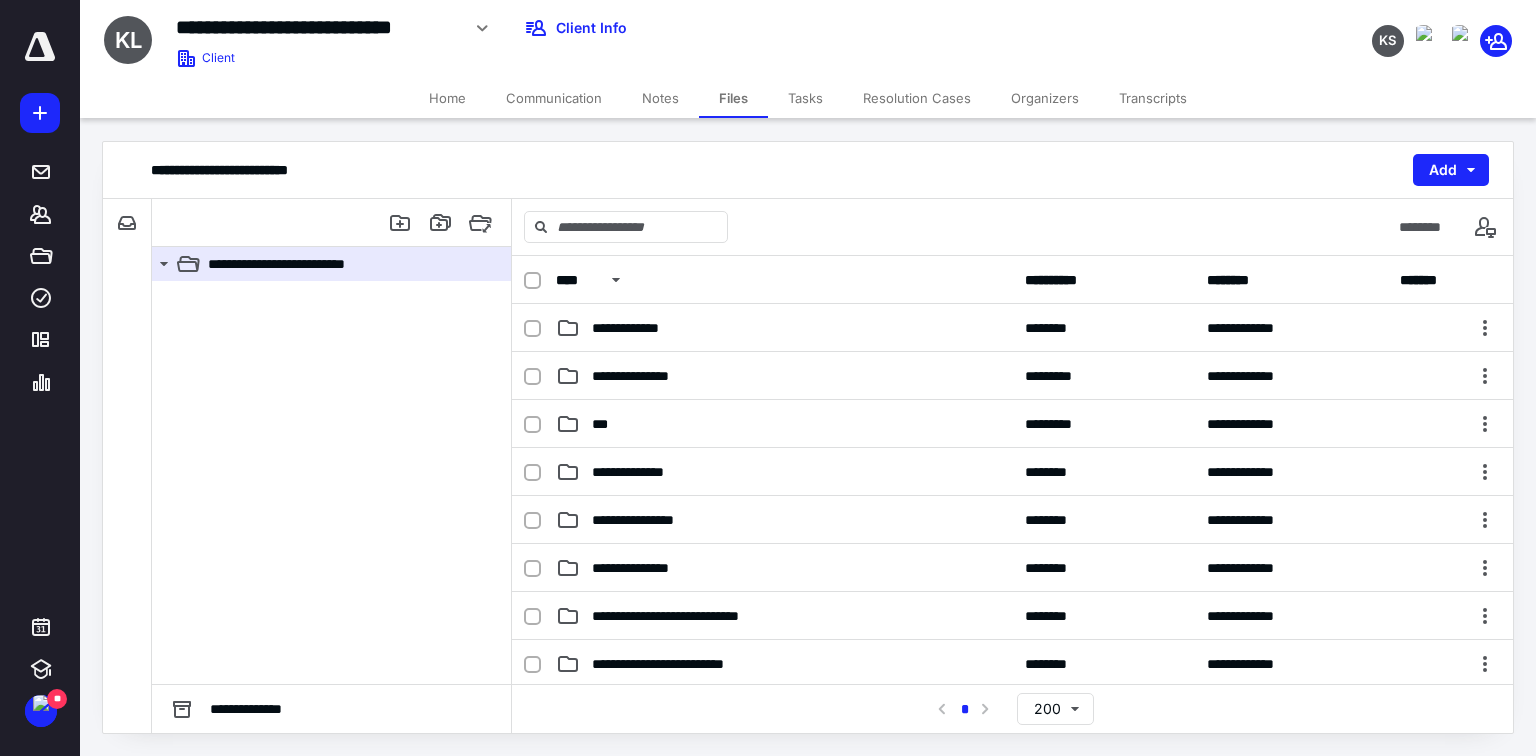 click on "**********" at bounding box center (808, 170) 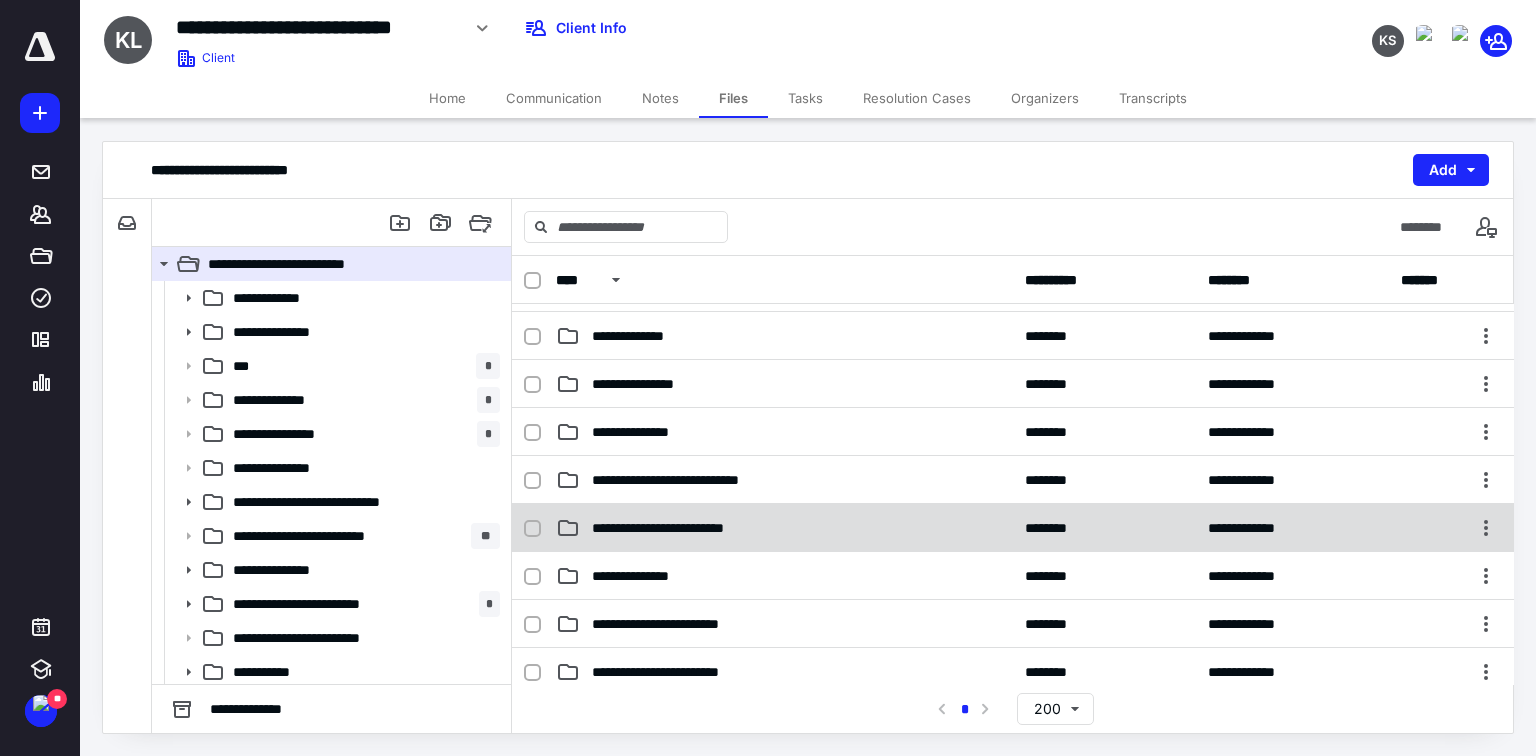 scroll, scrollTop: 160, scrollLeft: 0, axis: vertical 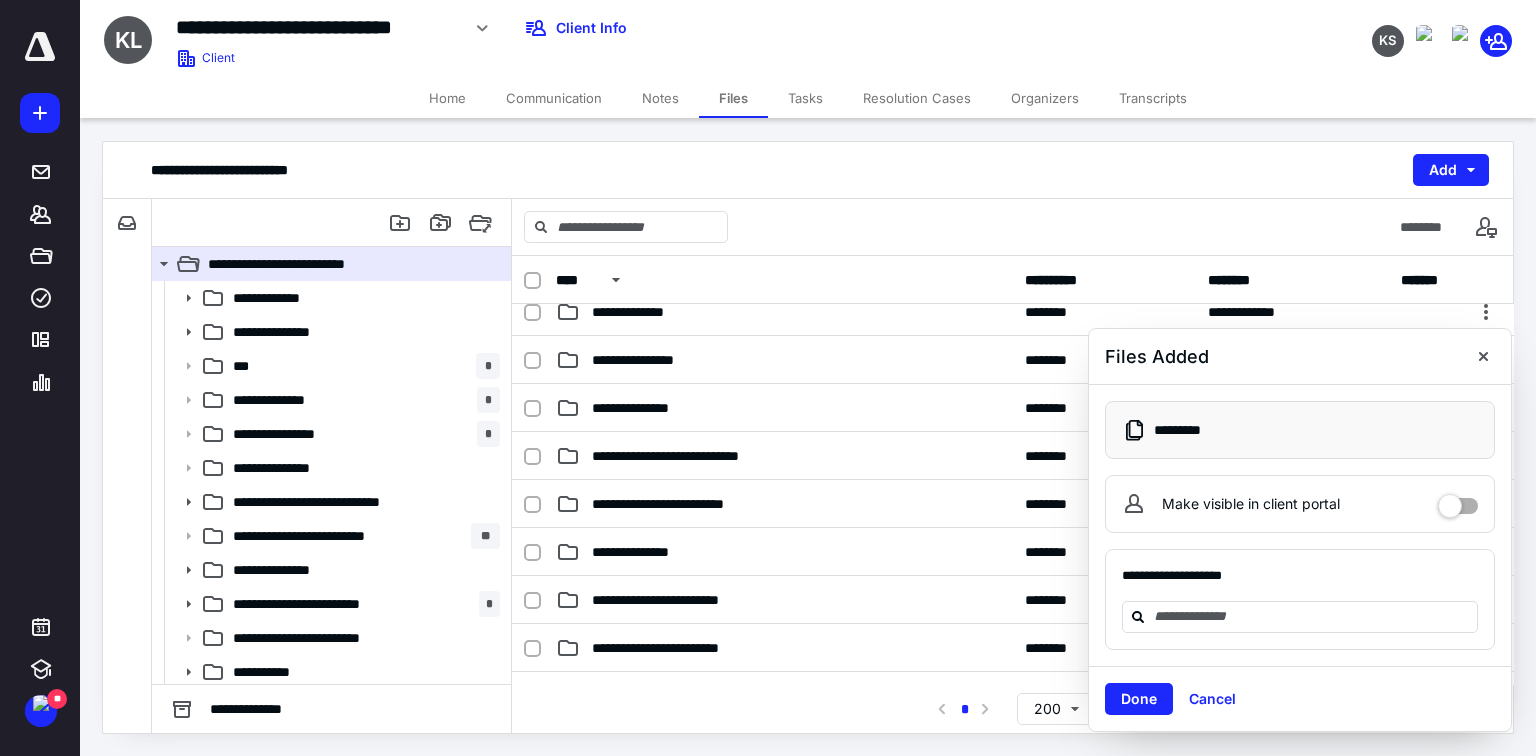 click on "Done" at bounding box center [1139, 699] 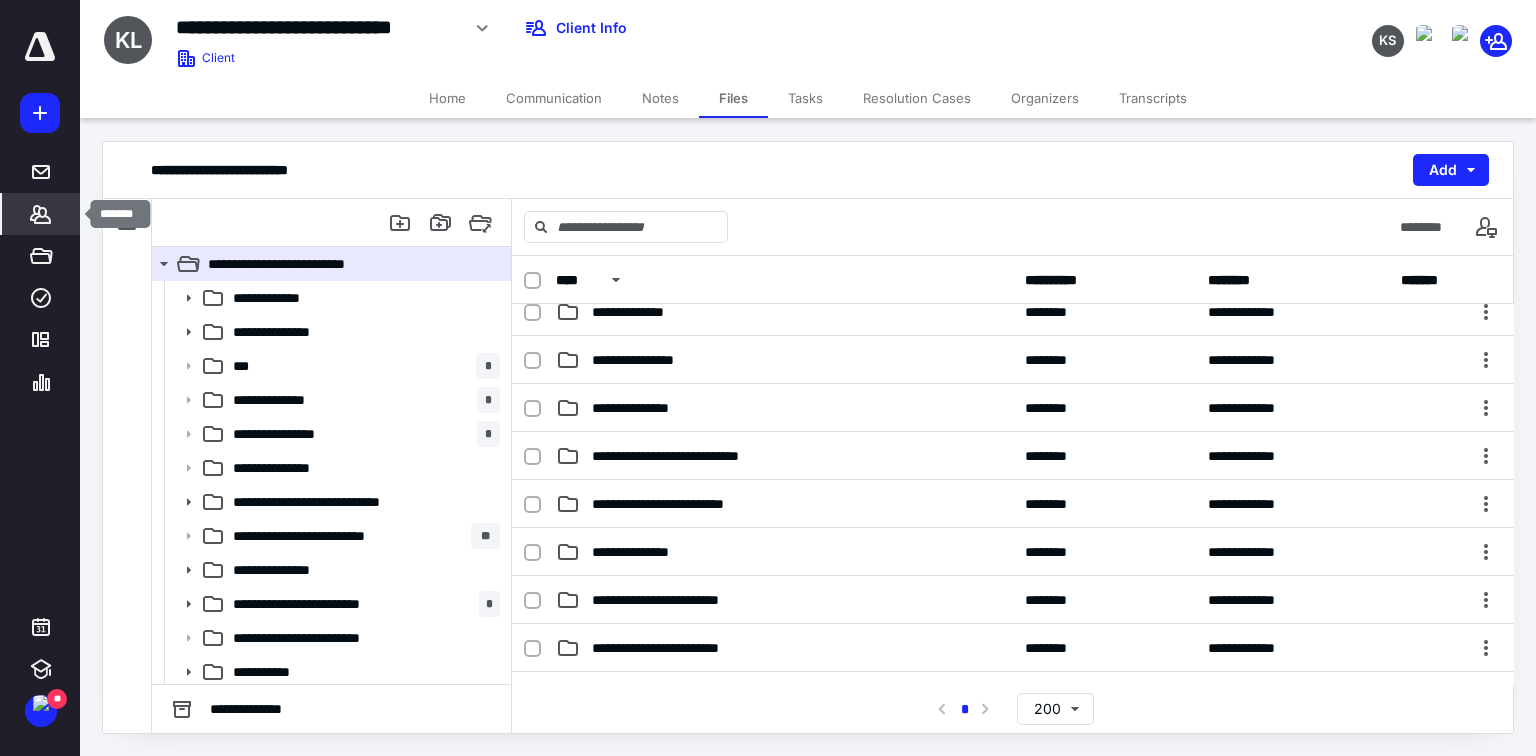 click 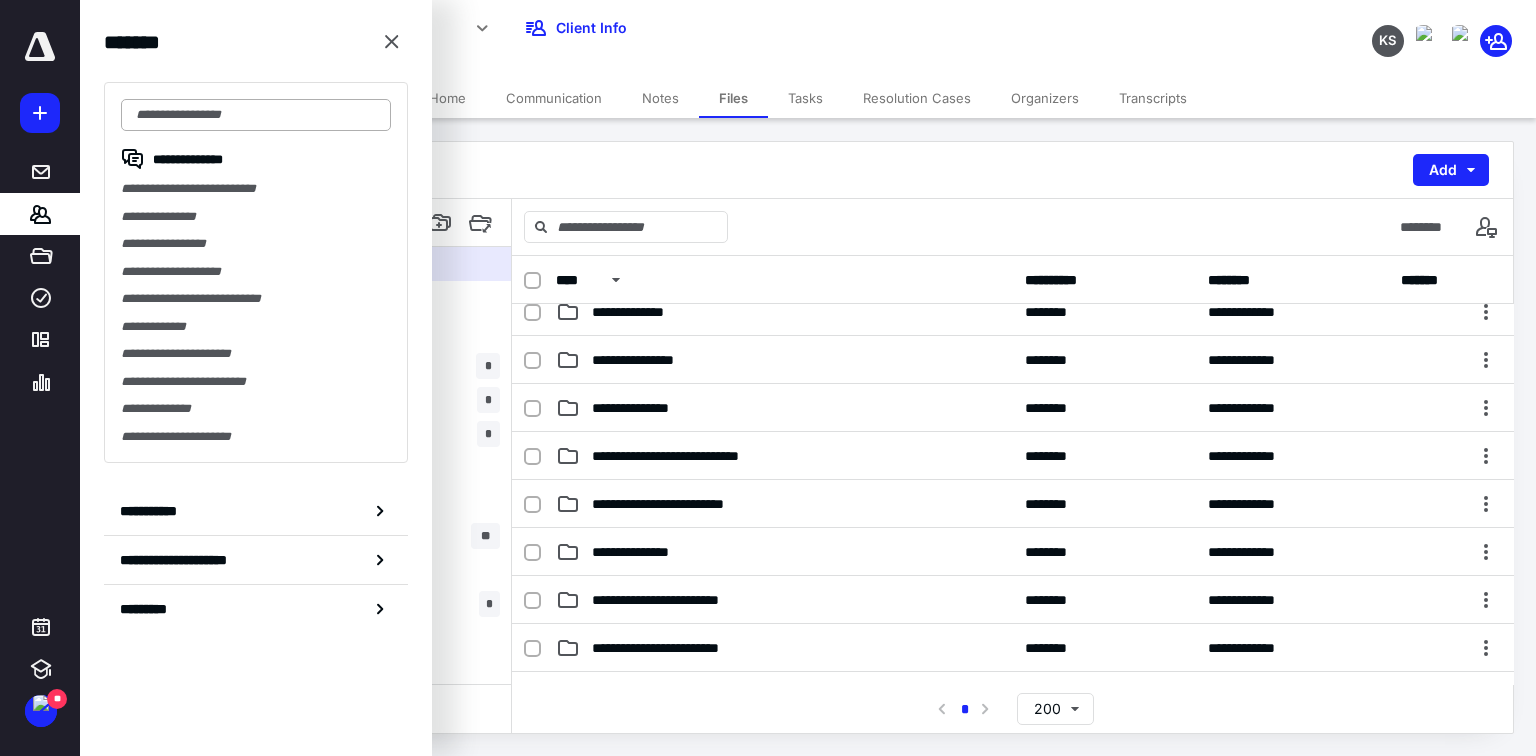 click at bounding box center (256, 115) 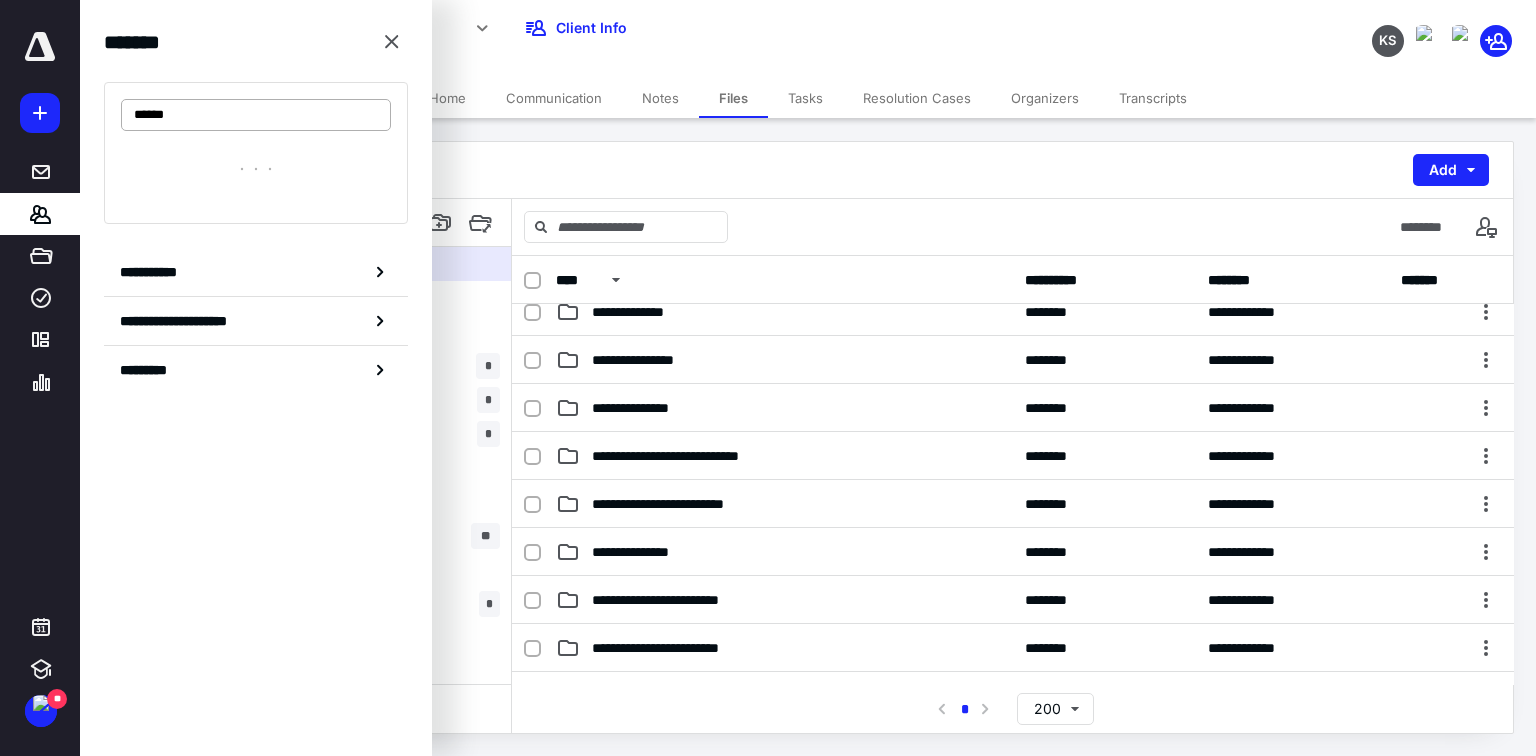 type on "******" 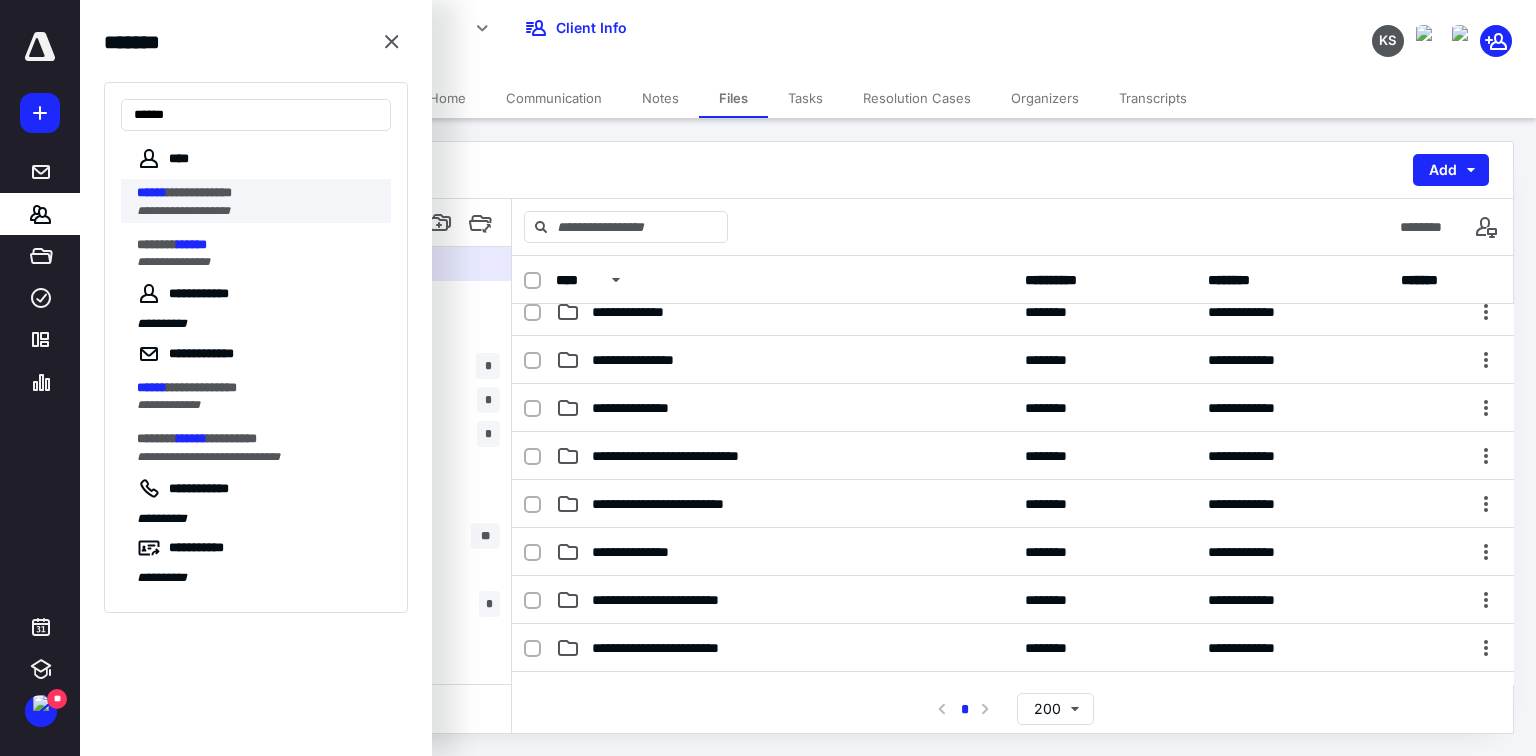 click on "**********" at bounding box center [183, 211] 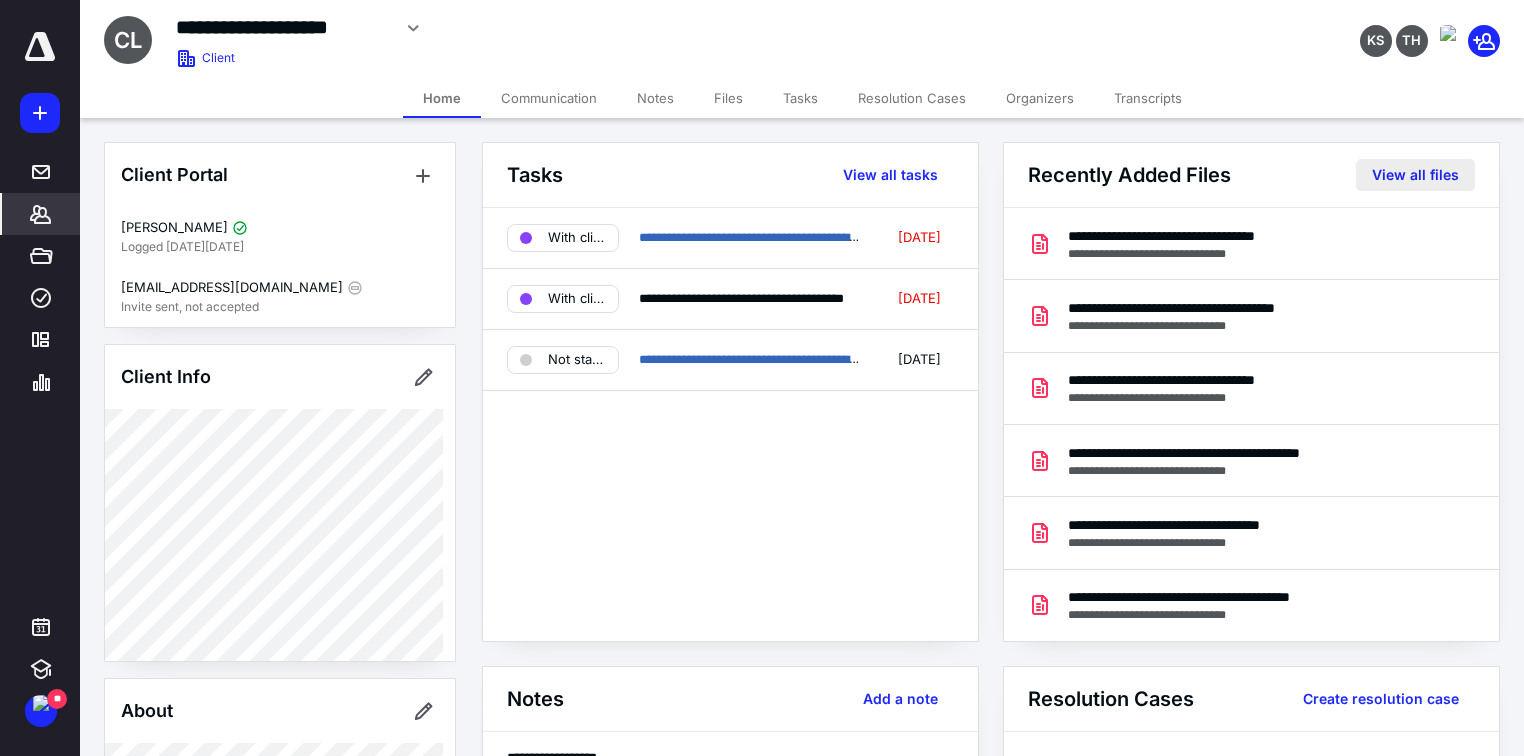 click on "View all files" at bounding box center (1415, 175) 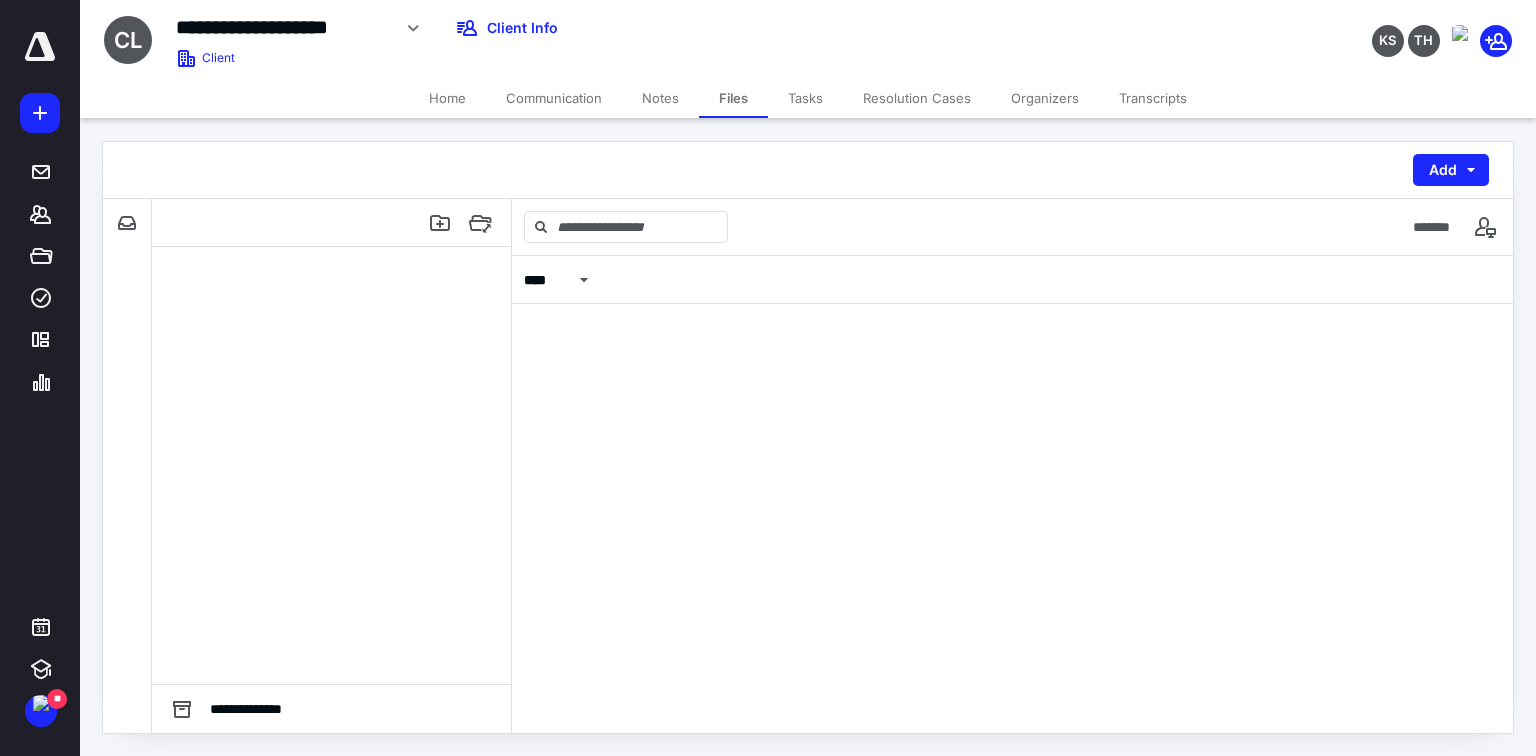 click on "Add" at bounding box center (1451, 170) 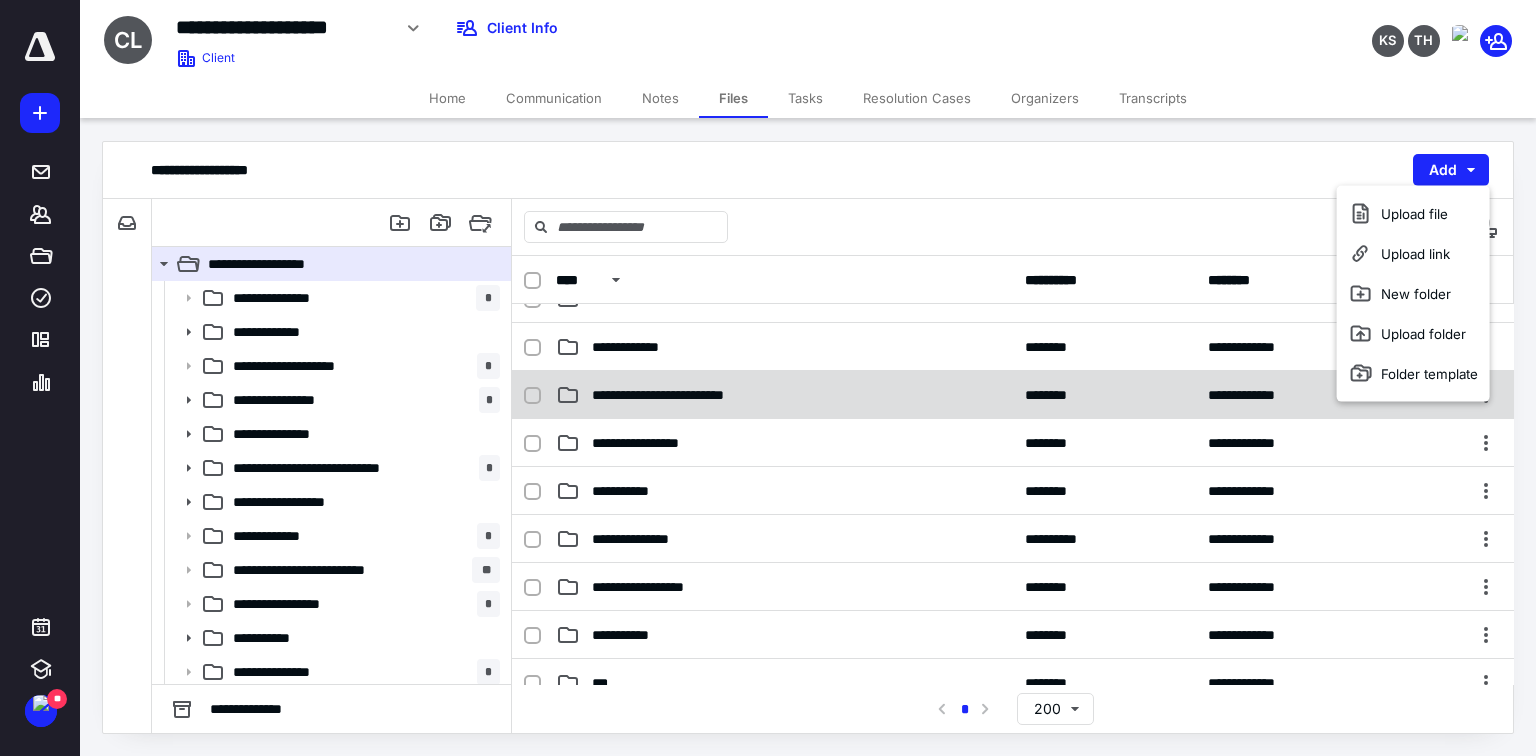 scroll, scrollTop: 320, scrollLeft: 0, axis: vertical 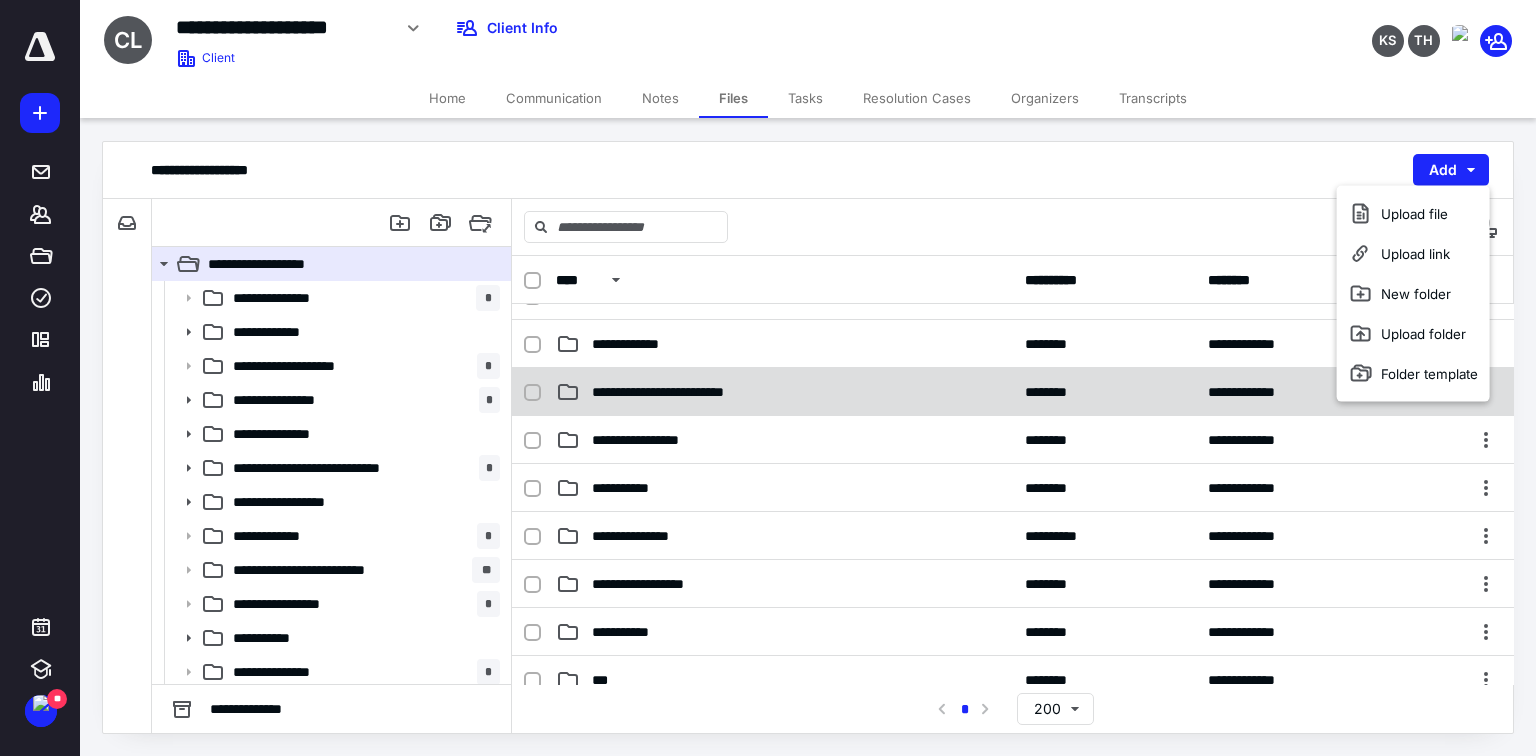 click on "**********" at bounding box center [681, 392] 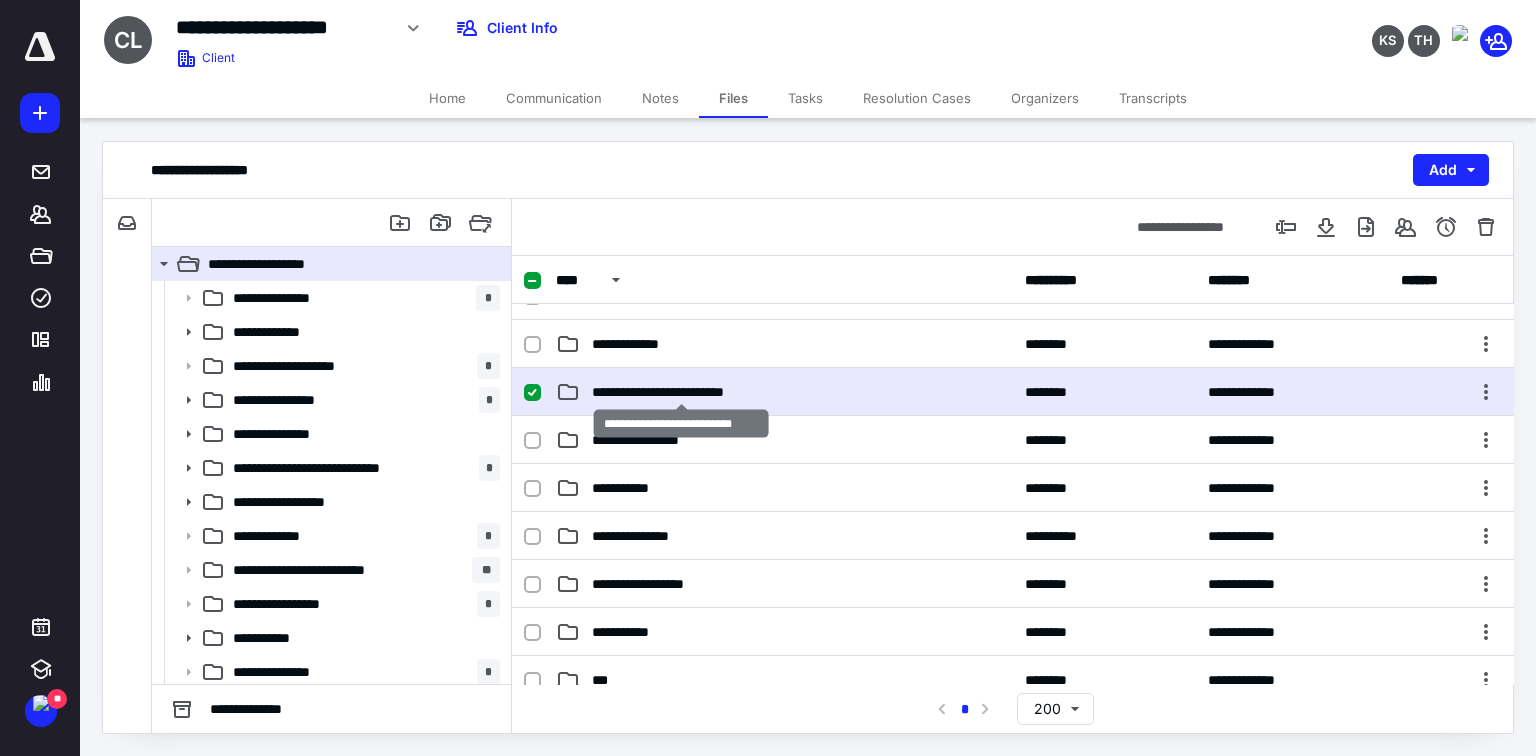 click on "**********" at bounding box center (681, 392) 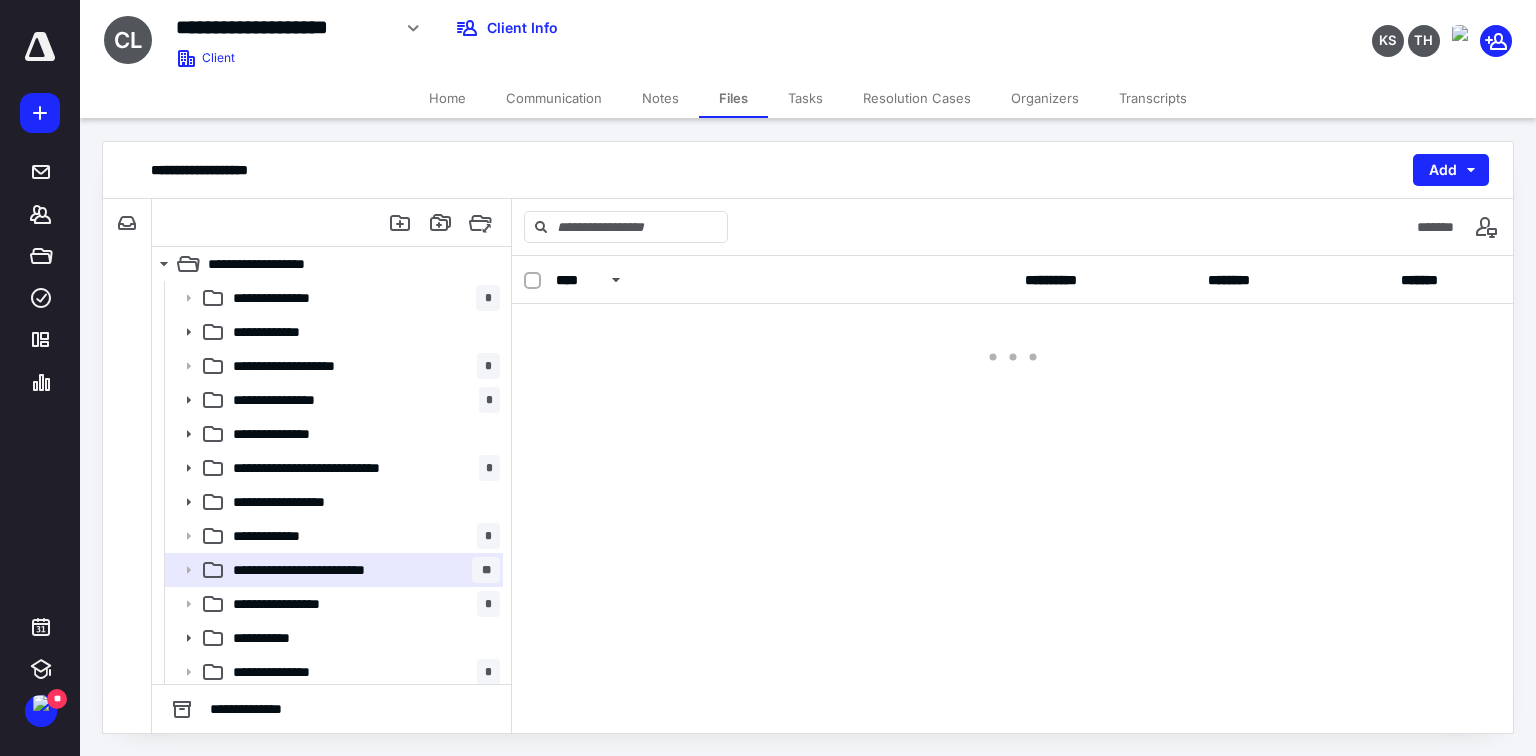 scroll, scrollTop: 0, scrollLeft: 0, axis: both 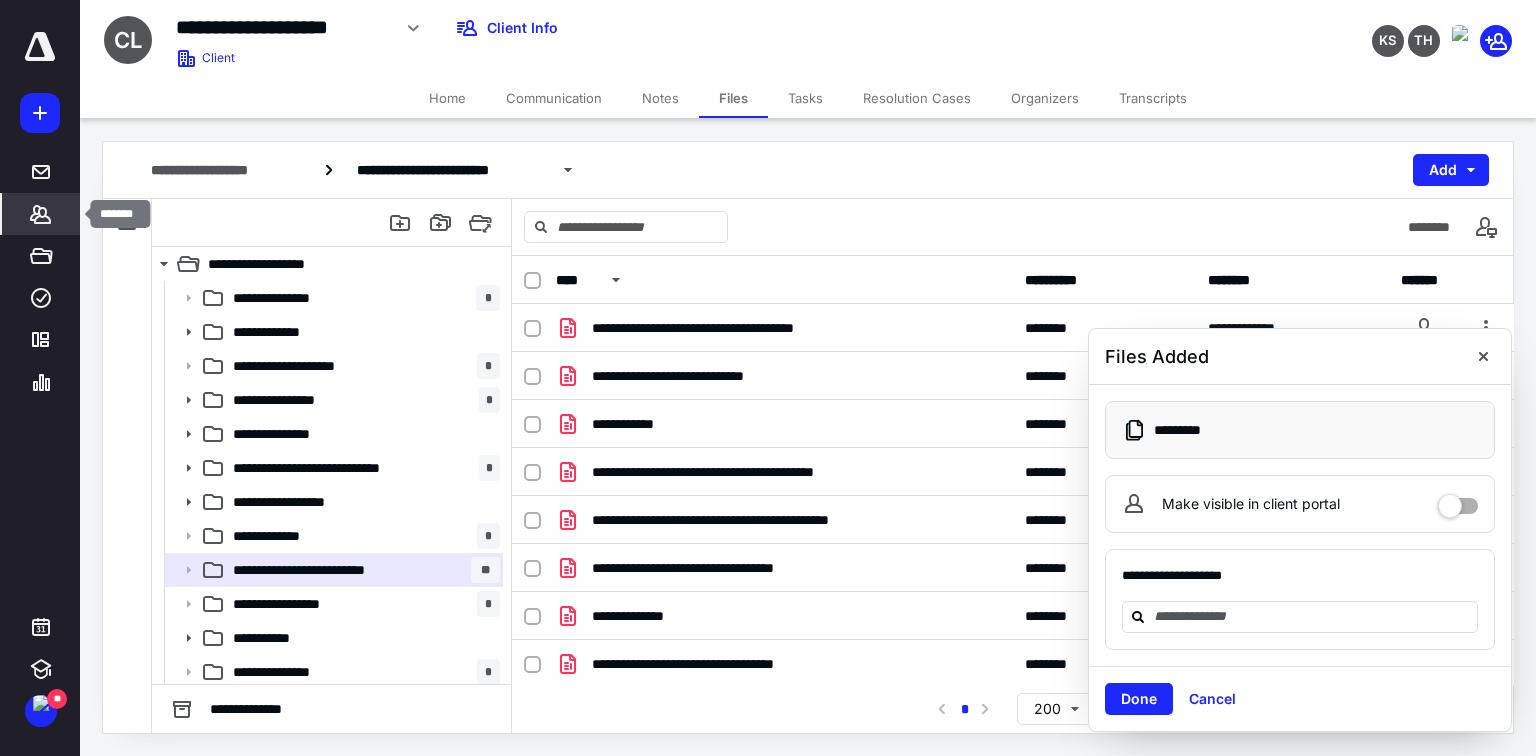 click 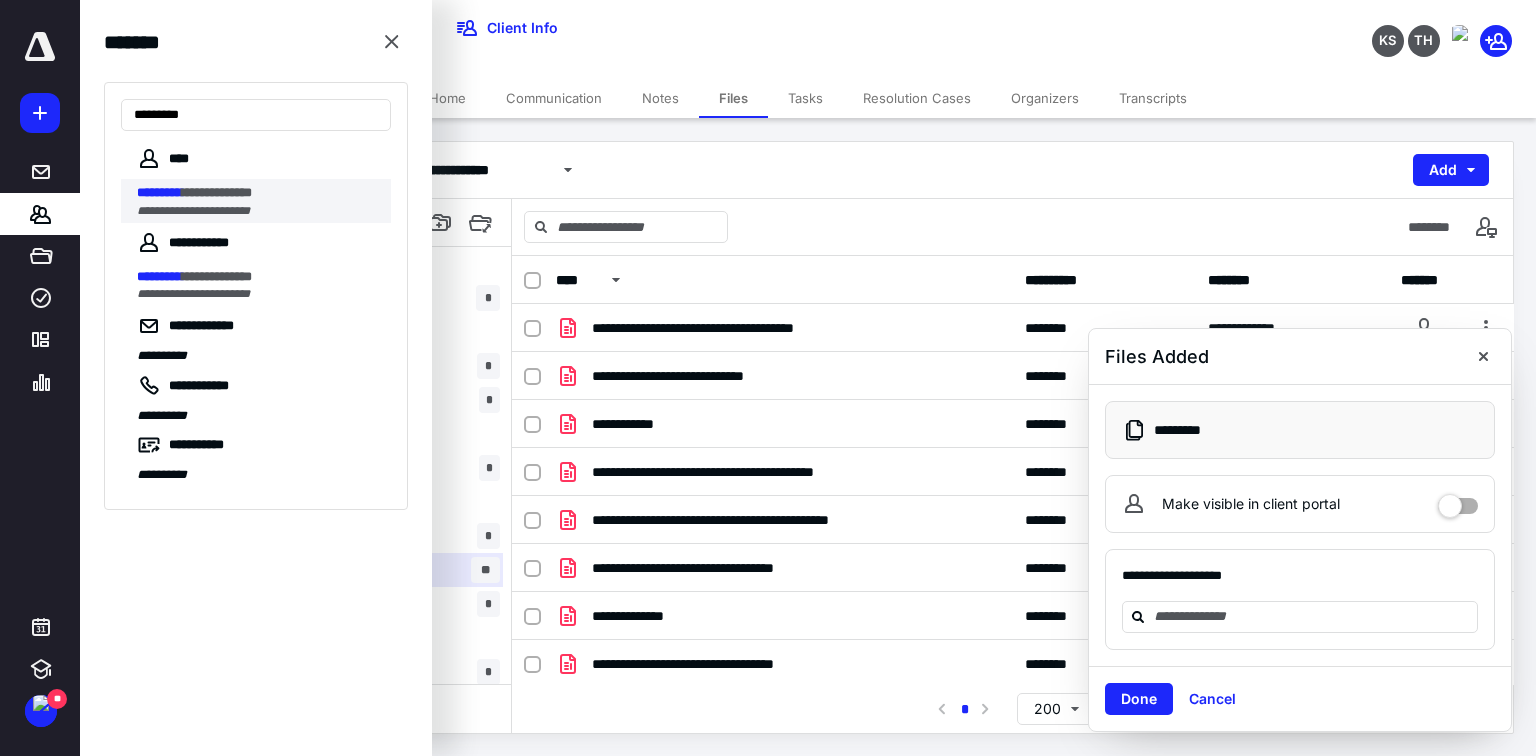 type on "*********" 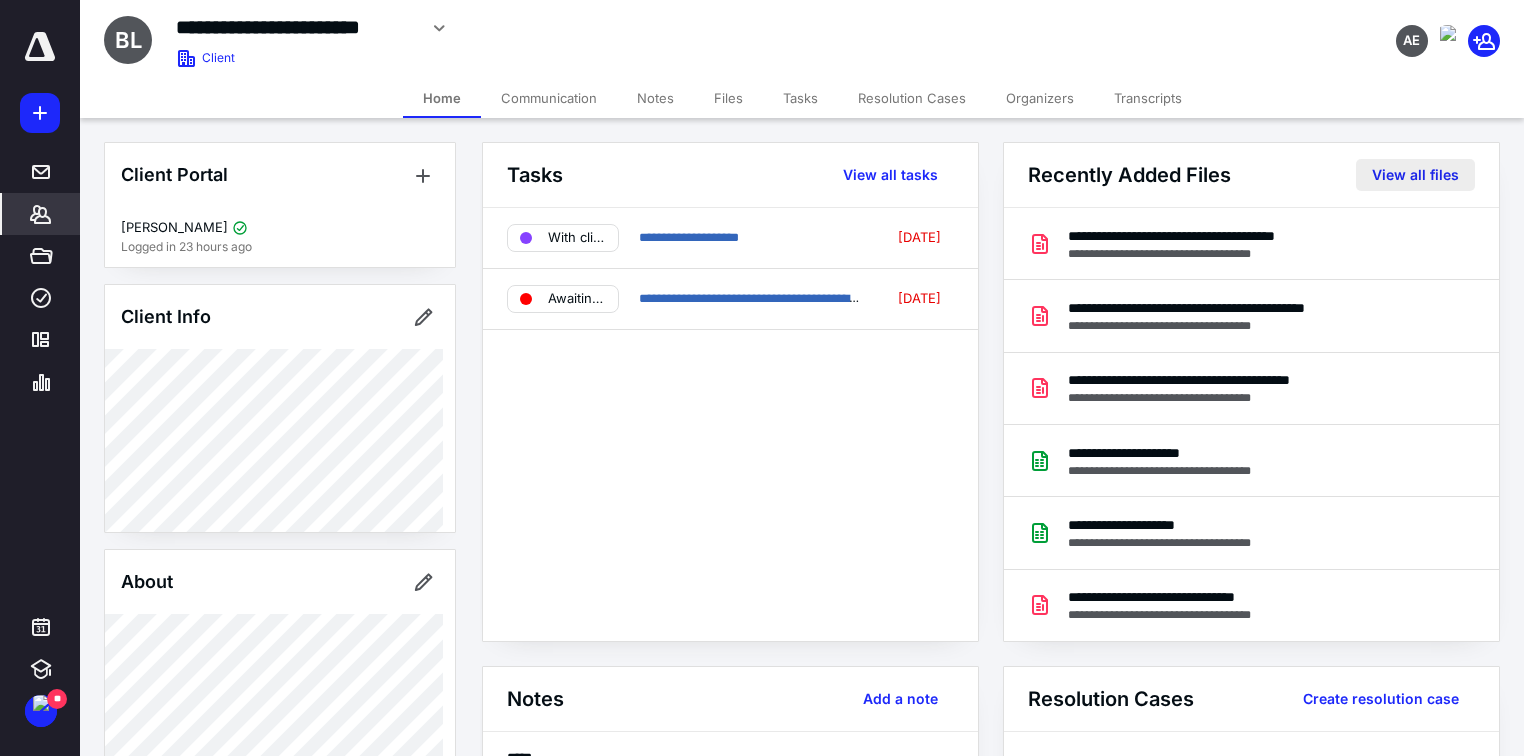 click on "View all files" at bounding box center (1415, 175) 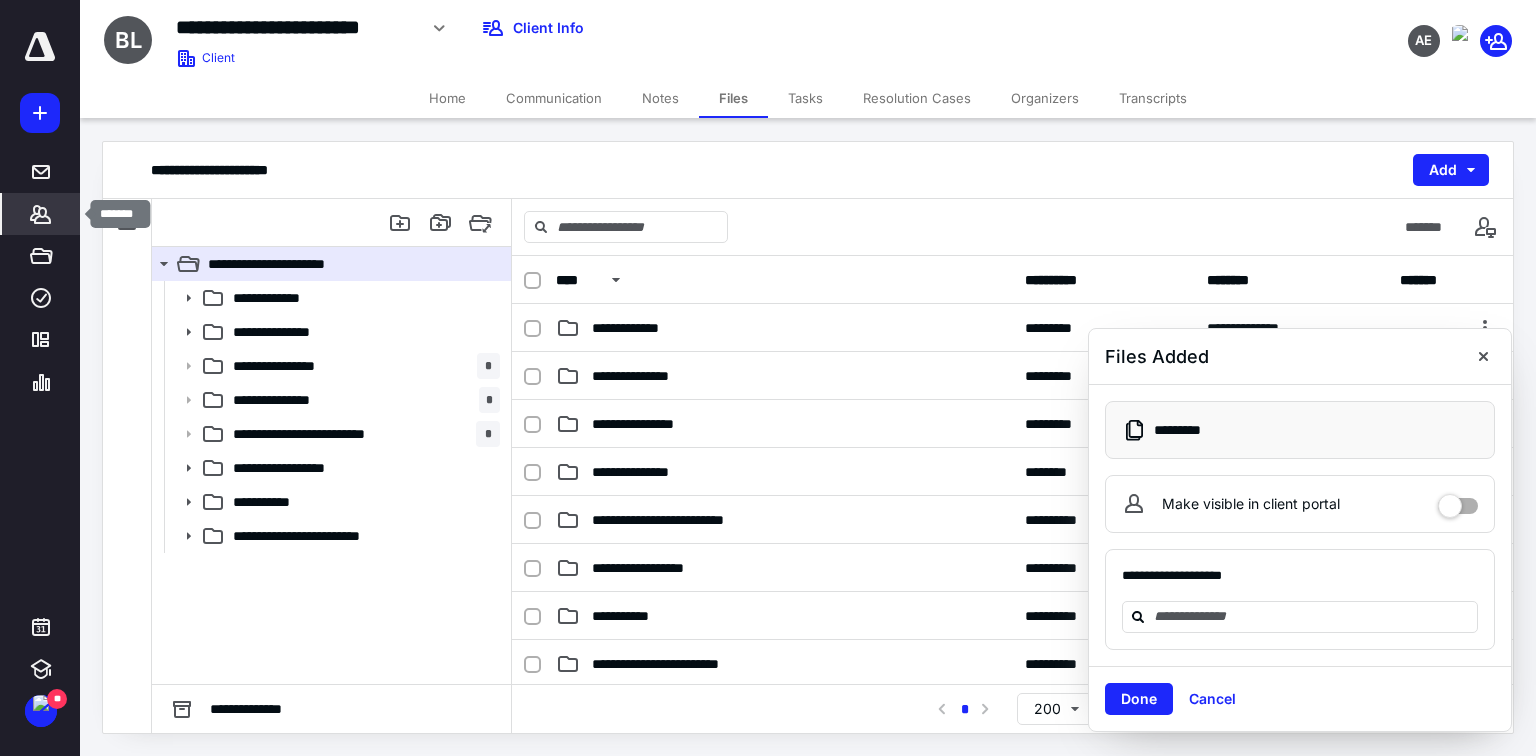 click 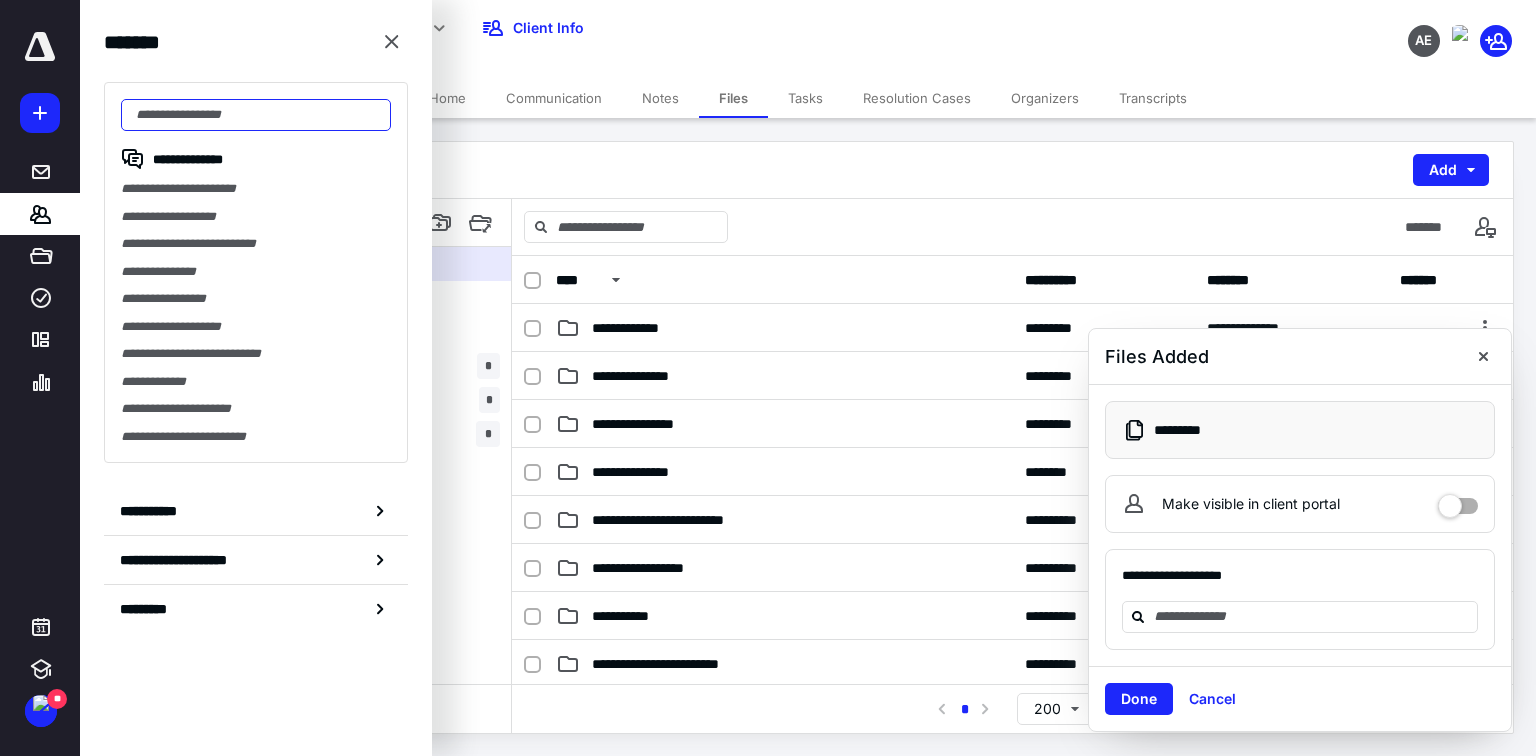 click at bounding box center (256, 115) 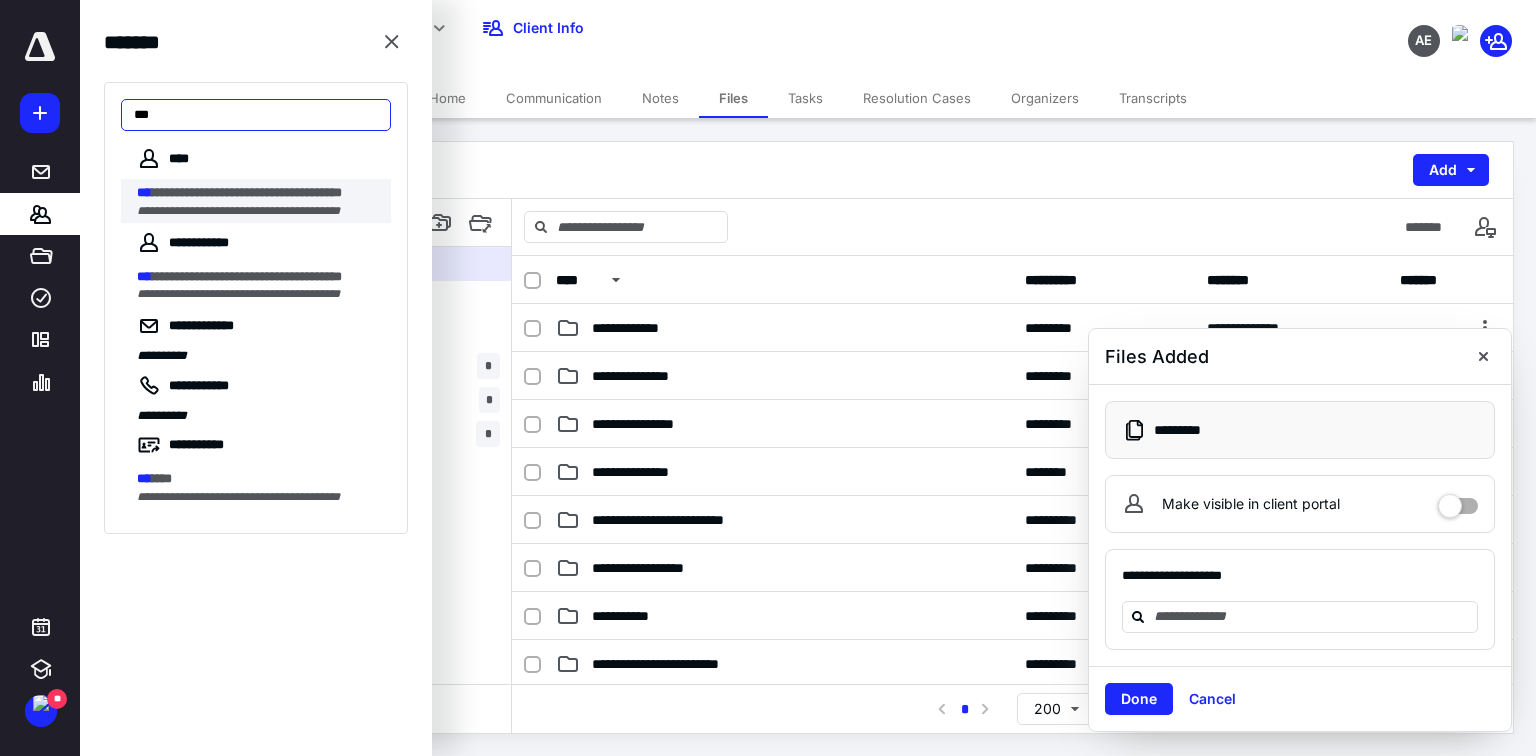 type on "***" 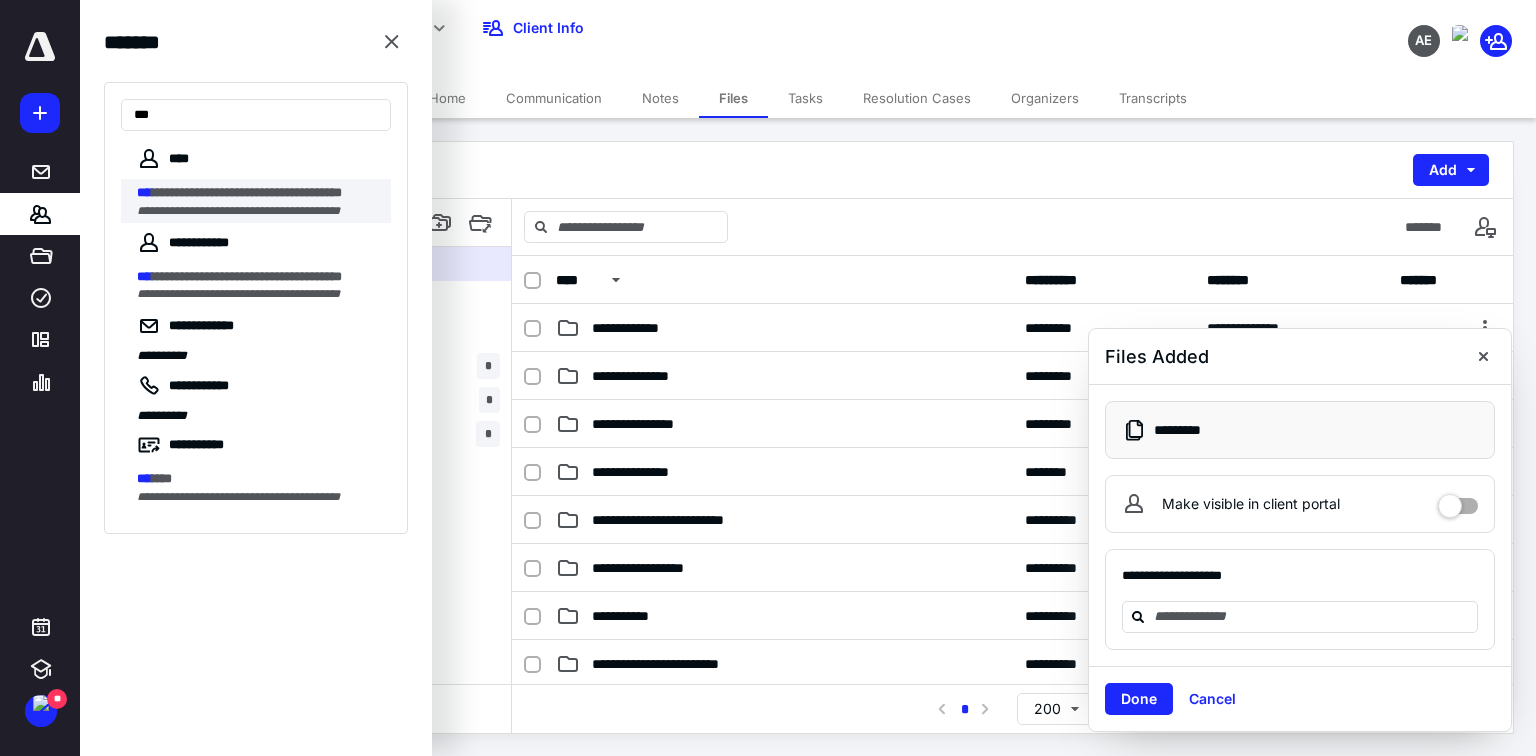 click on "**********" at bounding box center (247, 192) 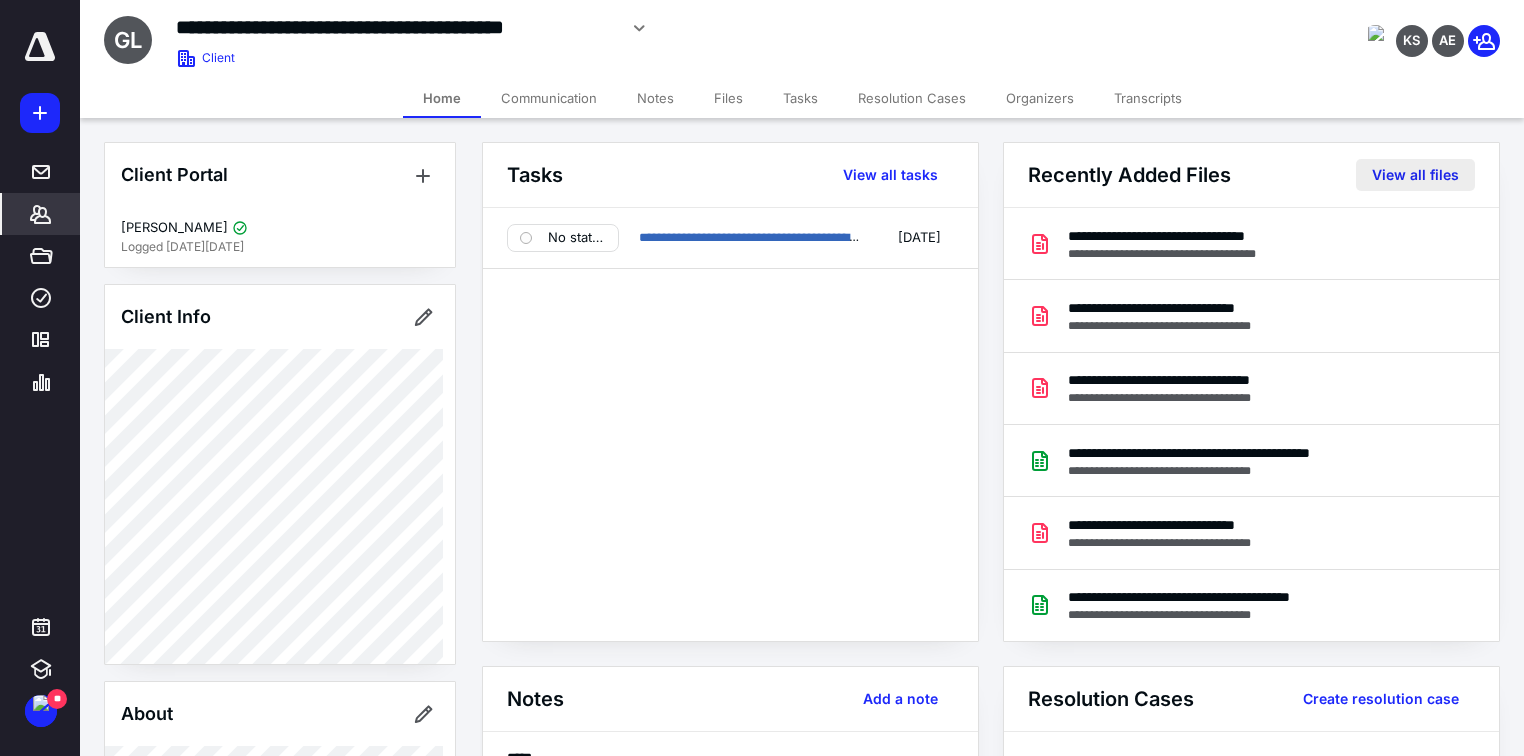 click on "View all files" at bounding box center (1415, 175) 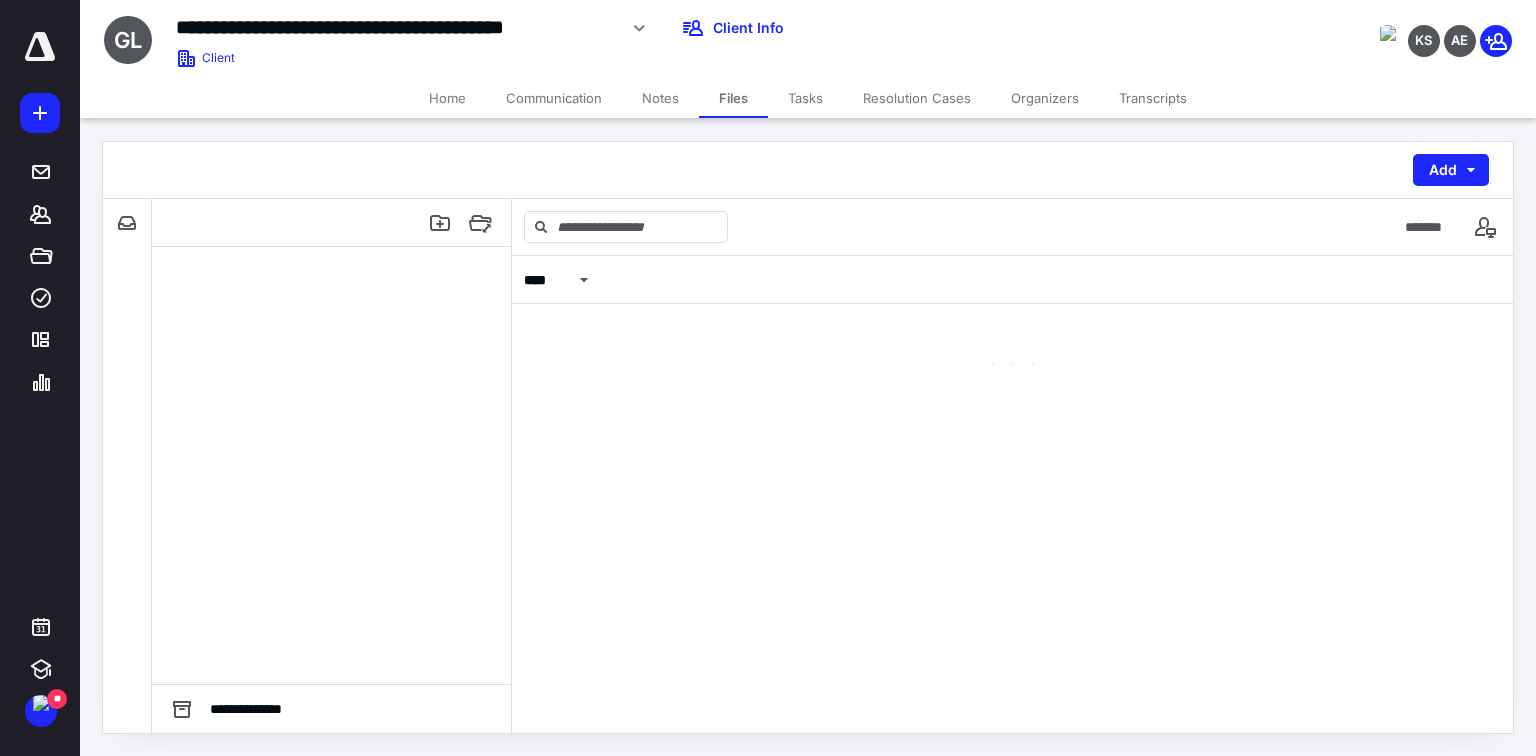 click on "Add" at bounding box center (1451, 170) 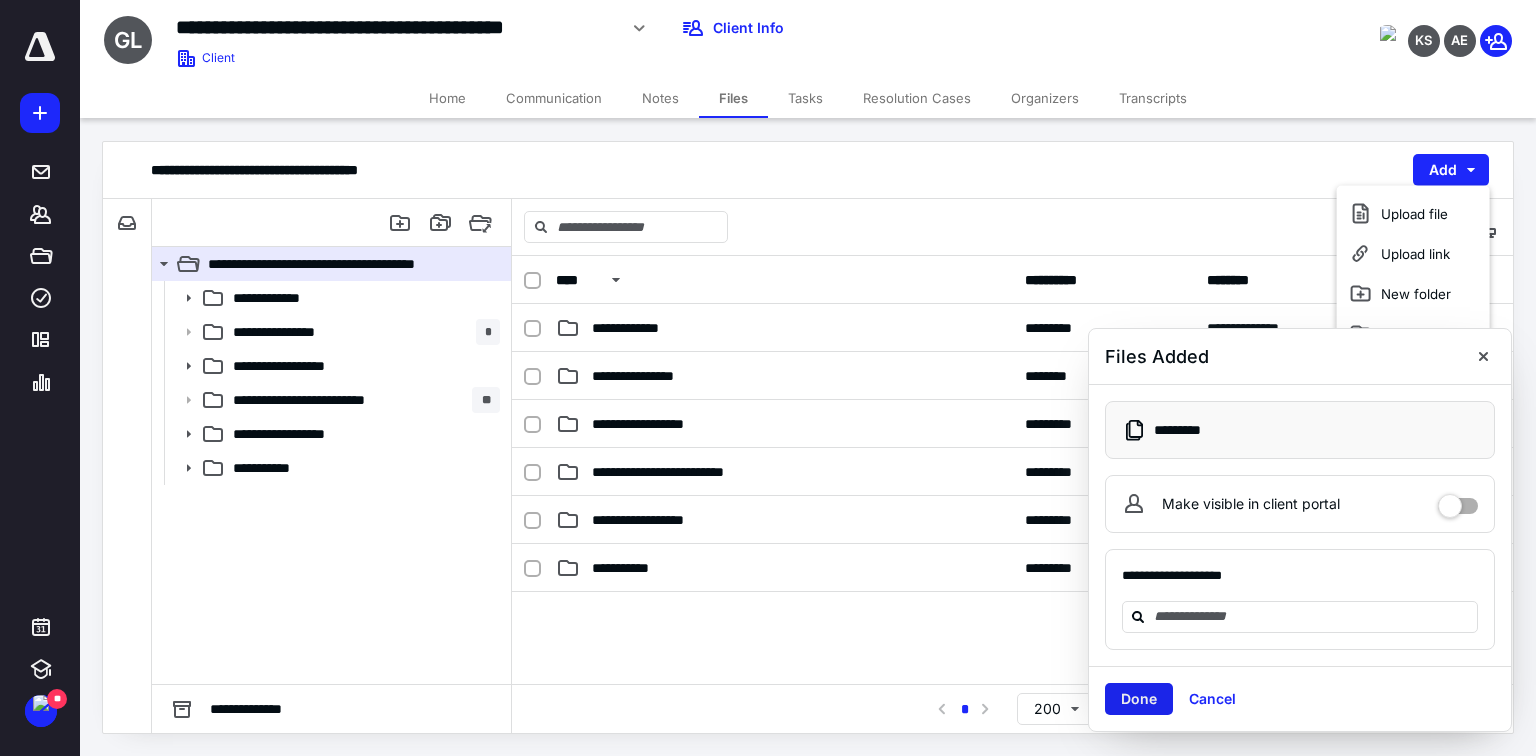click on "Done" at bounding box center (1139, 699) 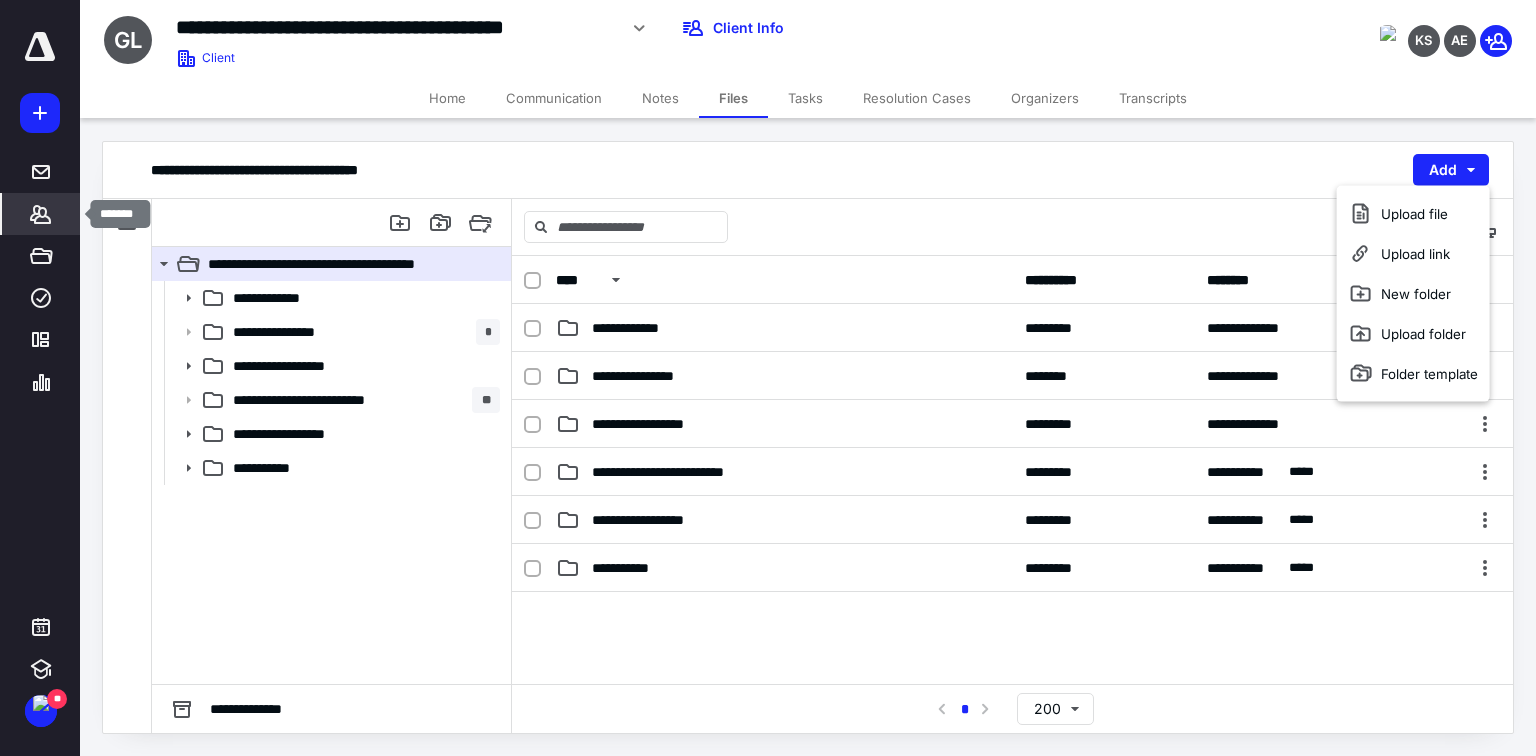 click 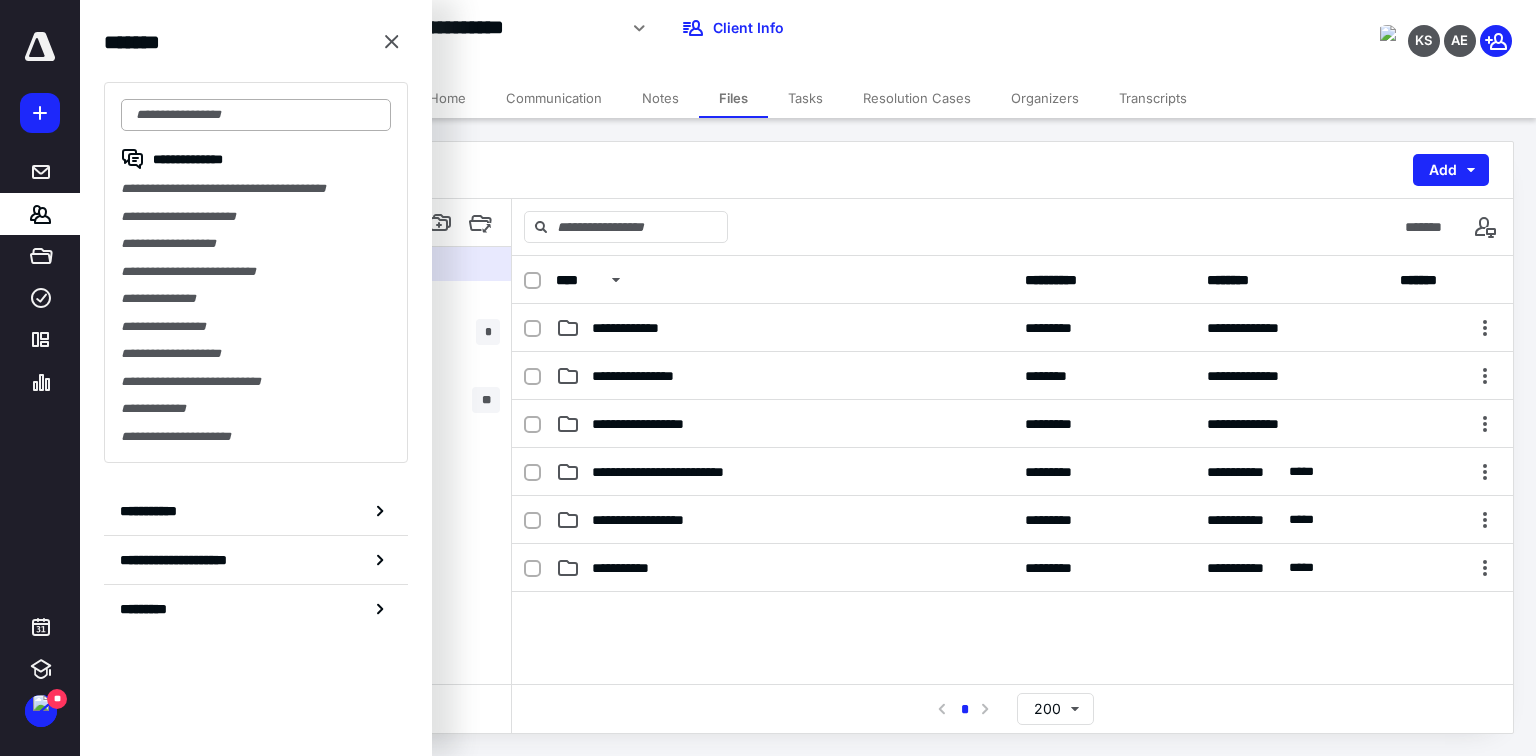 click at bounding box center [256, 115] 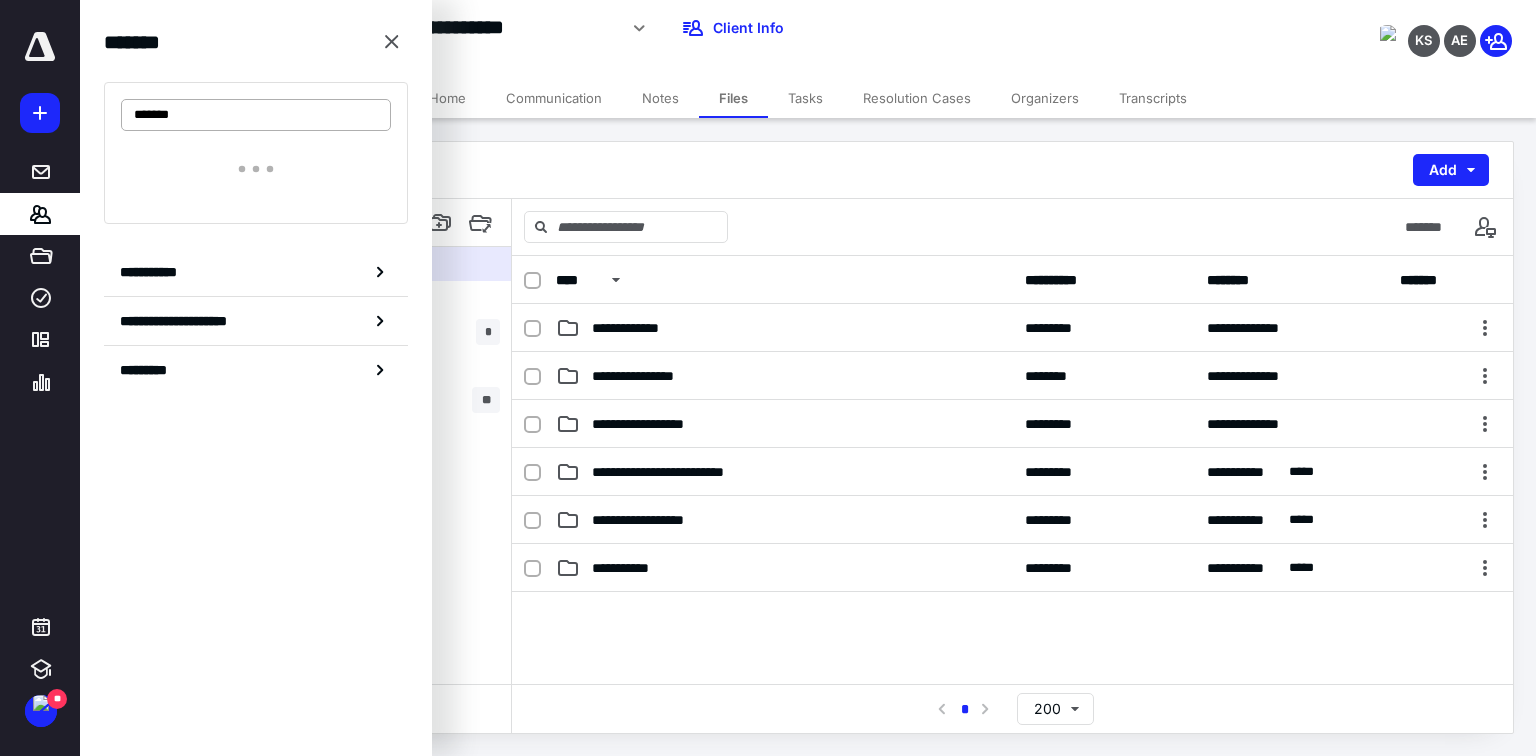 type on "*******" 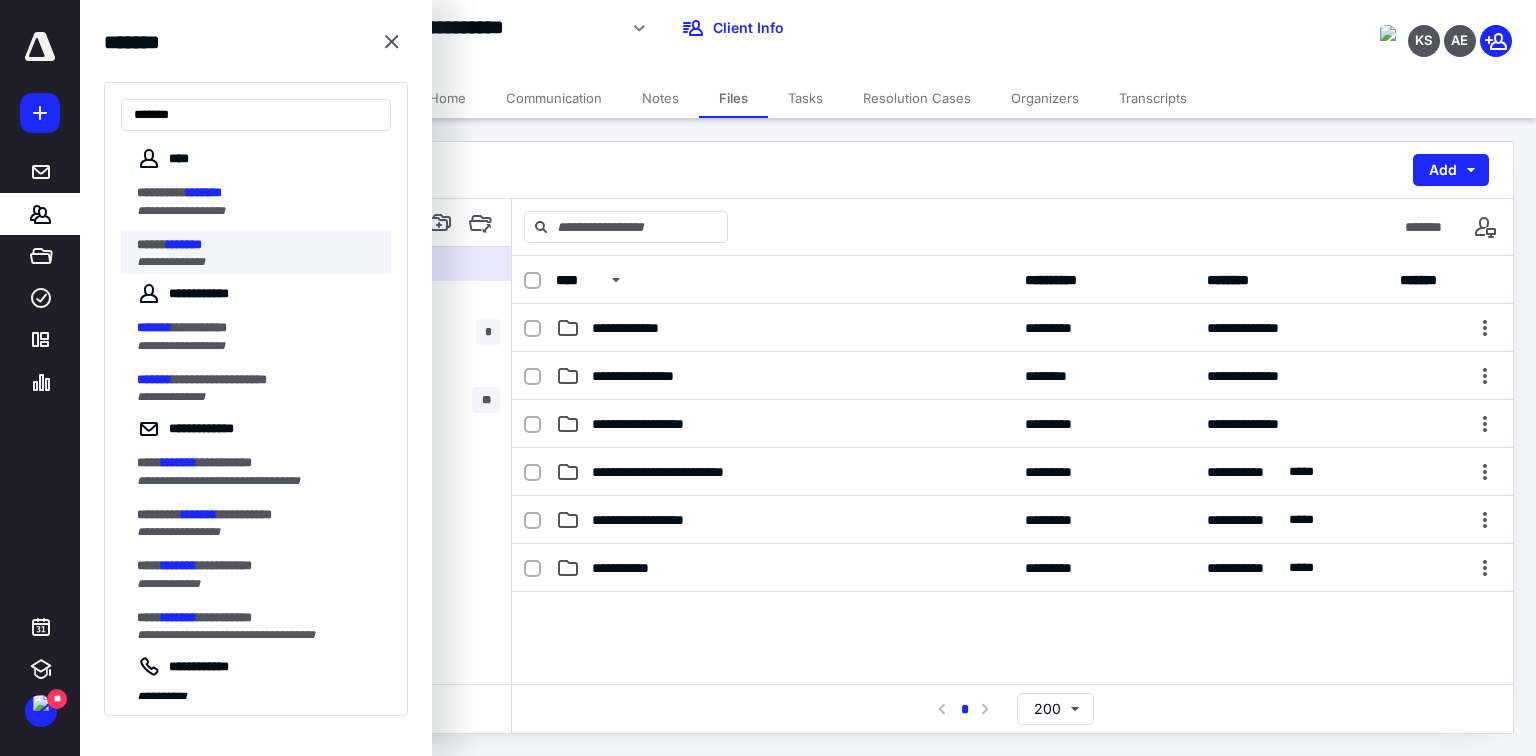 click on "**********" at bounding box center (171, 262) 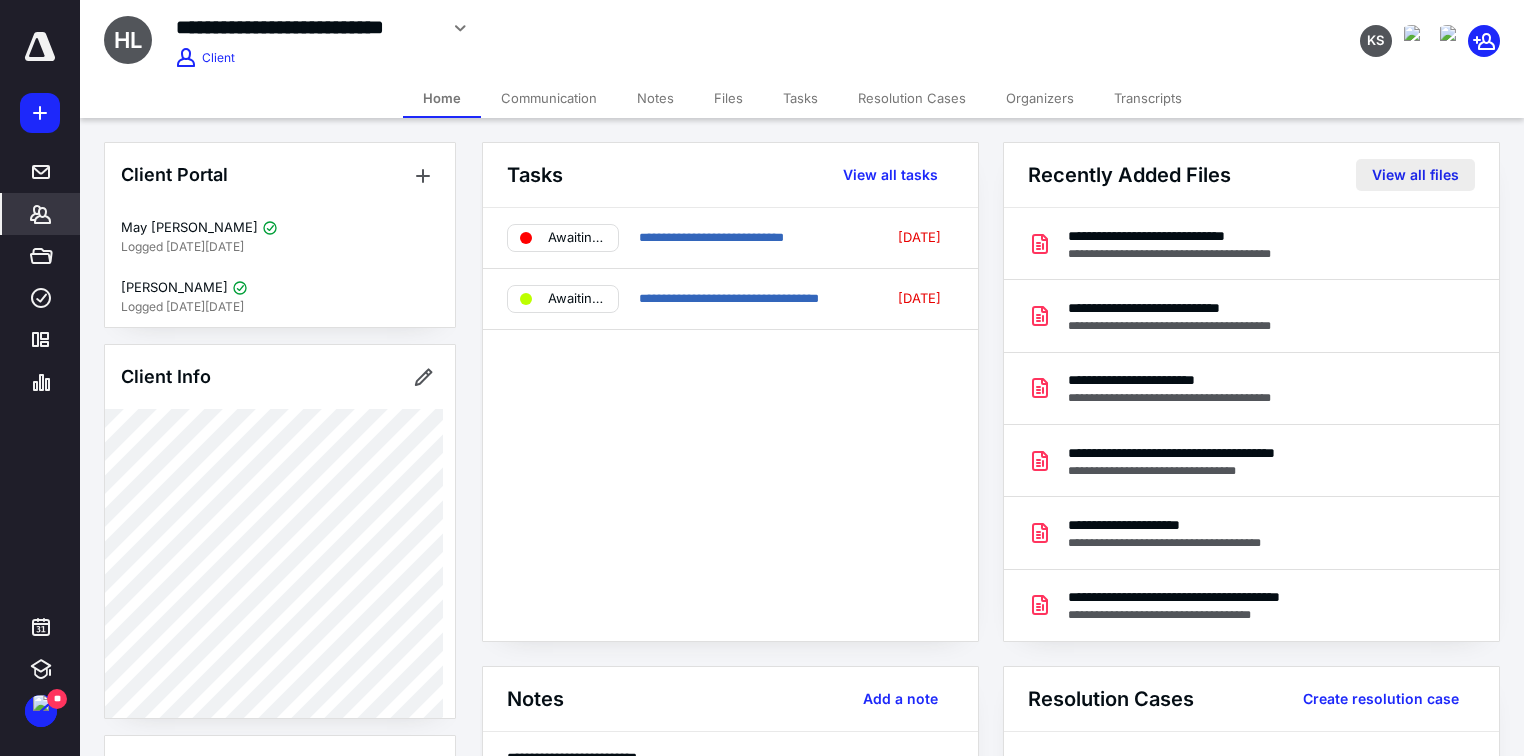 click on "View all files" at bounding box center (1415, 175) 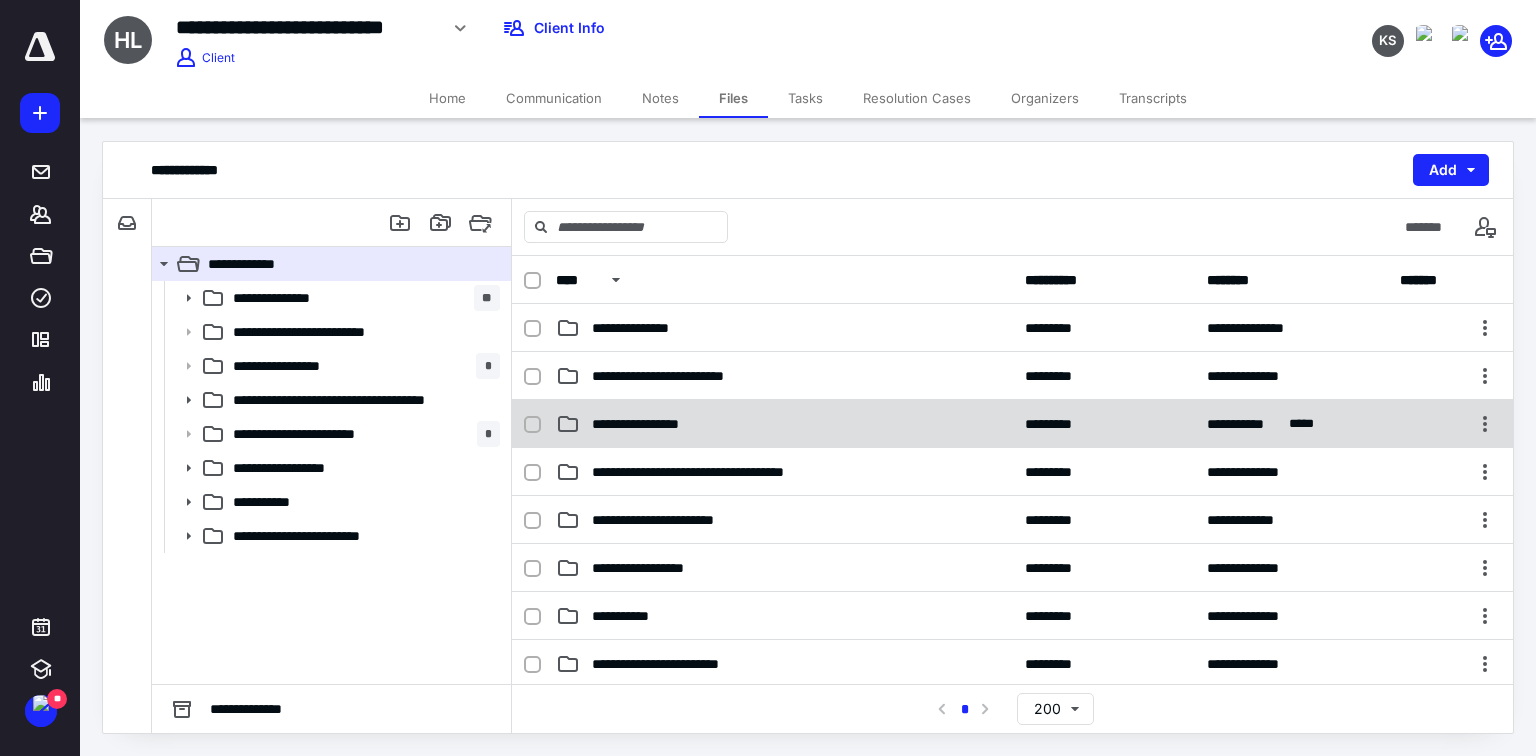 click on "**********" at bounding box center (651, 424) 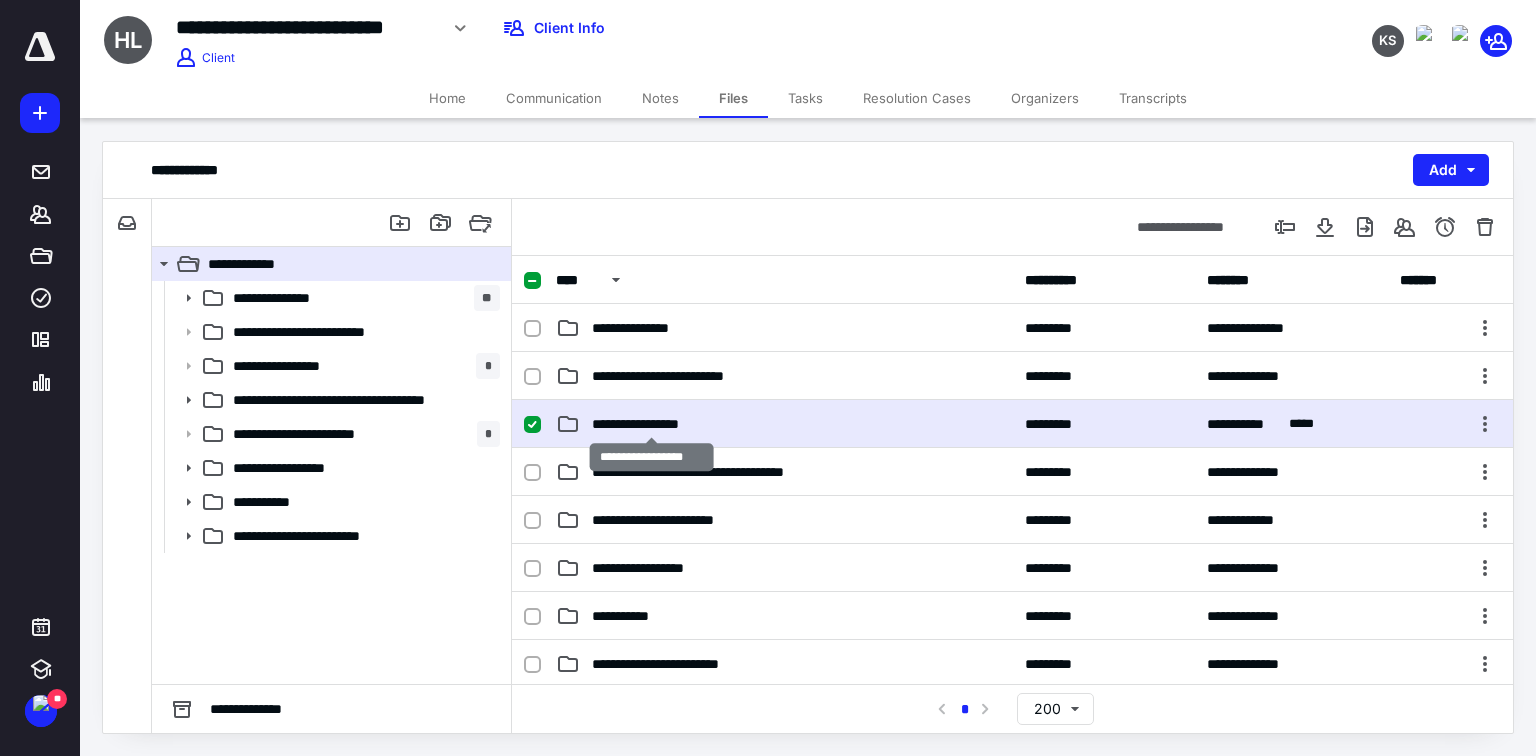 click on "**********" at bounding box center [651, 424] 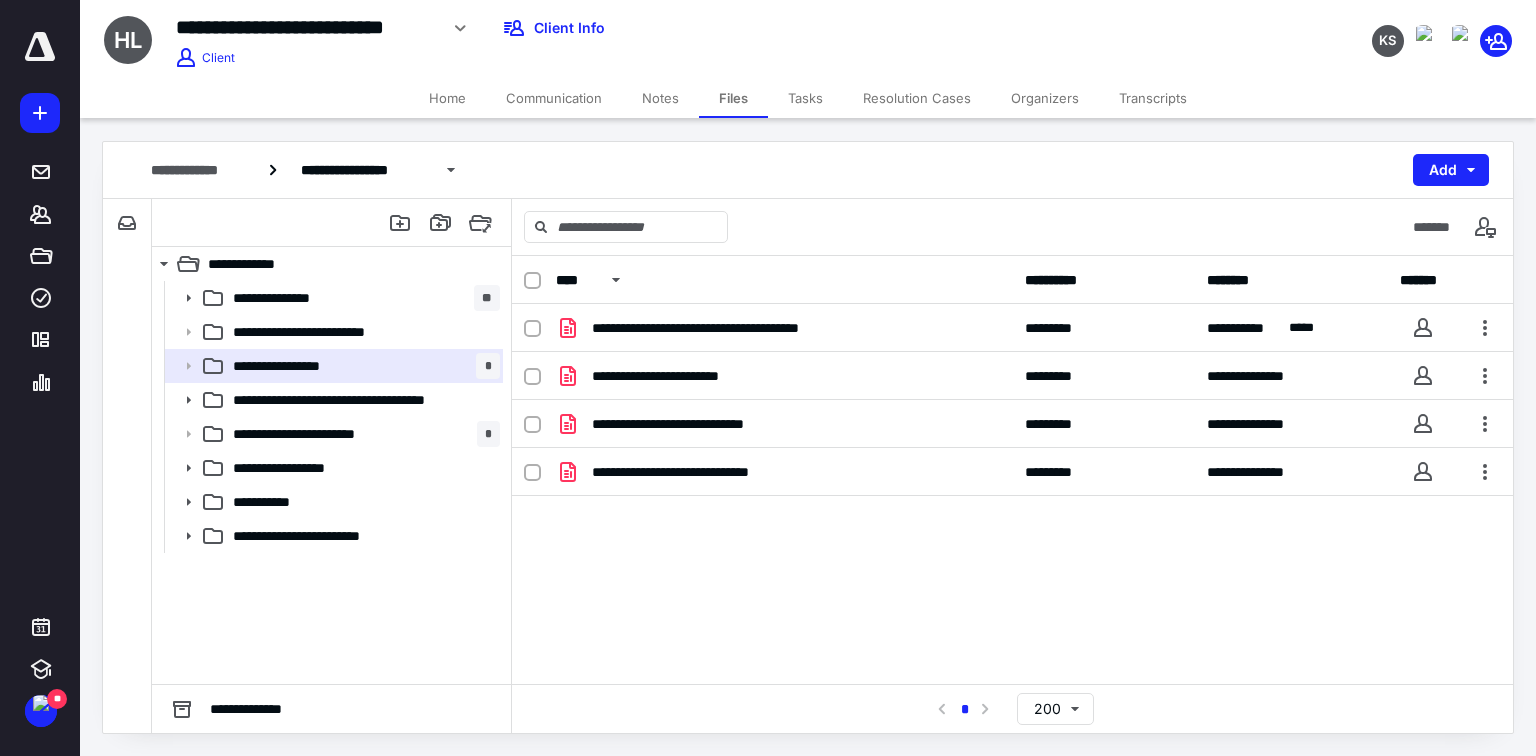 drag, startPoint x: 739, startPoint y: 580, endPoint x: 755, endPoint y: 543, distance: 40.311287 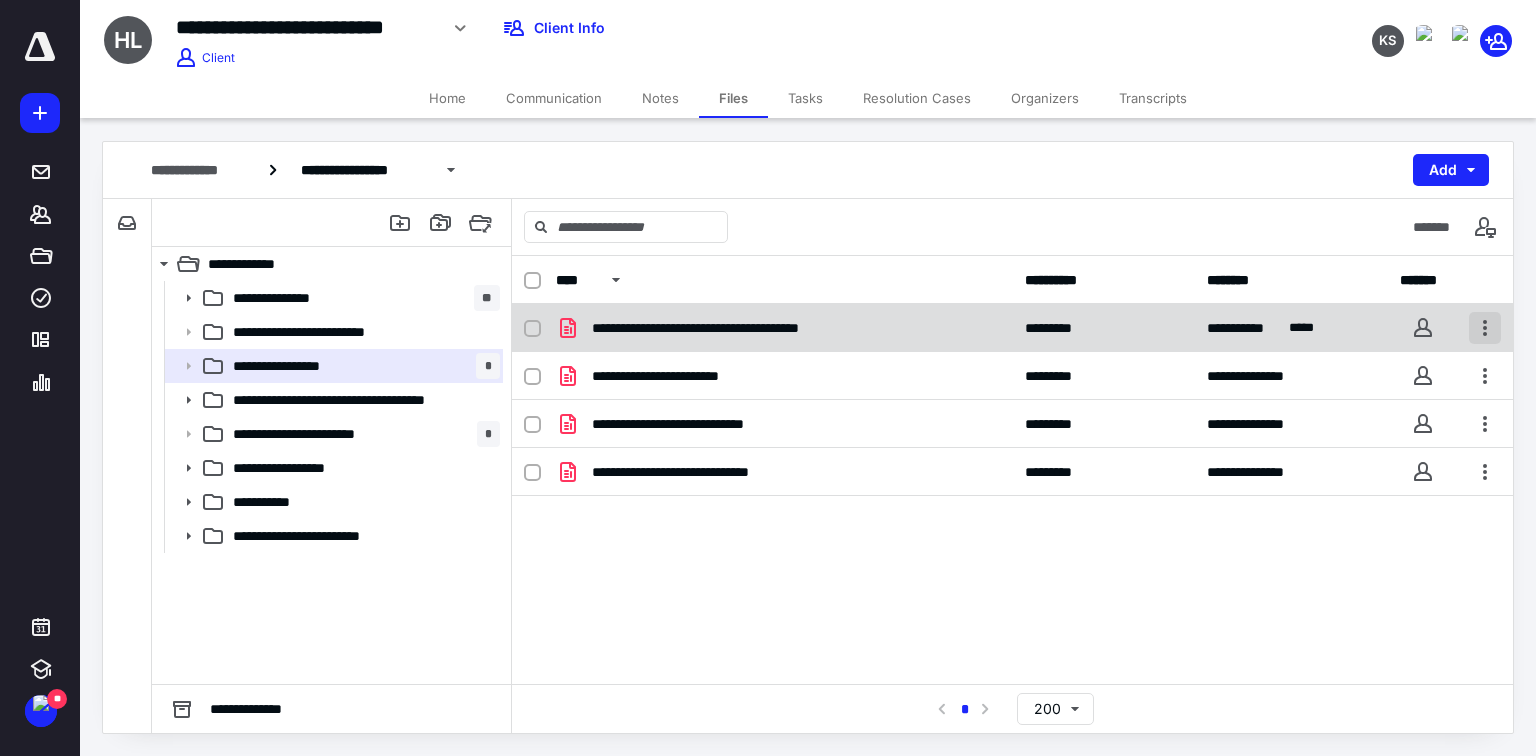 click at bounding box center (1485, 328) 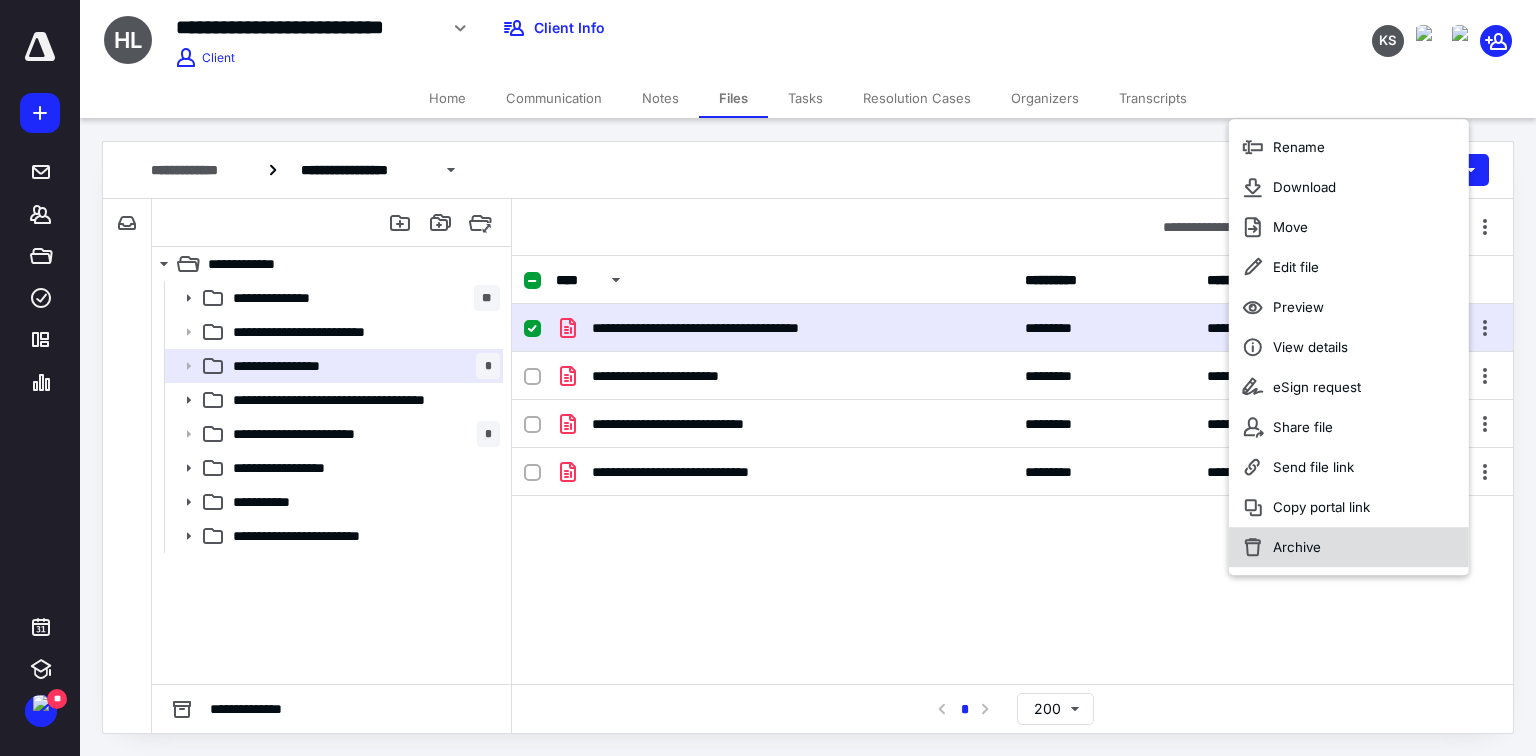 click on "Archive" at bounding box center (1297, 547) 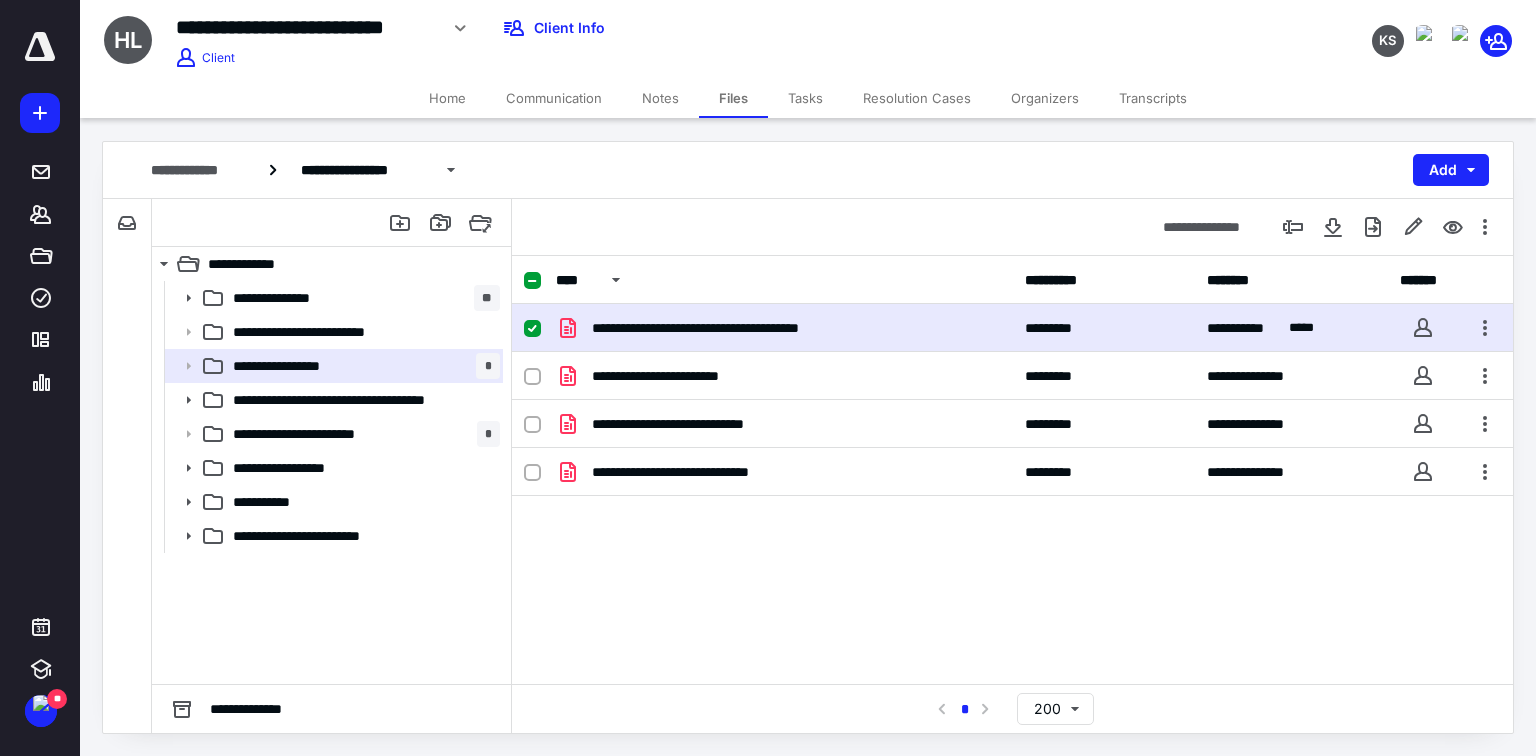 checkbox on "false" 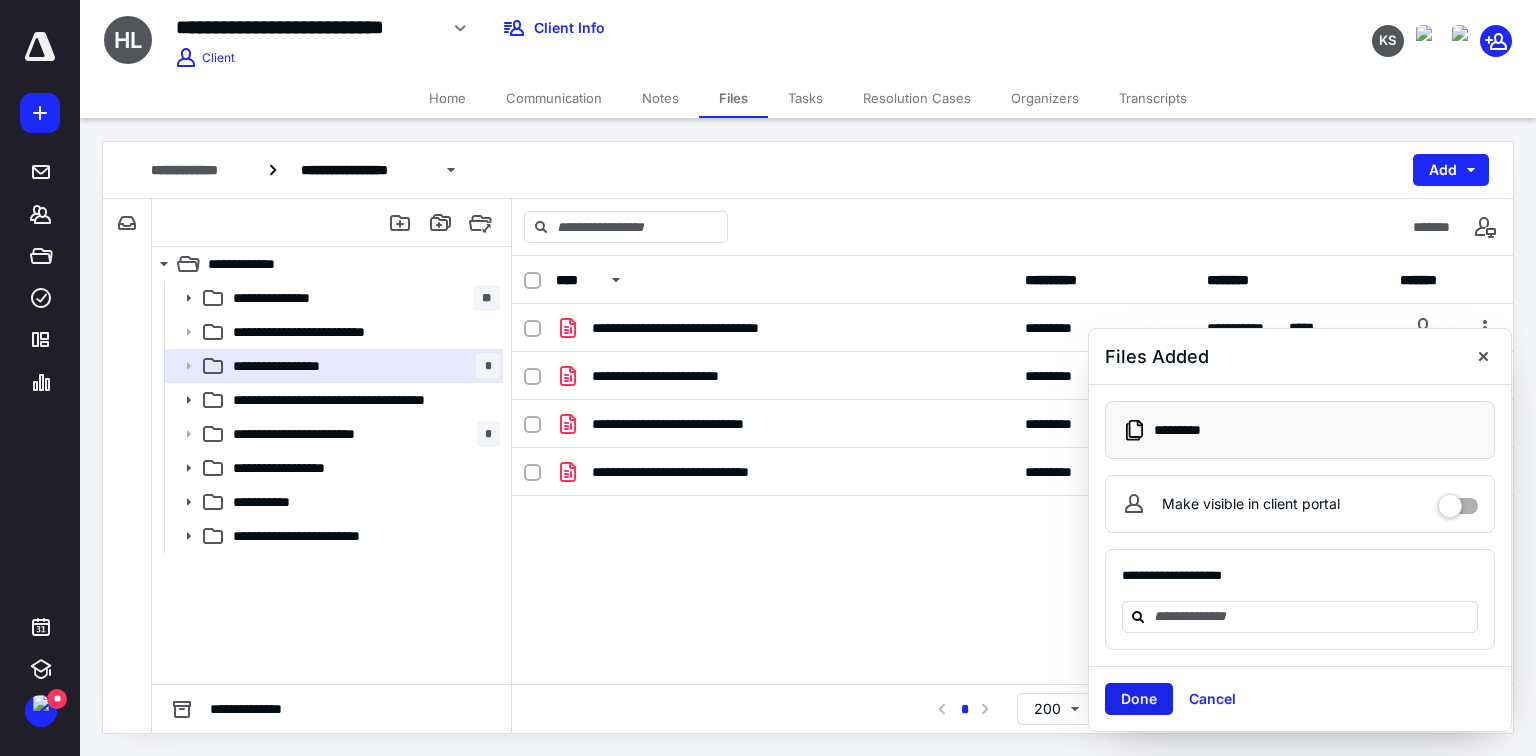 click on "Done" at bounding box center [1139, 699] 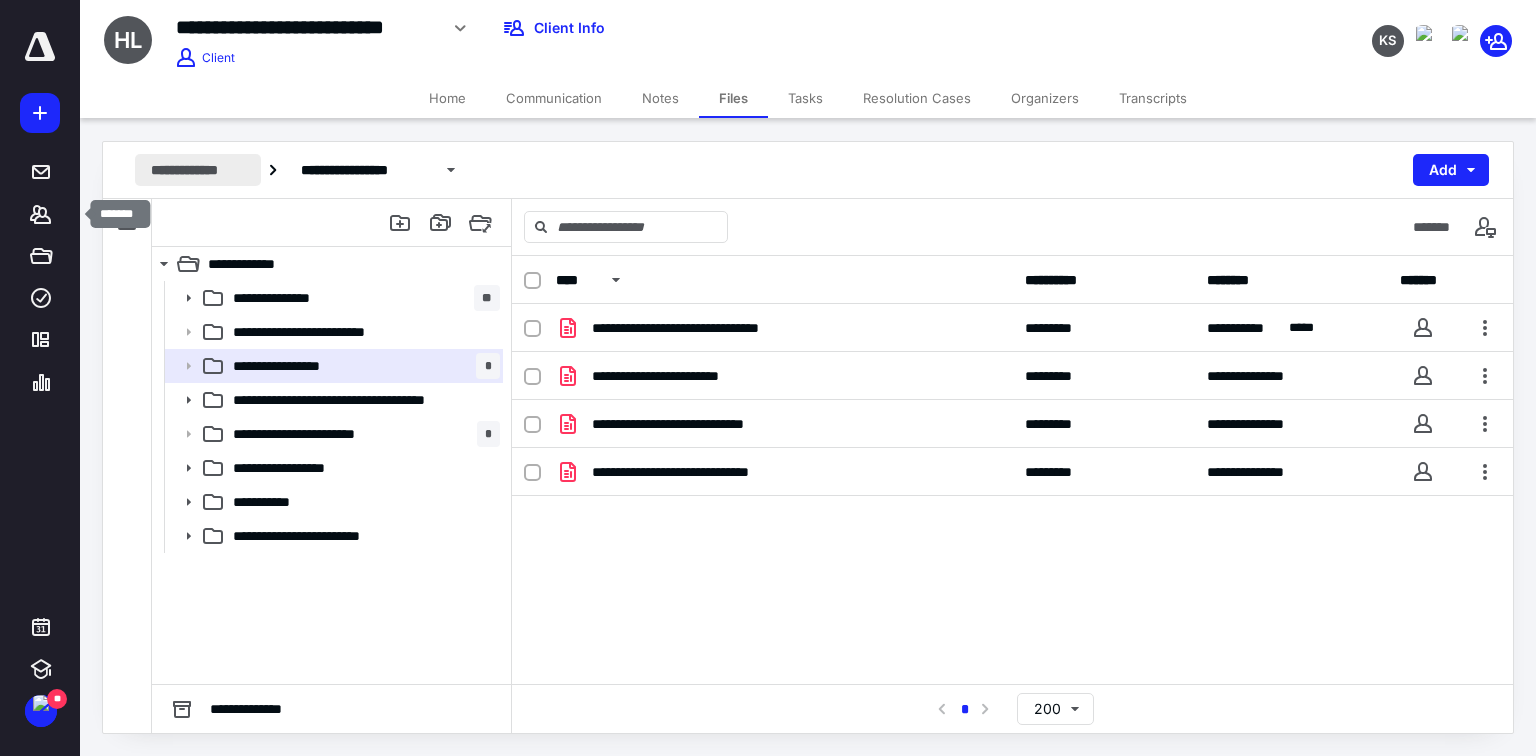 drag, startPoint x: 38, startPoint y: 214, endPoint x: 162, endPoint y: 156, distance: 136.89412 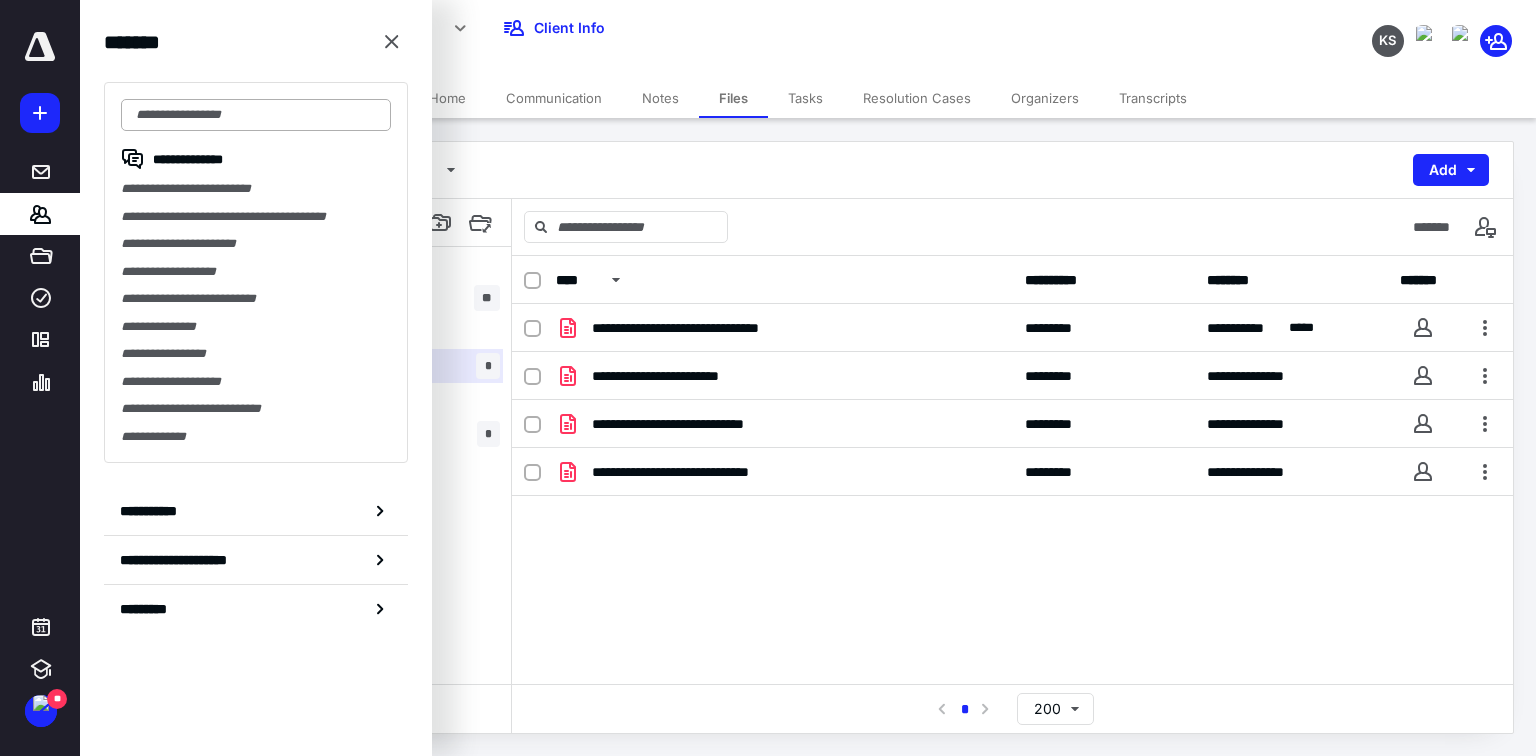 click at bounding box center [256, 115] 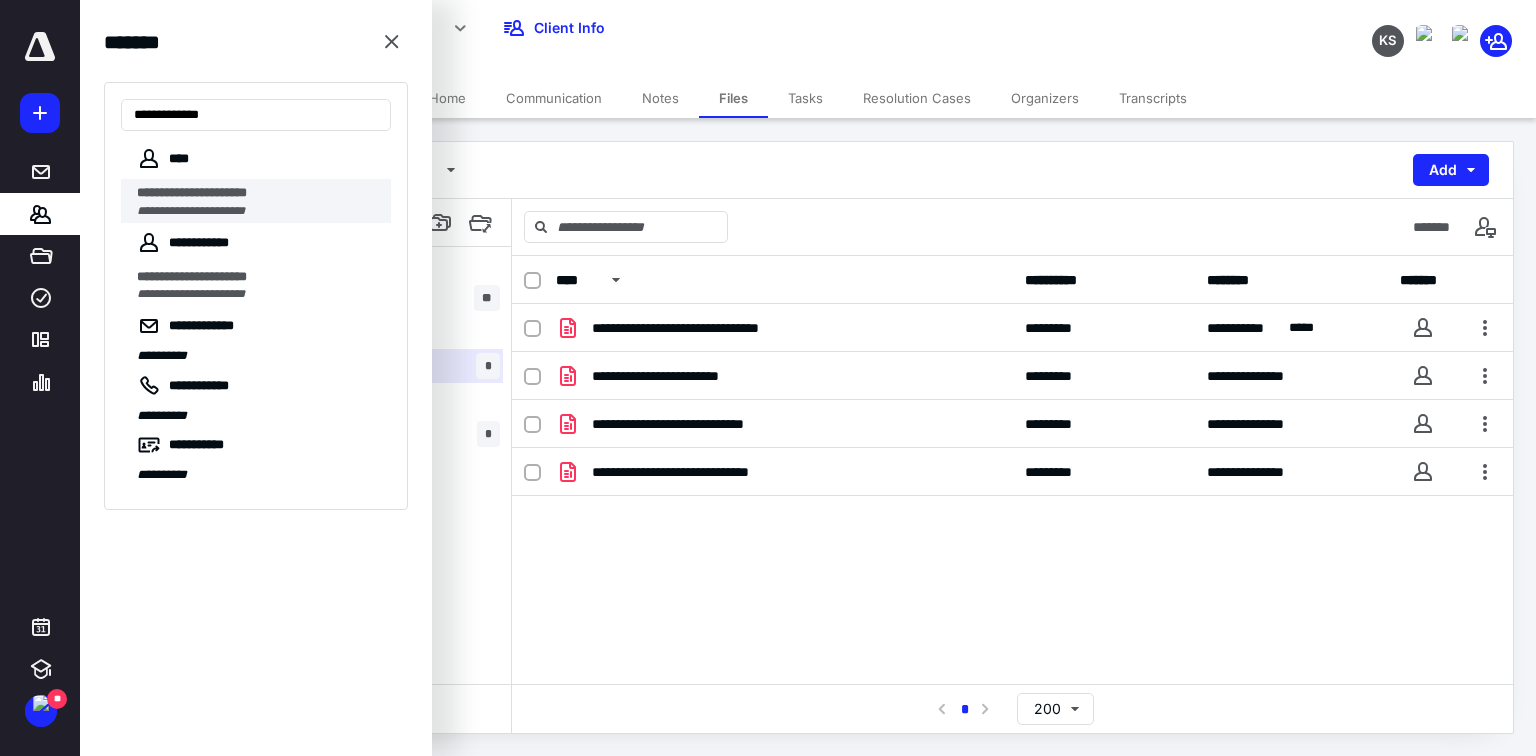 type on "**********" 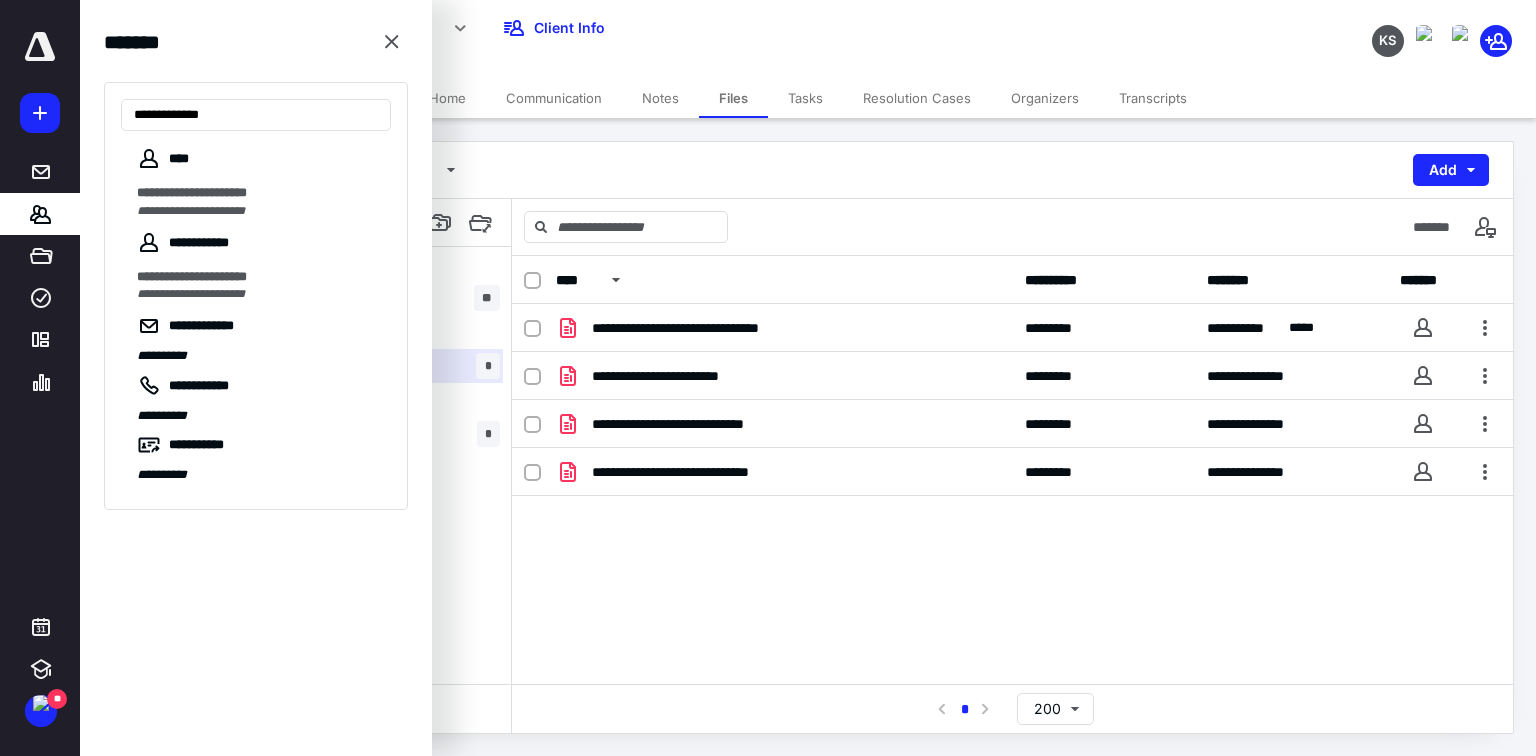 click on "**********" at bounding box center (191, 211) 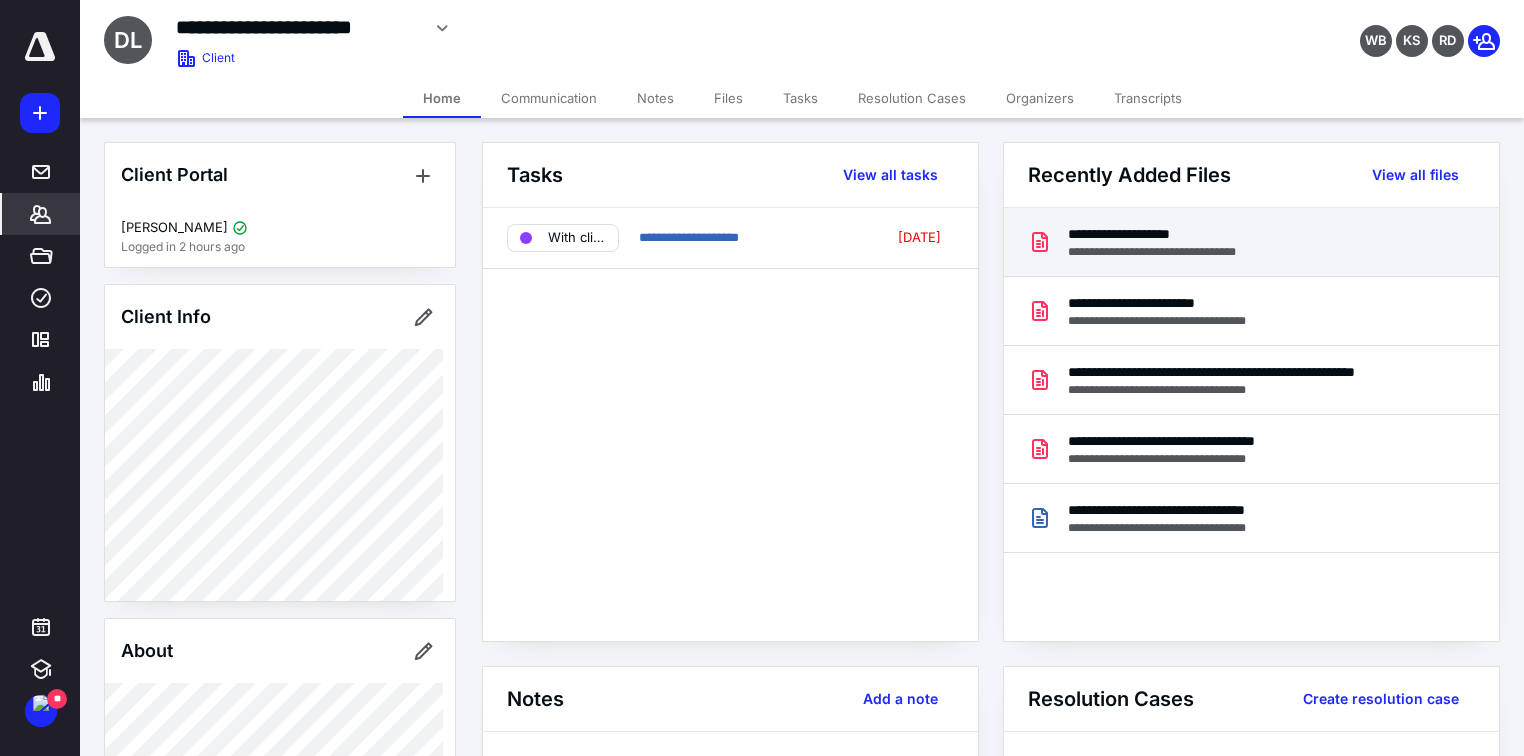 click on "**********" at bounding box center (1163, 234) 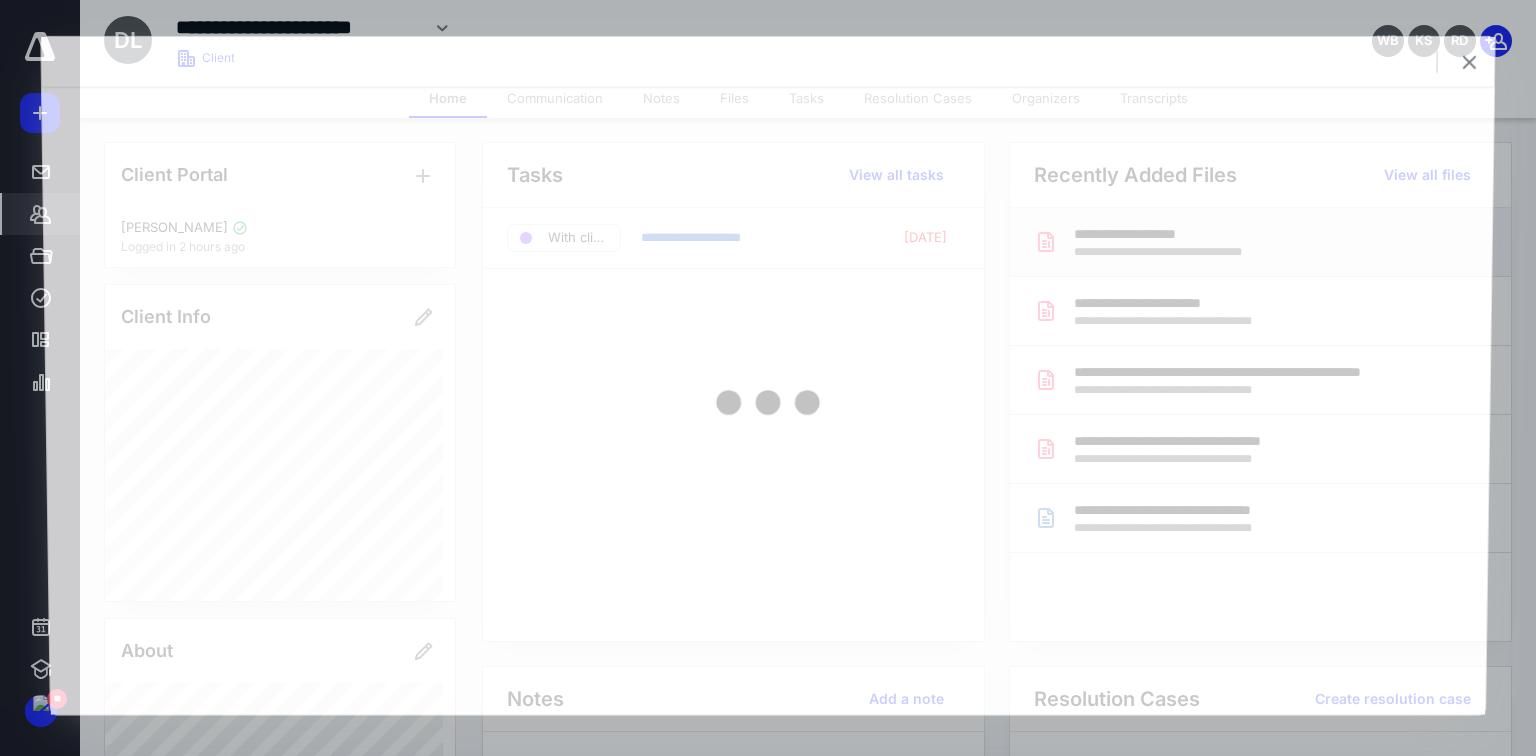 click at bounding box center (768, 401) 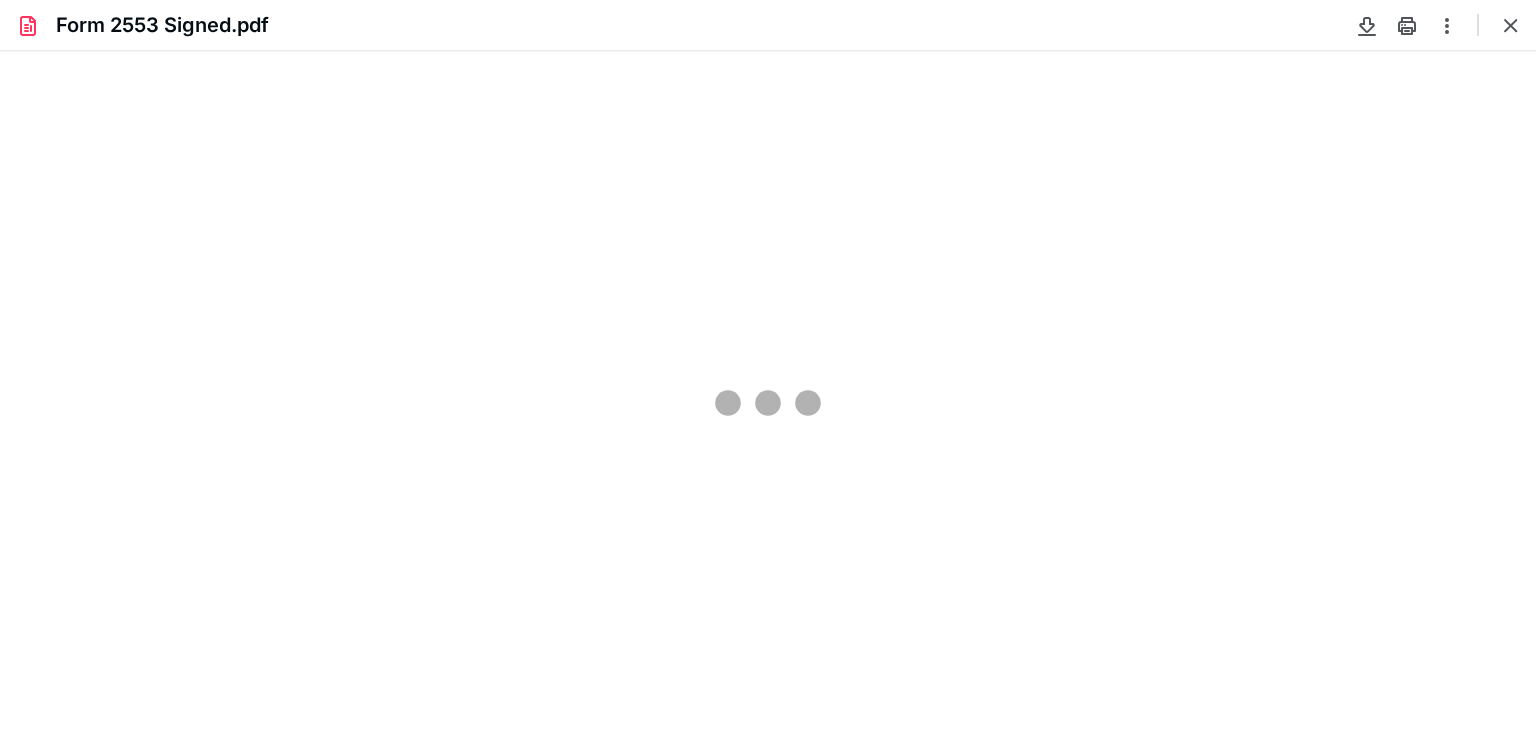 scroll, scrollTop: 0, scrollLeft: 0, axis: both 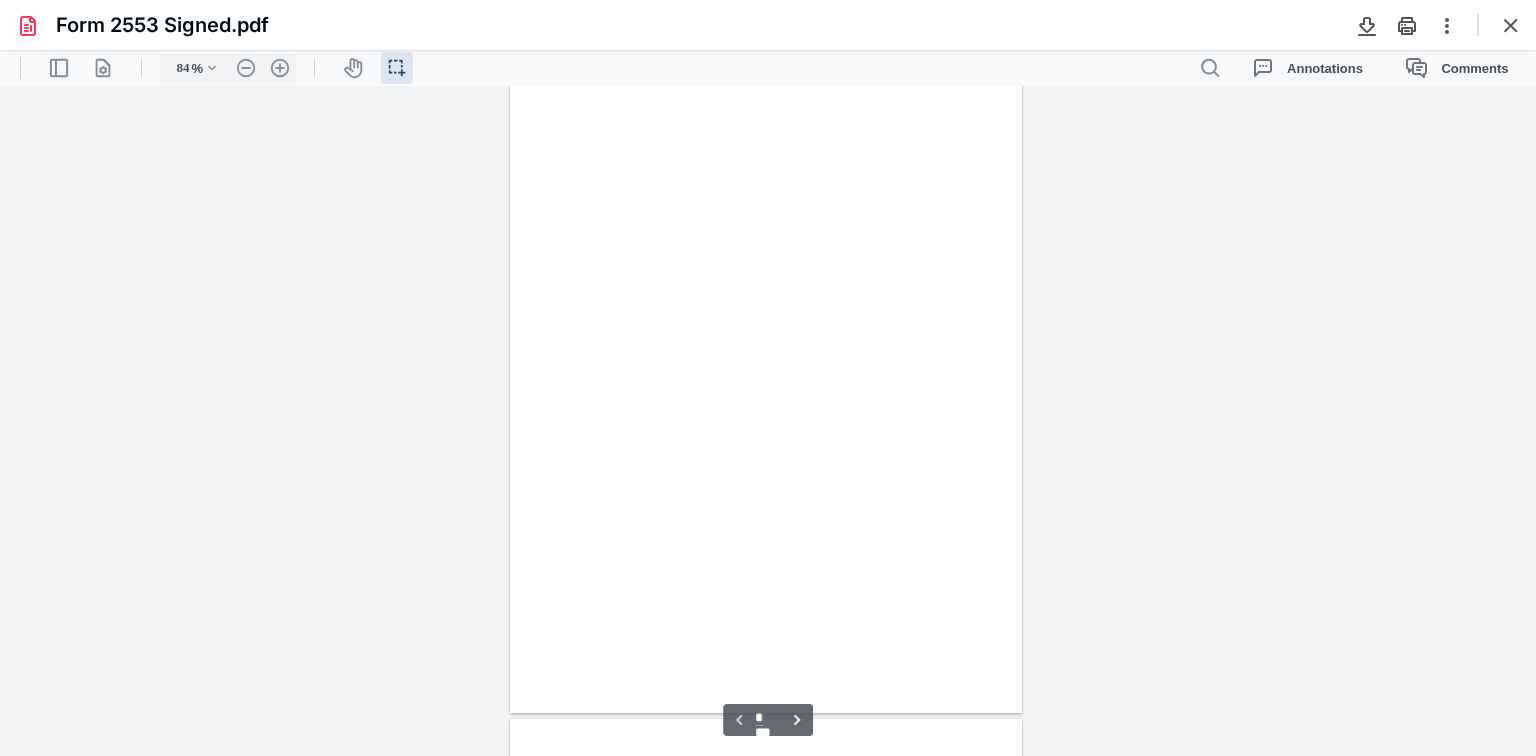 type on "245" 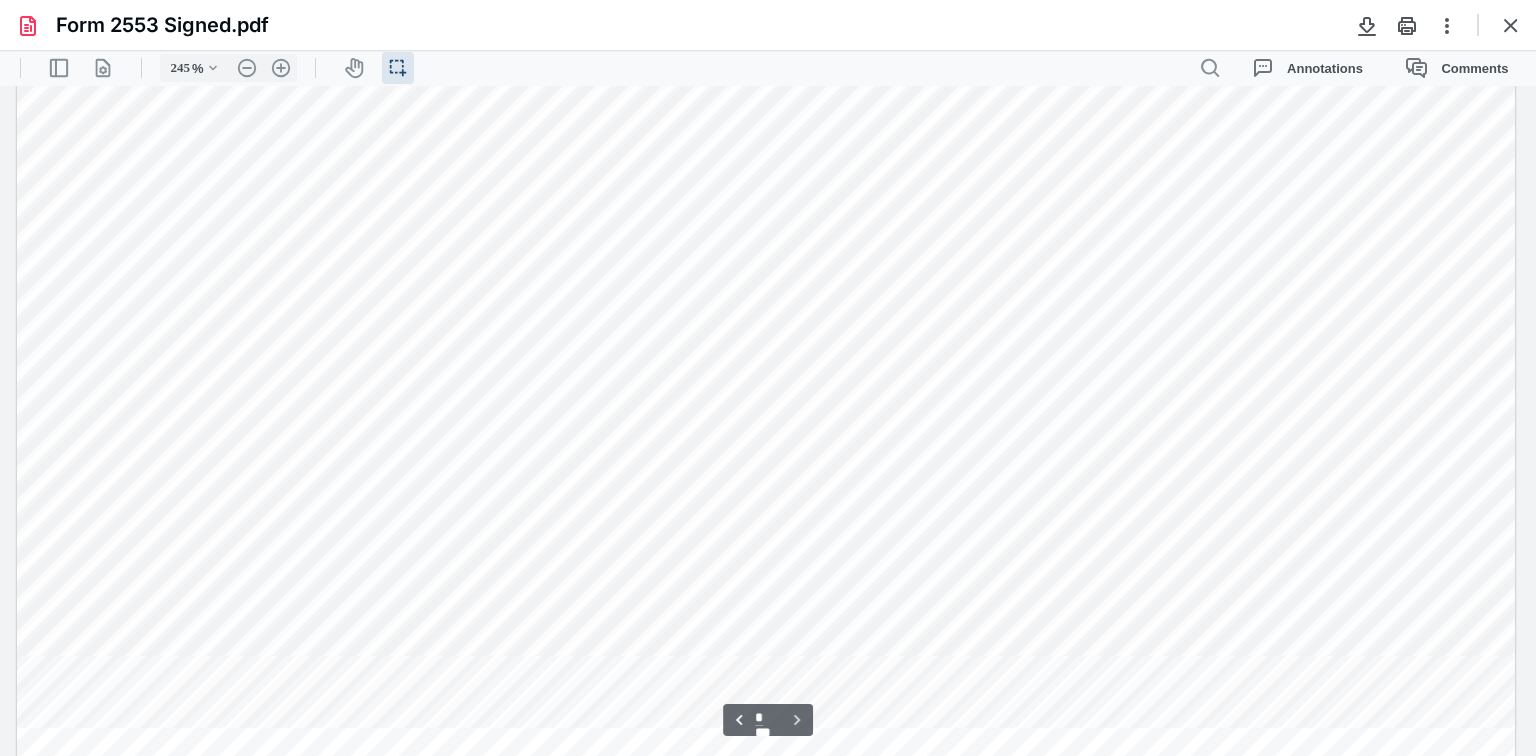 scroll, scrollTop: 2368, scrollLeft: 0, axis: vertical 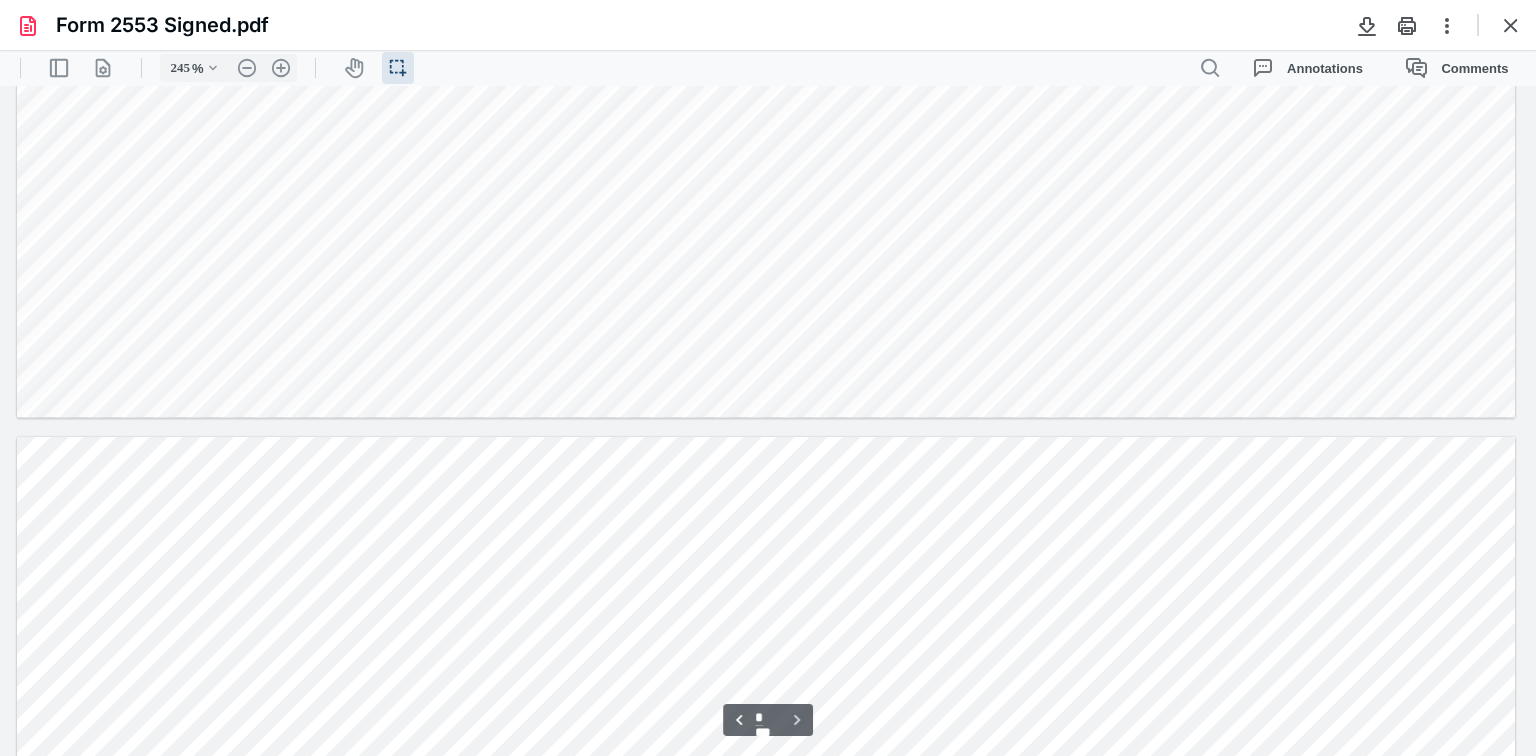 type on "*" 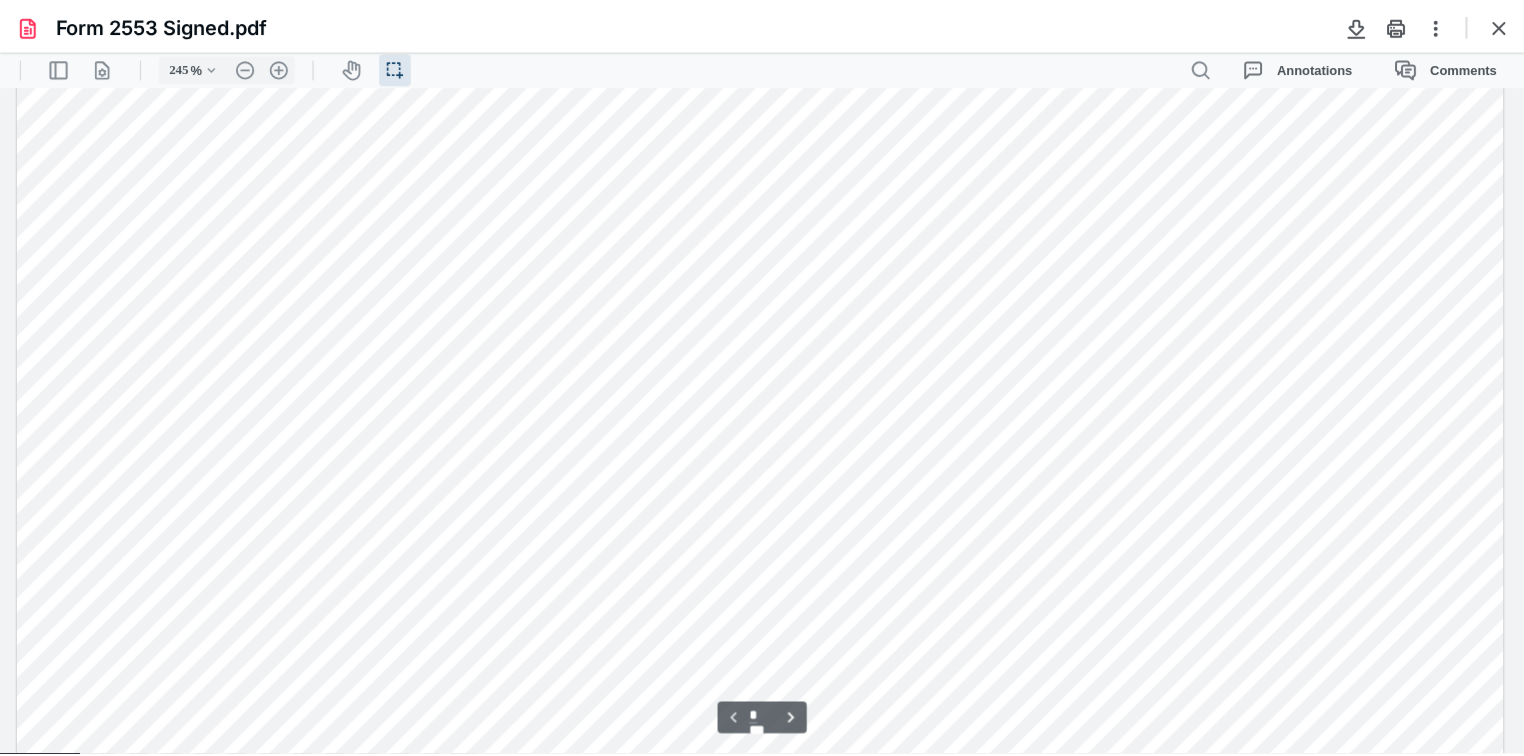 scroll, scrollTop: 0, scrollLeft: 0, axis: both 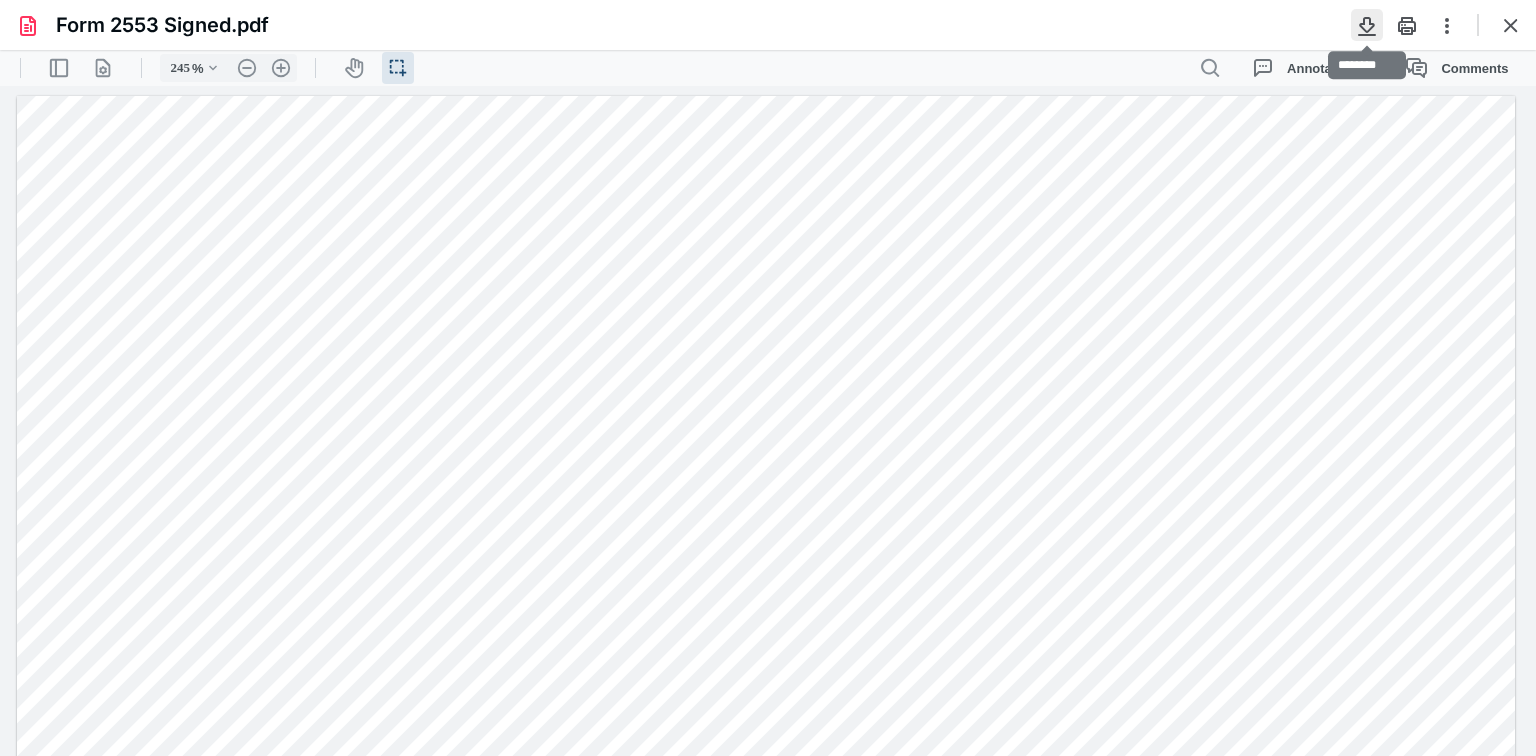 click at bounding box center (1367, 25) 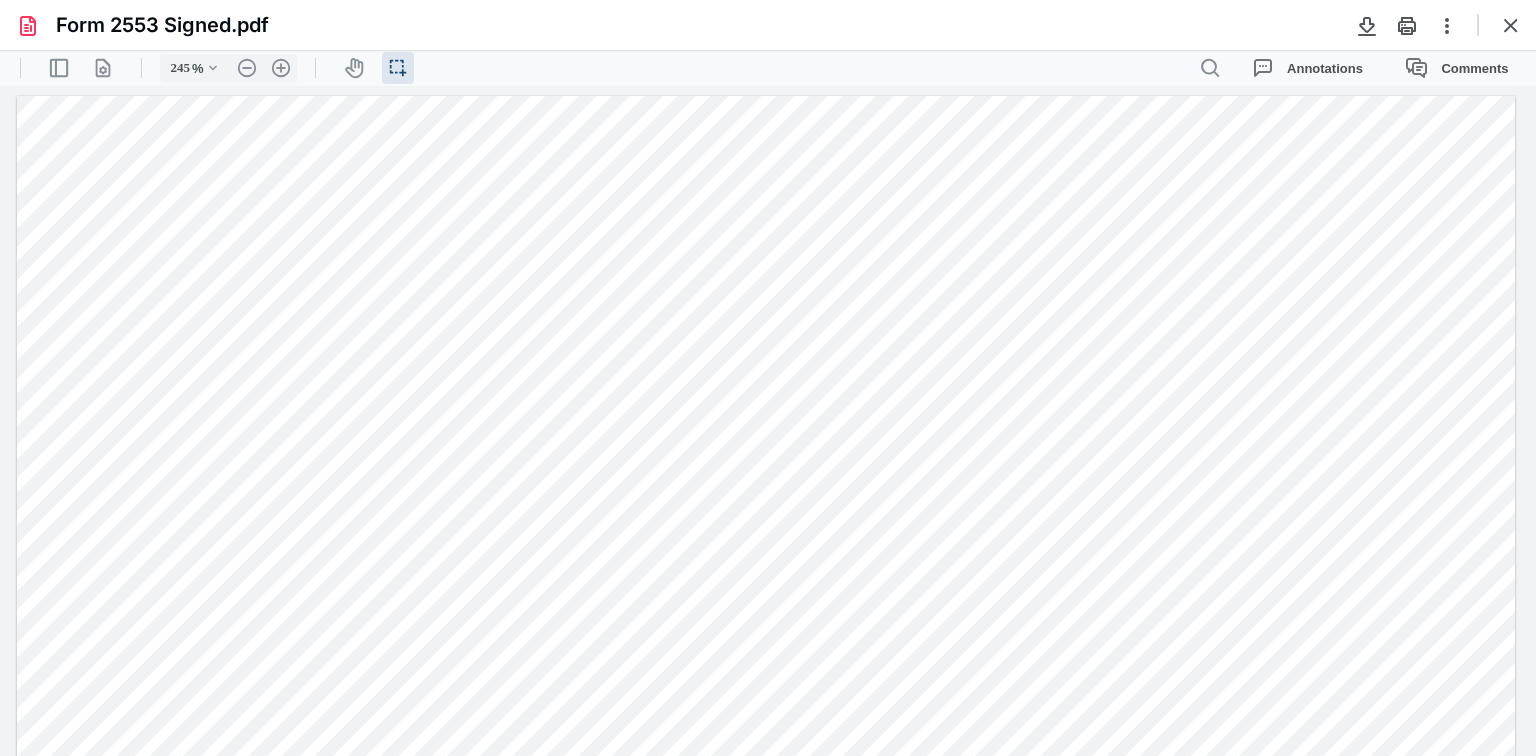 click at bounding box center (1511, 25) 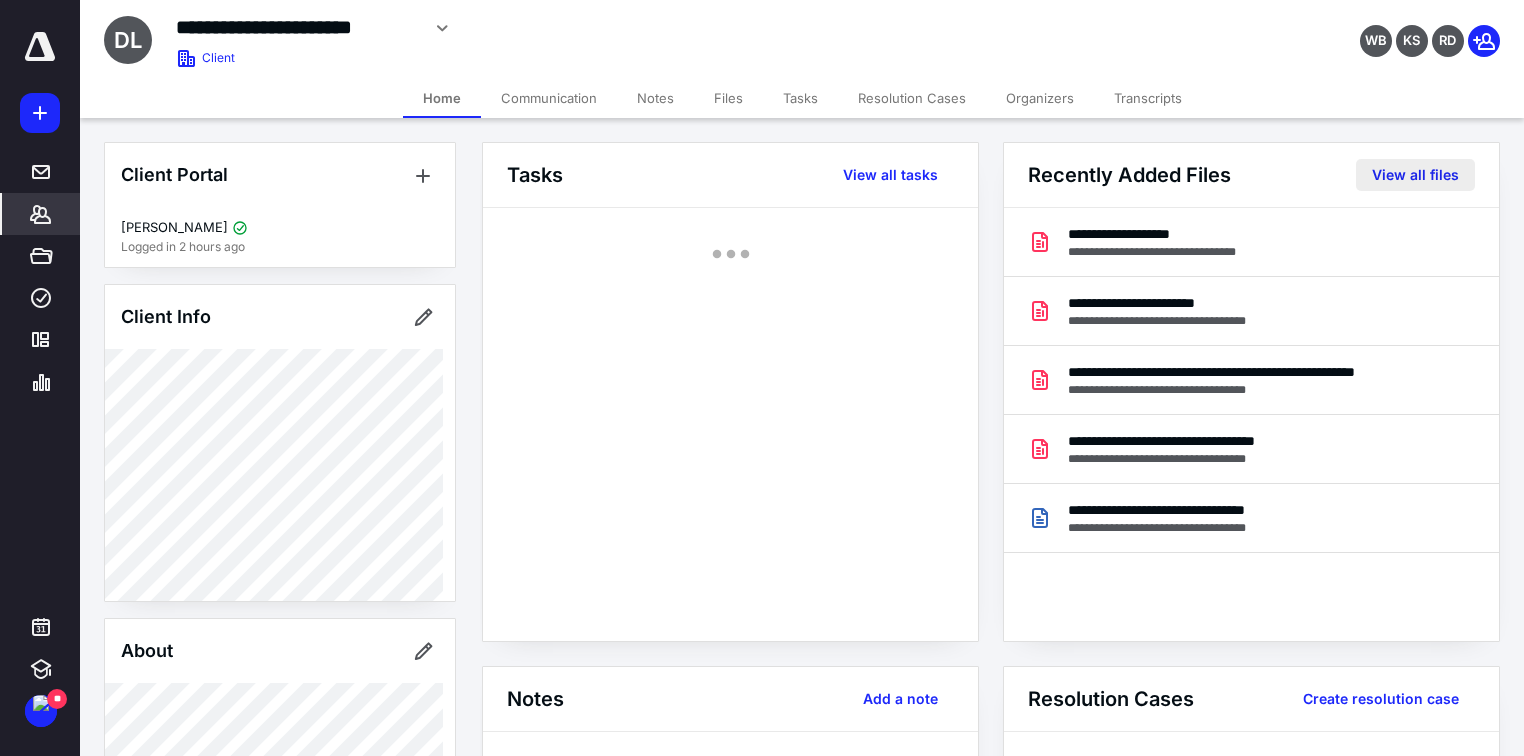 click on "View all files" at bounding box center [1415, 175] 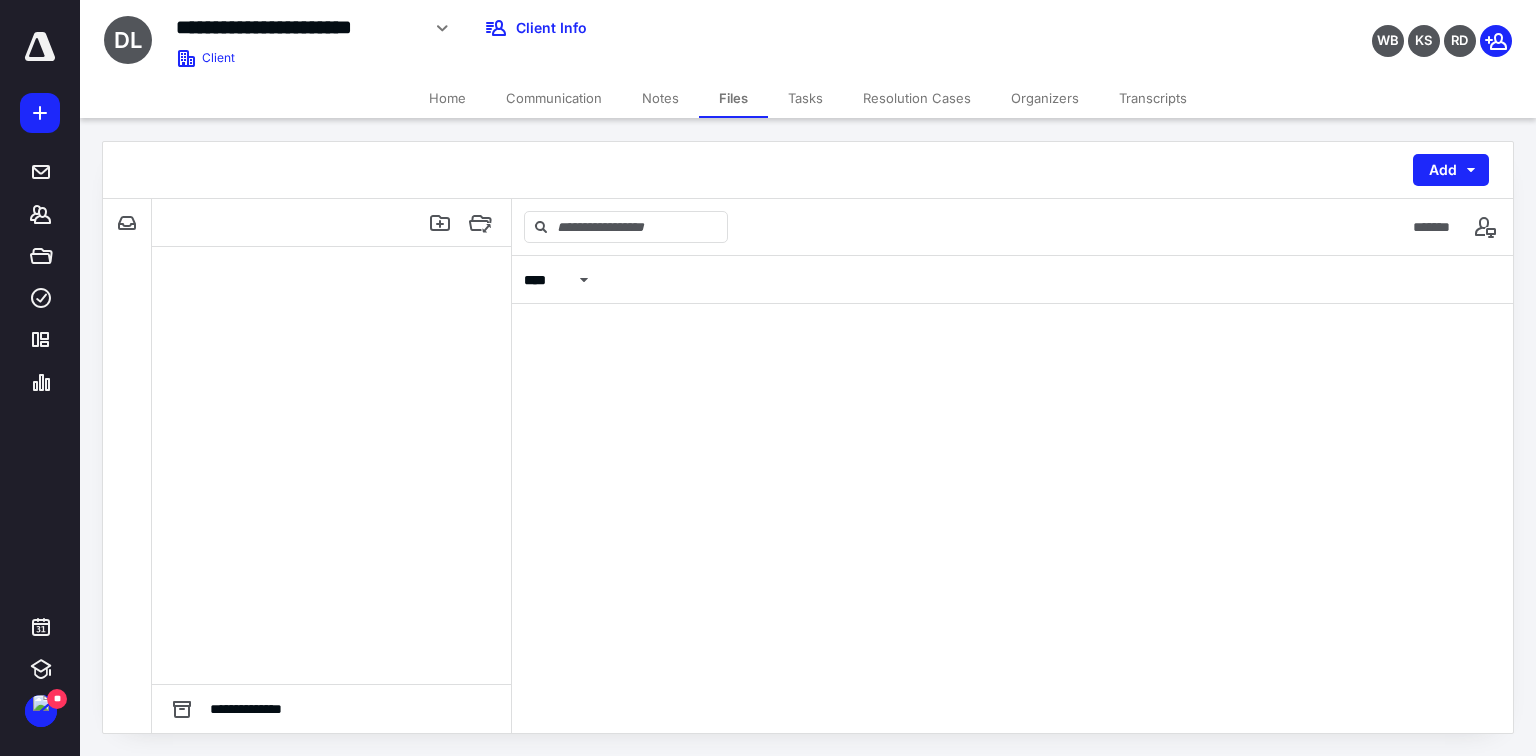 click on "Add" at bounding box center [1451, 170] 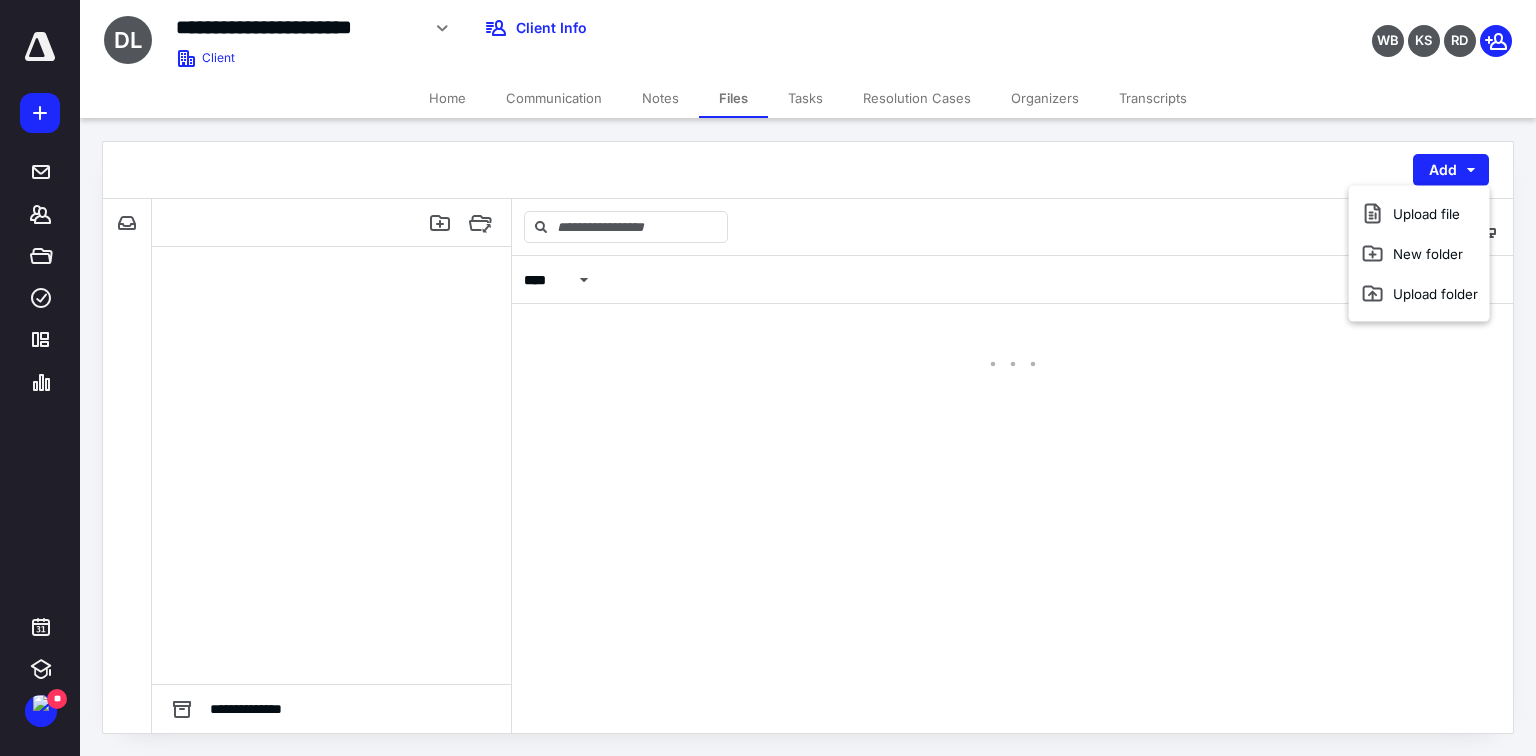 click on "****" at bounding box center (1012, 494) 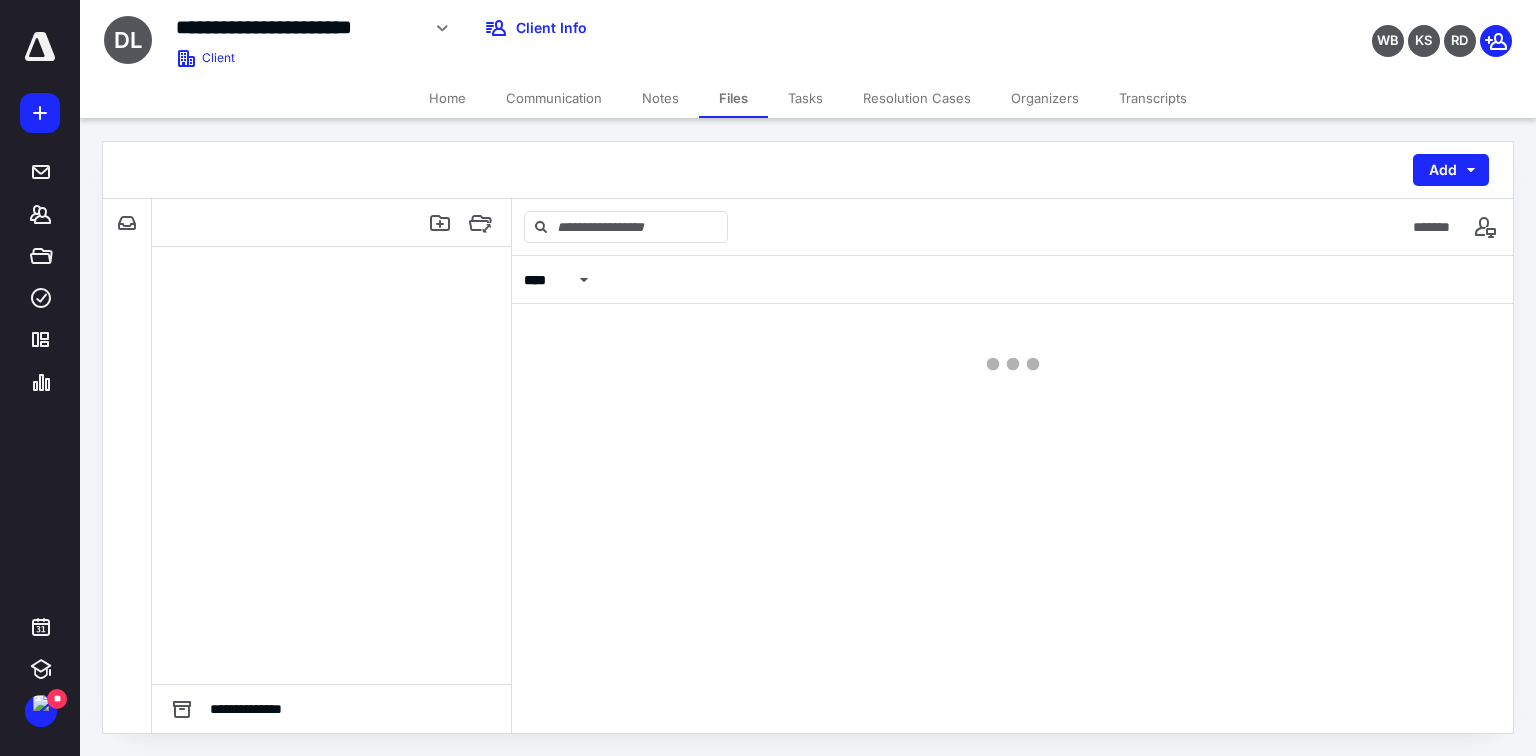 click at bounding box center [1012, 364] 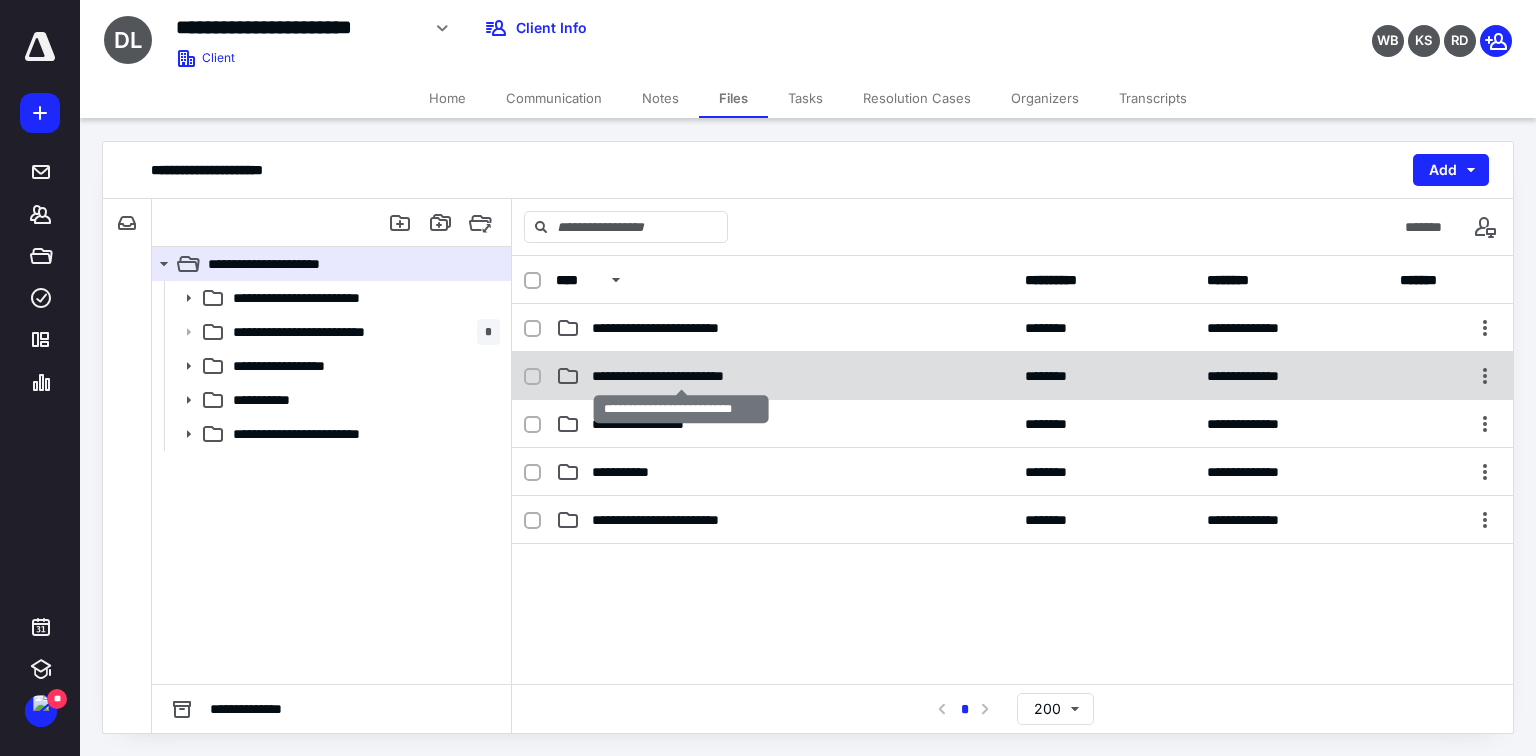 click on "**********" at bounding box center (681, 376) 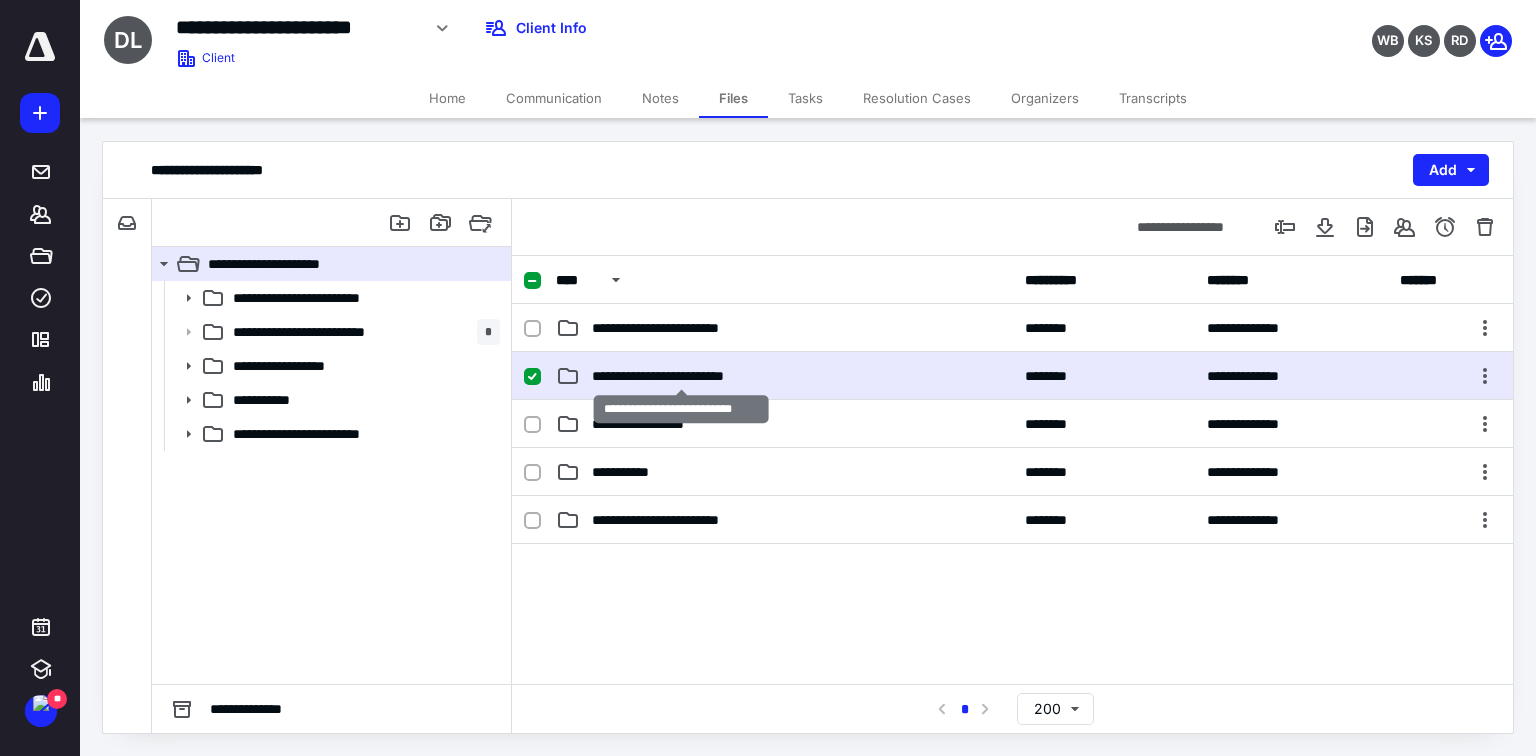 click on "**********" at bounding box center [681, 376] 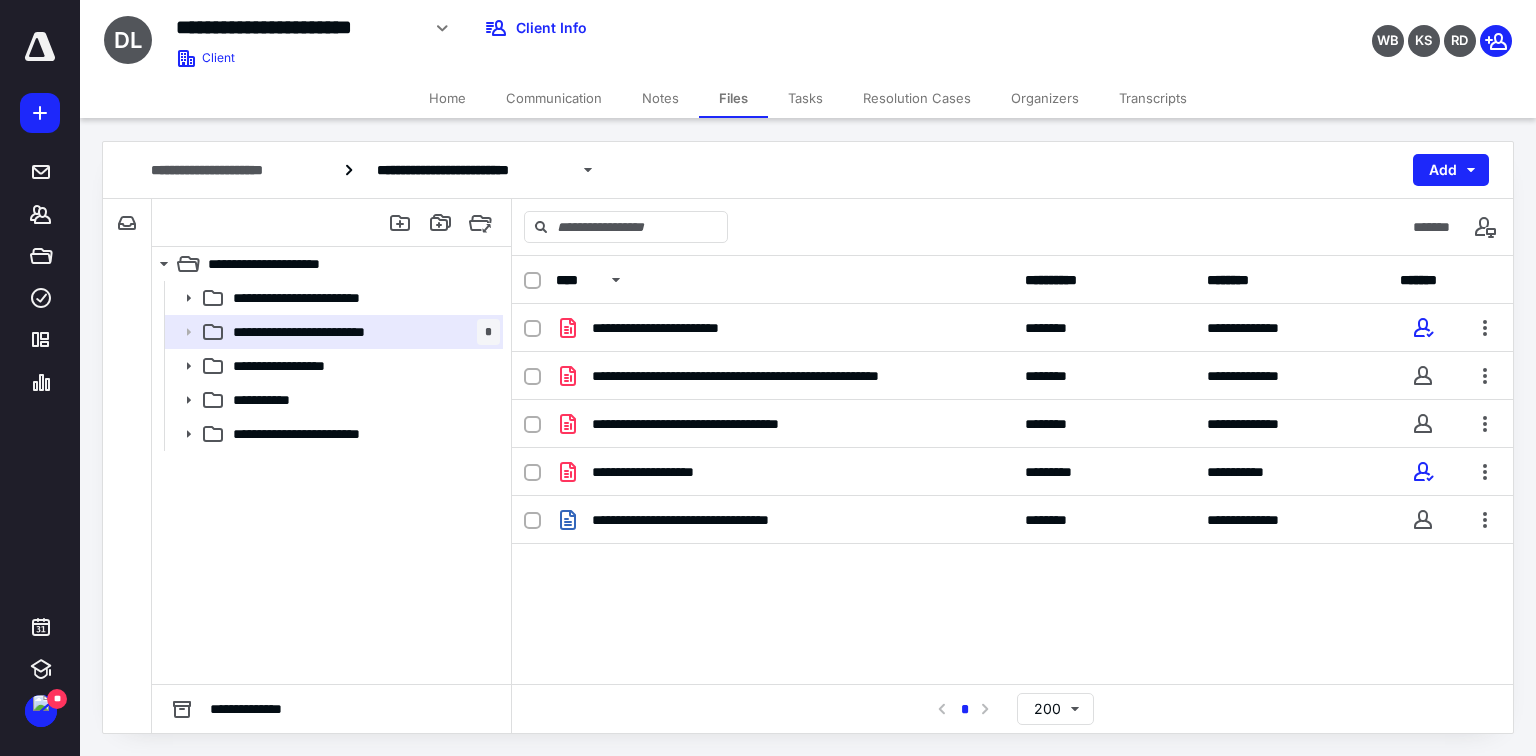 click on "**********" at bounding box center [1012, 454] 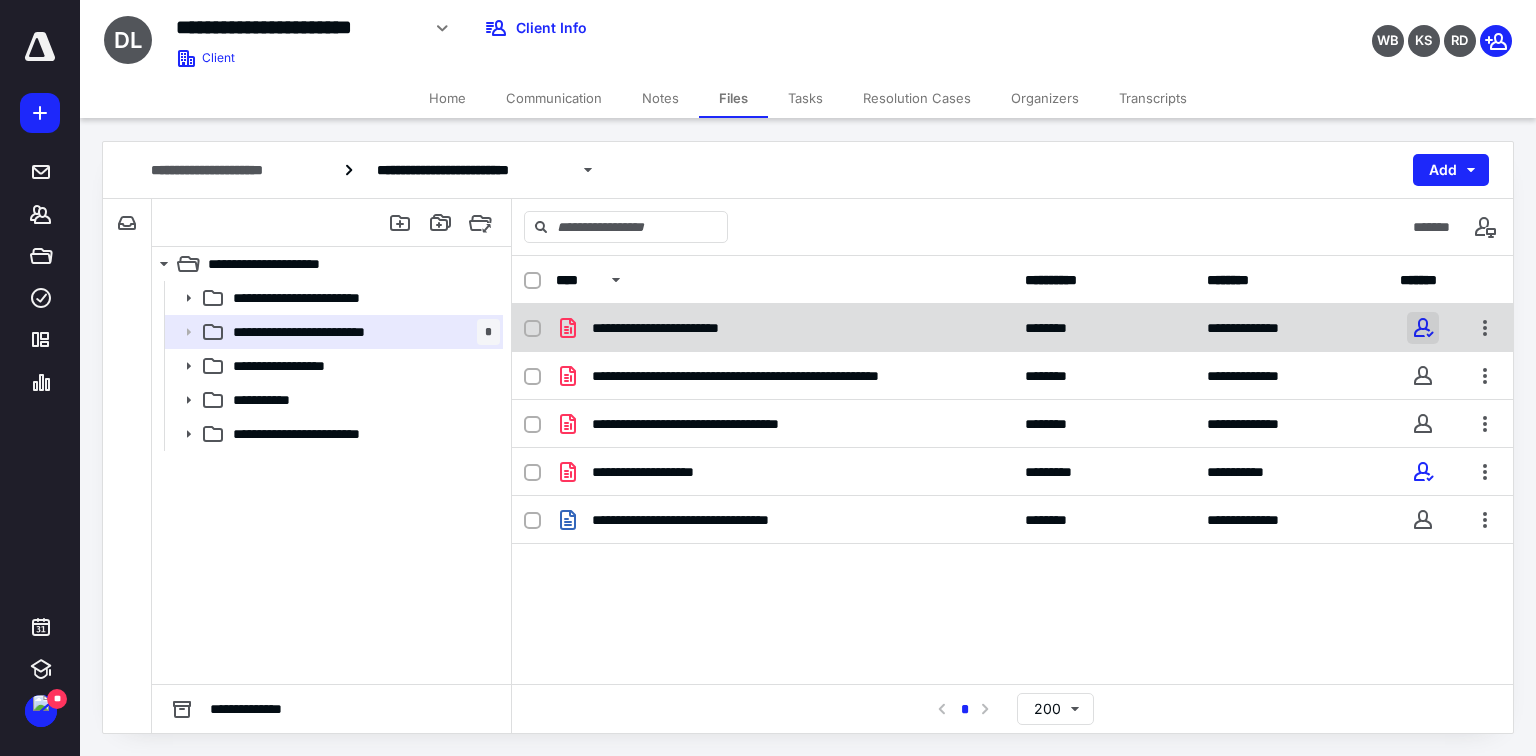 click at bounding box center (1423, 328) 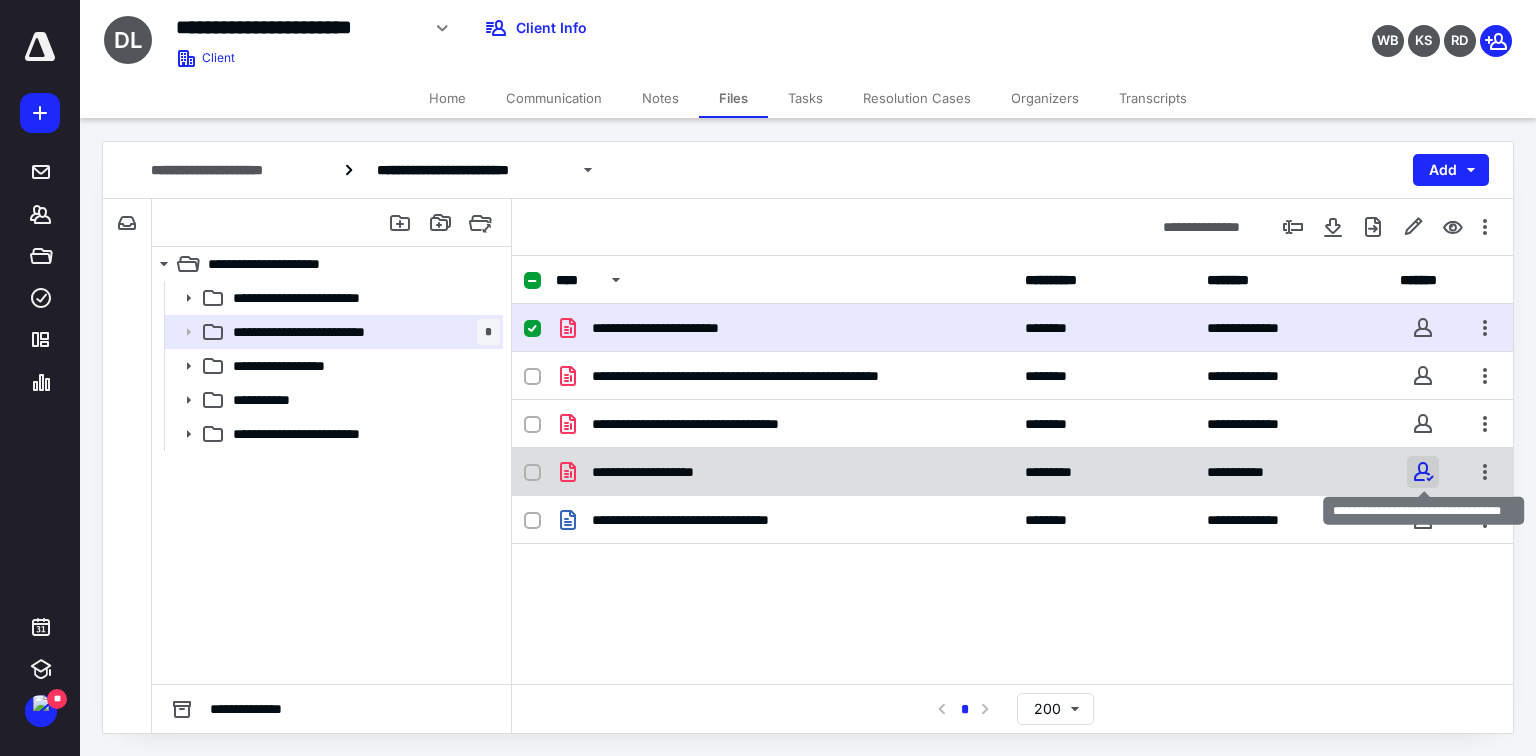 click at bounding box center [1423, 472] 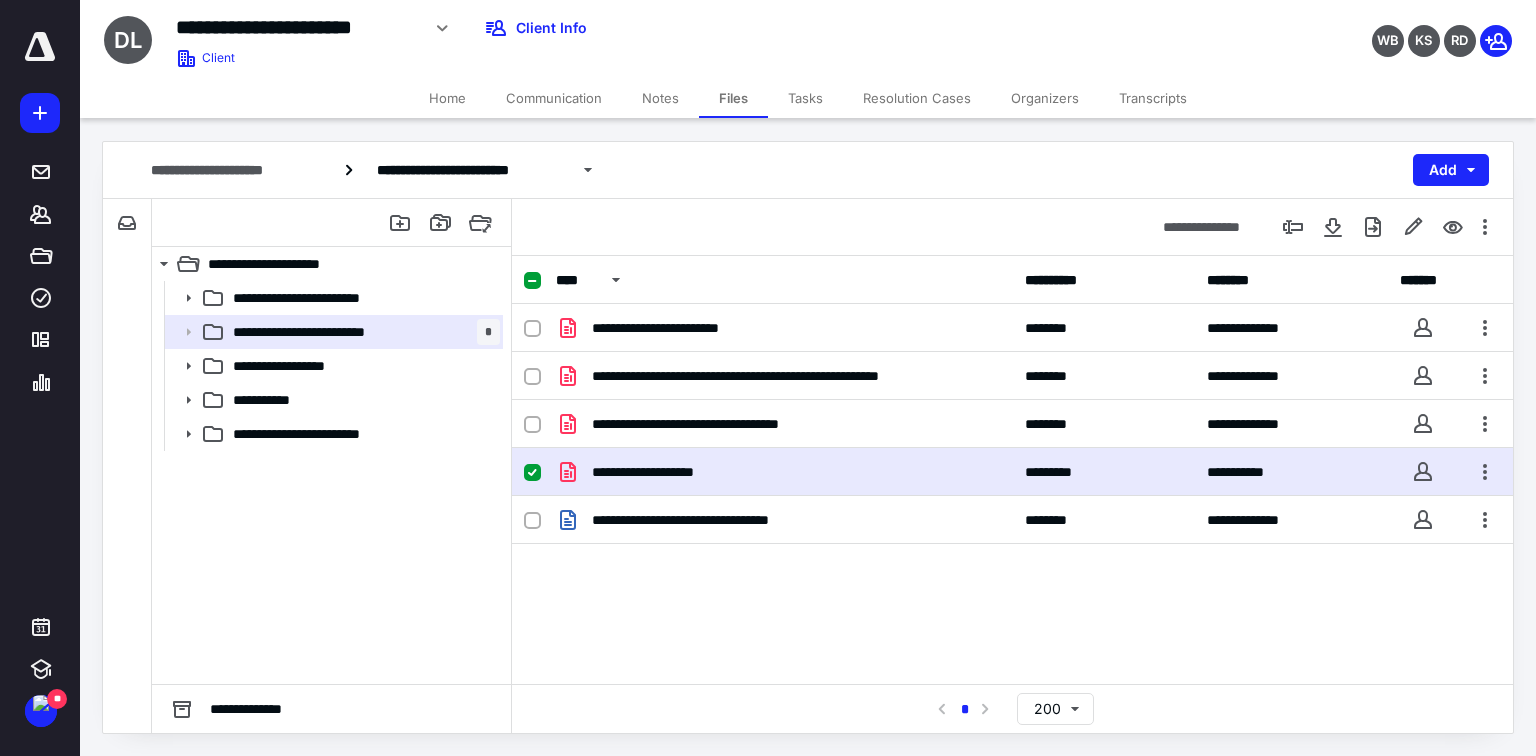 drag, startPoint x: 1155, startPoint y: 624, endPoint x: 1160, endPoint y: 604, distance: 20.615528 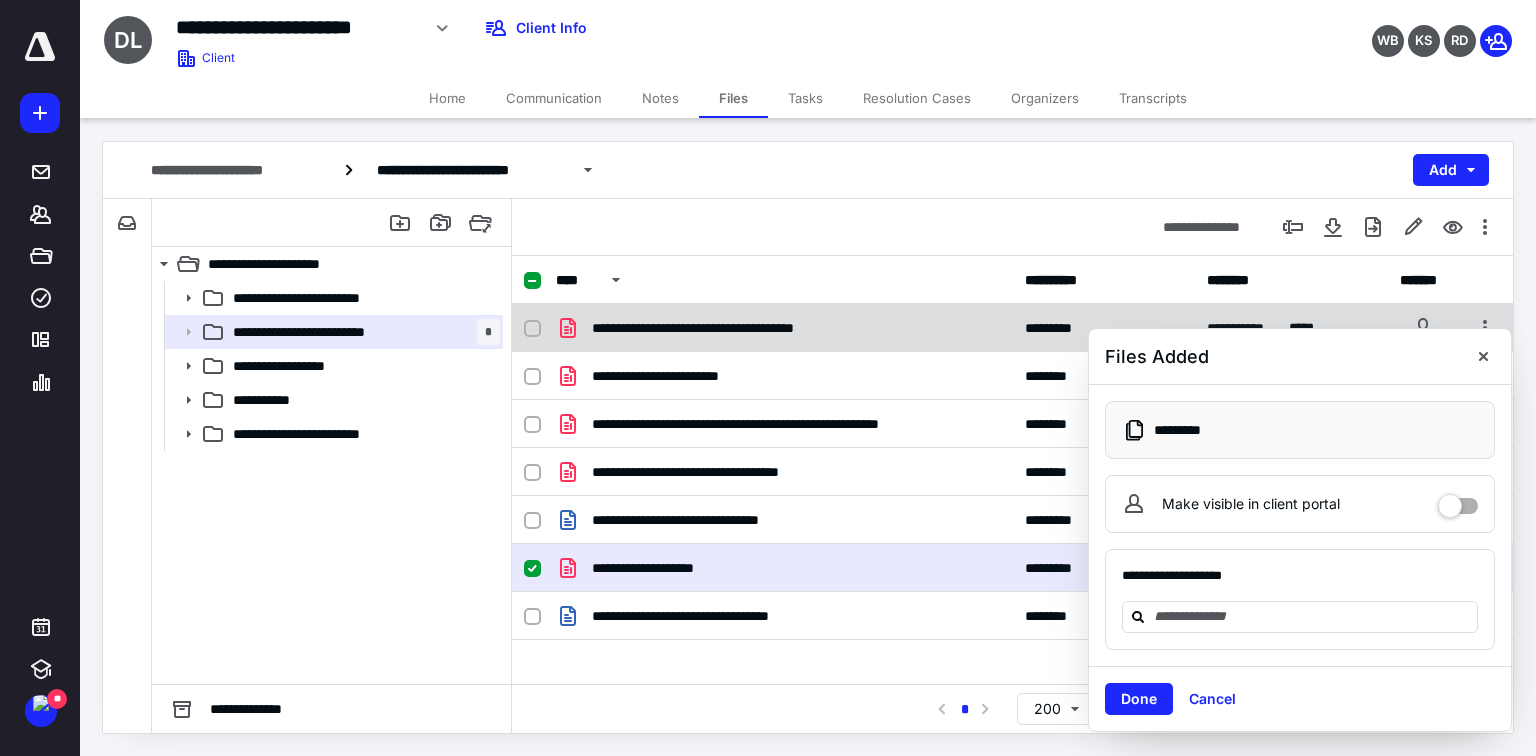 checkbox on "false" 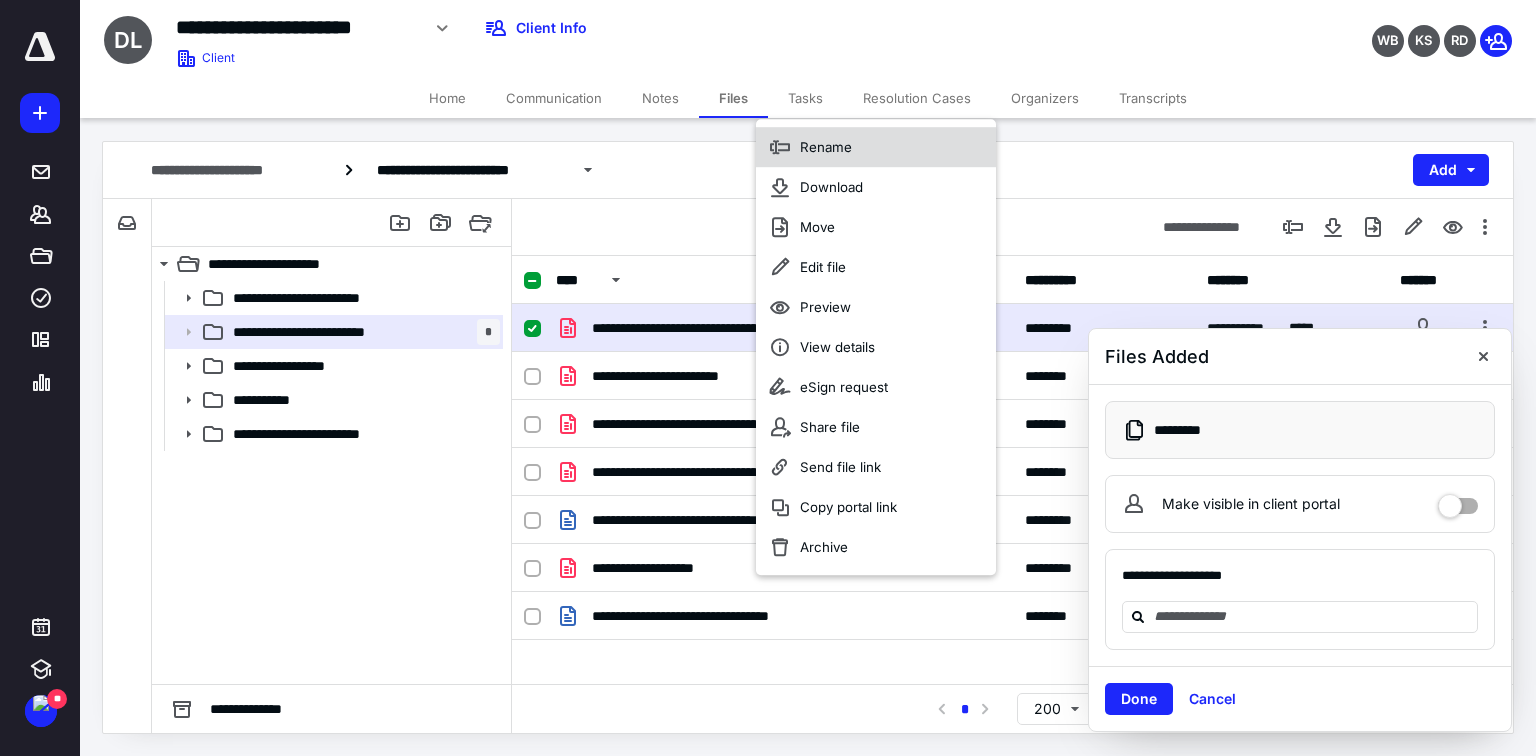 click on "Rename" at bounding box center (826, 147) 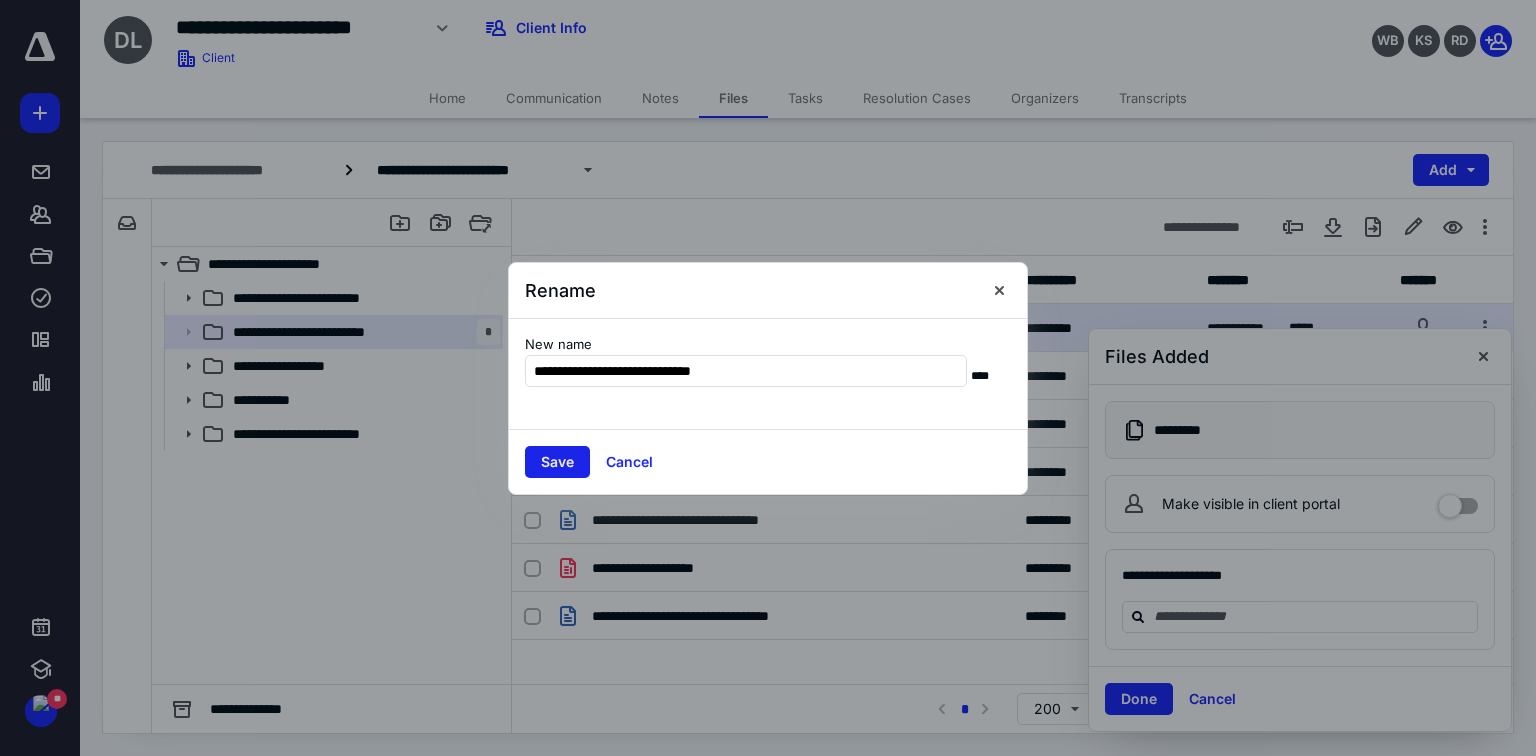 type on "**********" 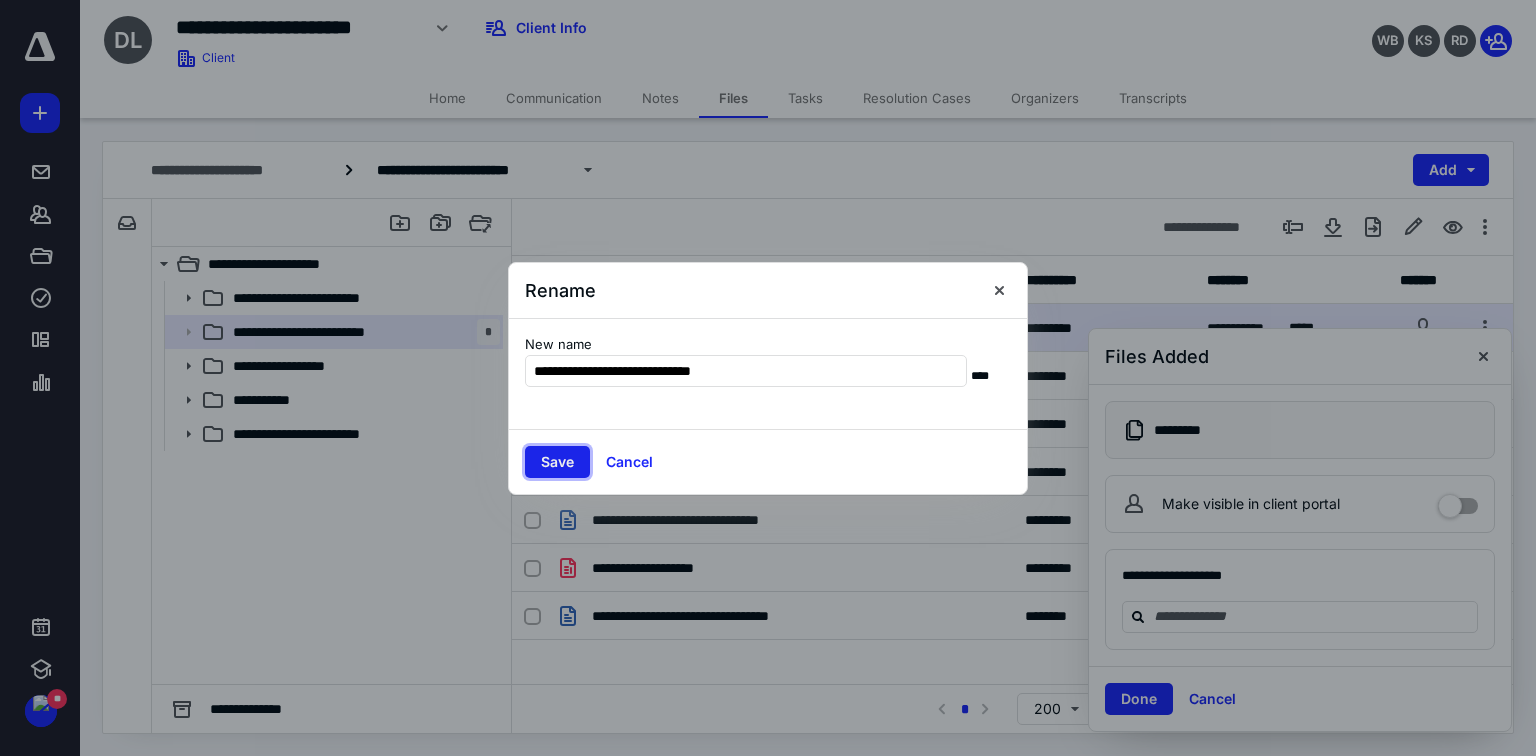 click on "Save" at bounding box center [557, 462] 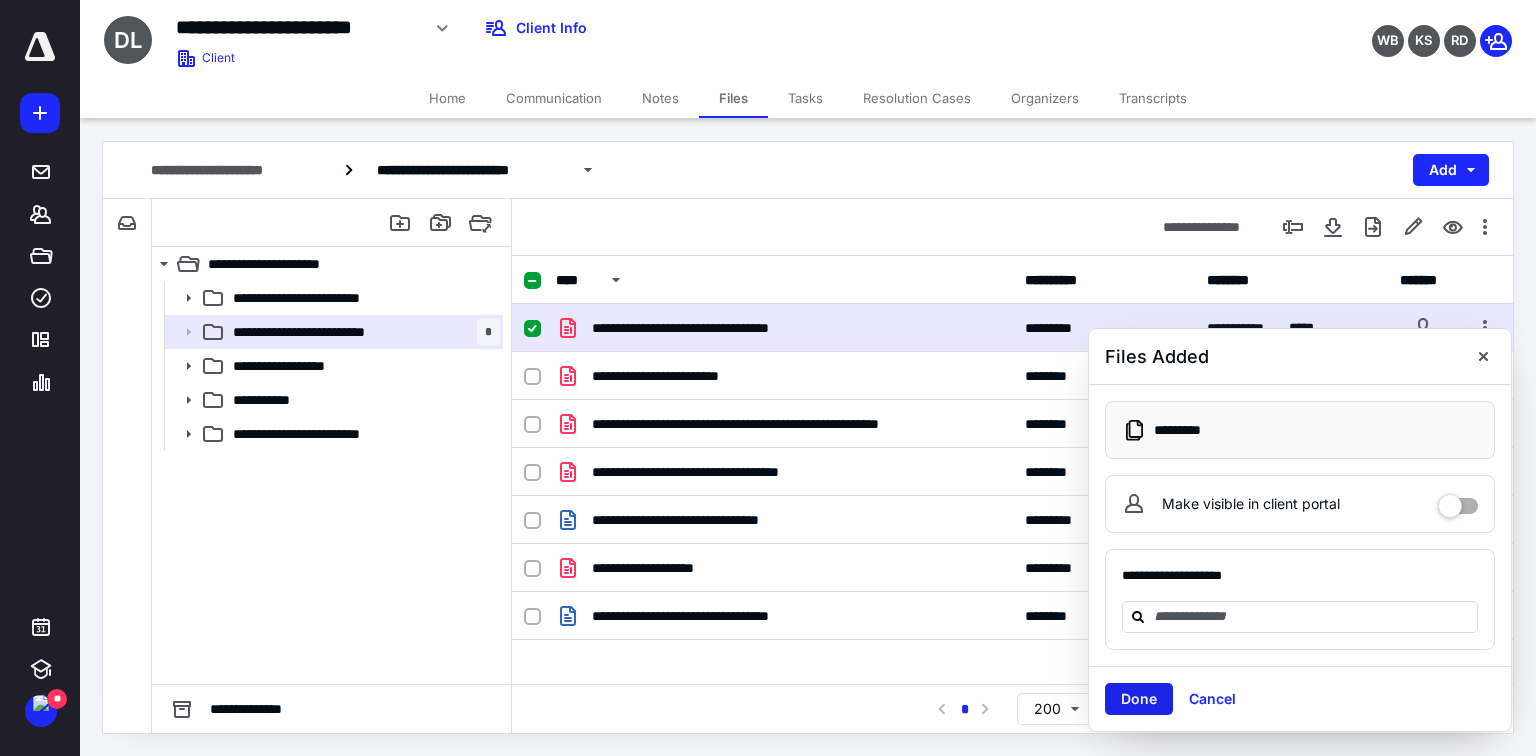 click on "Done" at bounding box center (1139, 699) 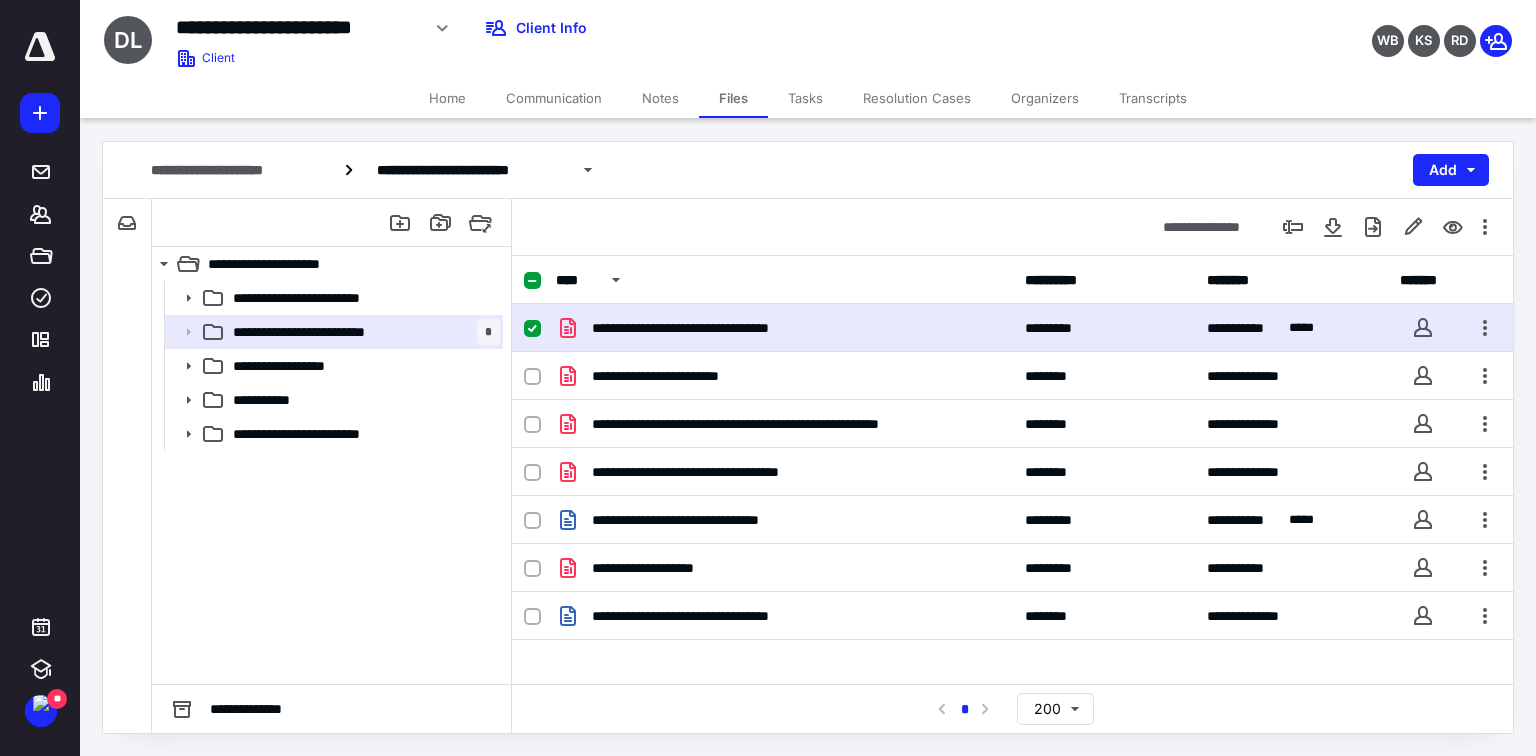 click on "**********" at bounding box center [331, 482] 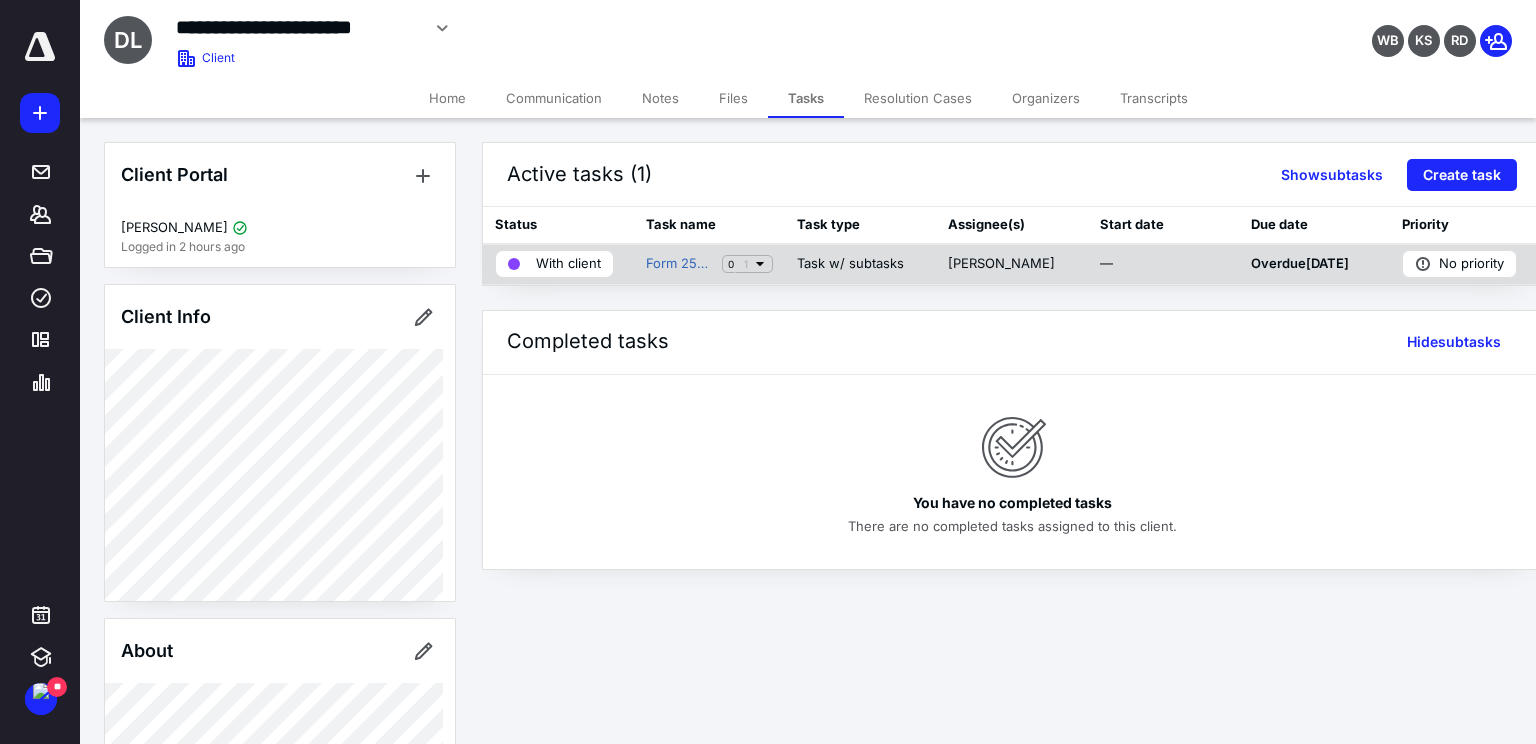click on "With client" at bounding box center [568, 264] 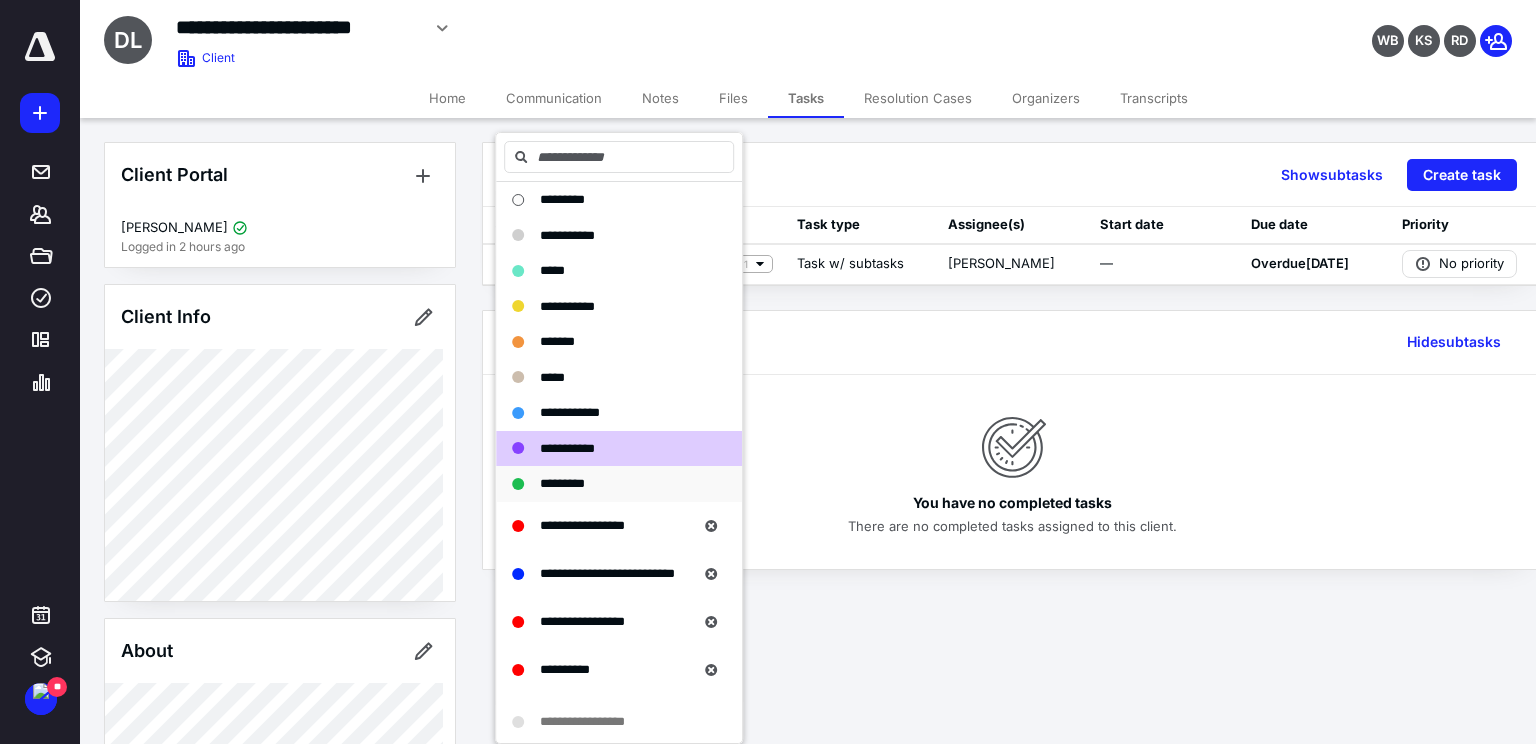 click on "*********" at bounding box center (562, 483) 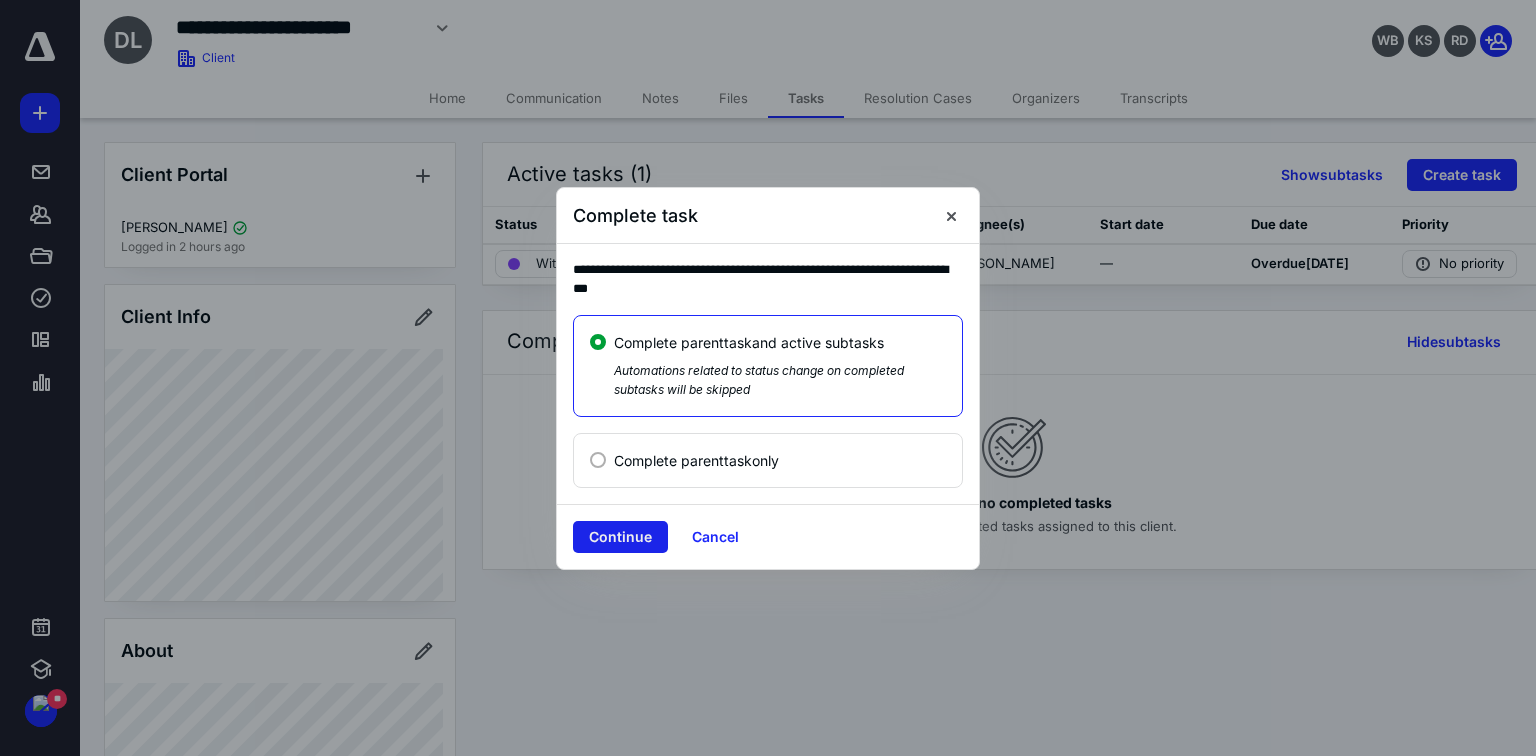 click on "Continue" at bounding box center (620, 537) 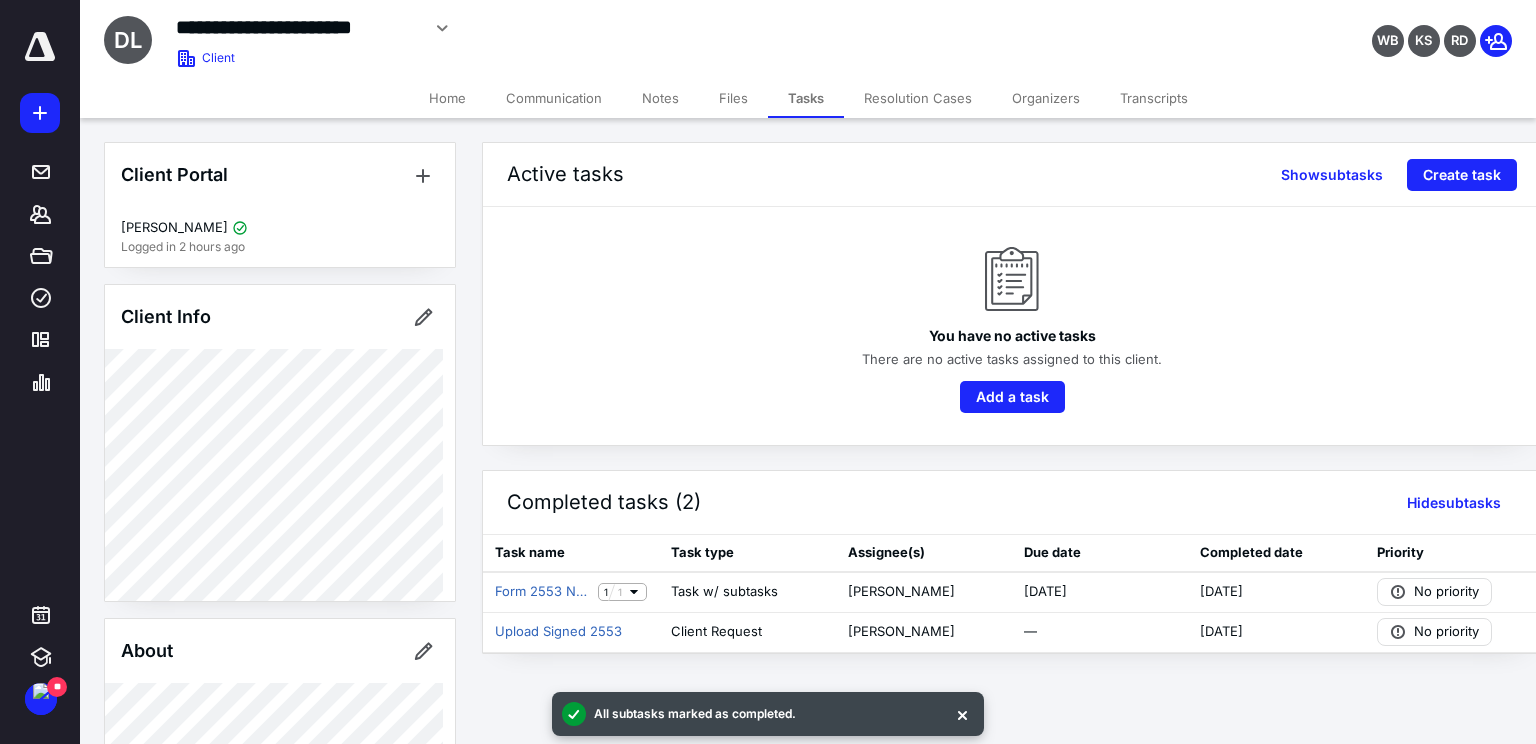 click on "Tasks" at bounding box center [806, 98] 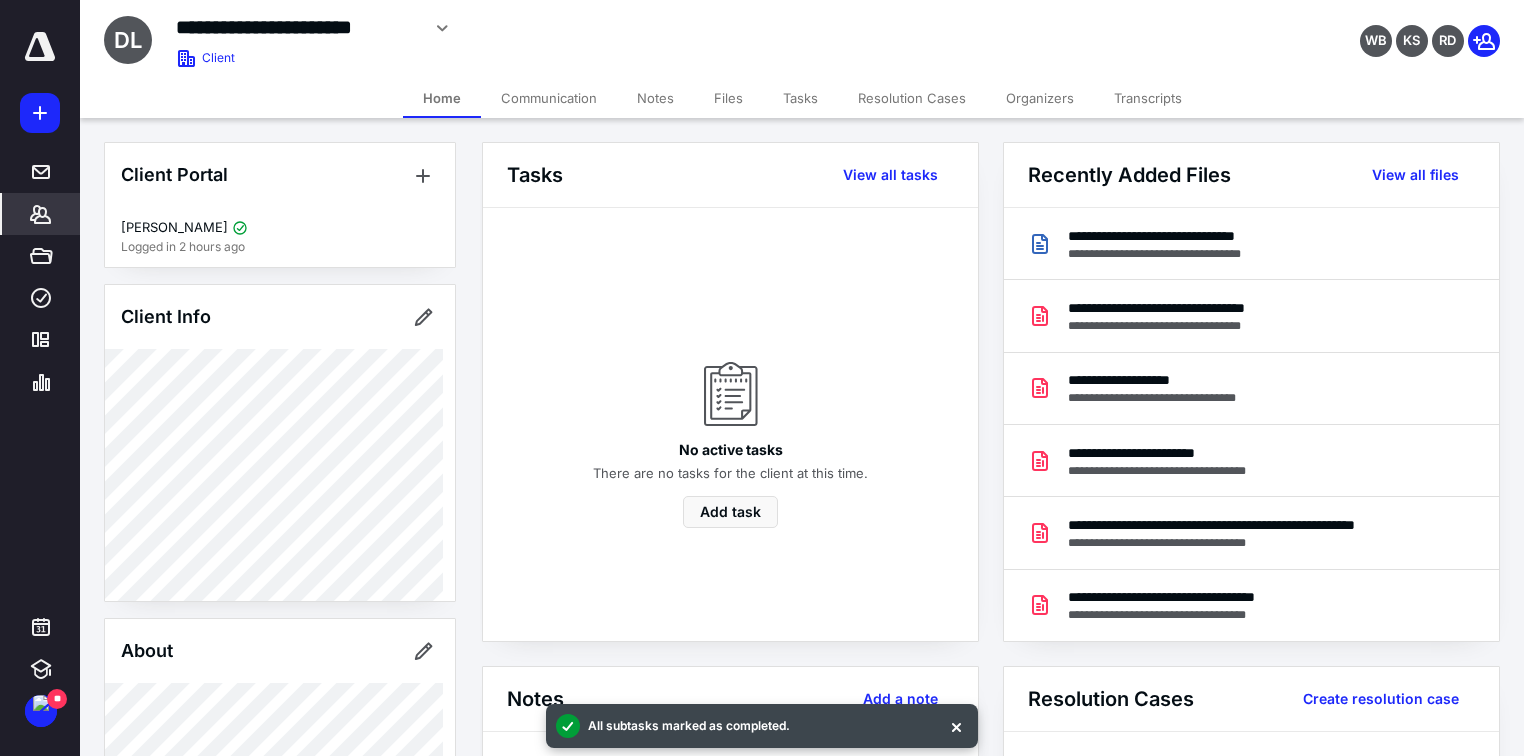 click on "Tasks" at bounding box center [800, 98] 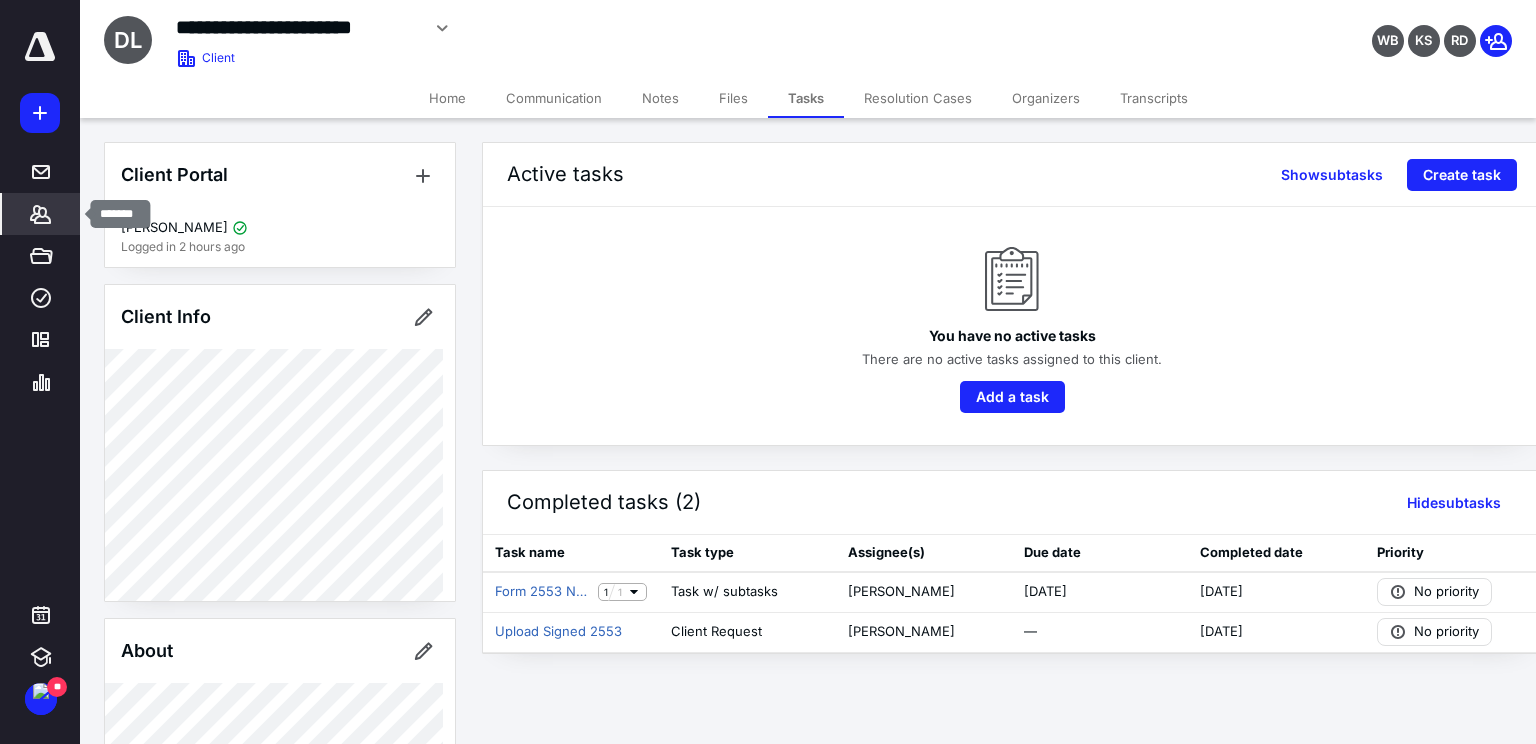 click 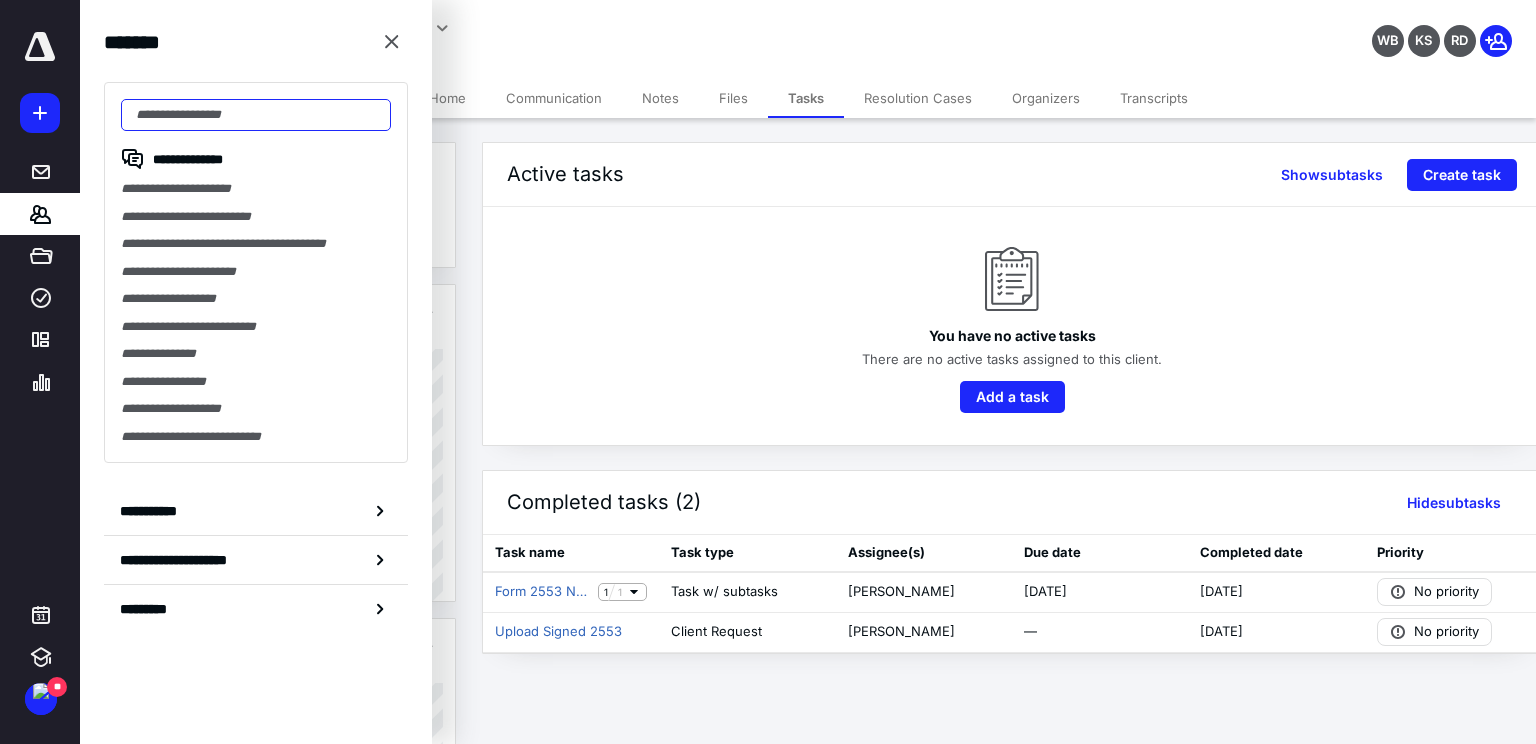 click at bounding box center (256, 115) 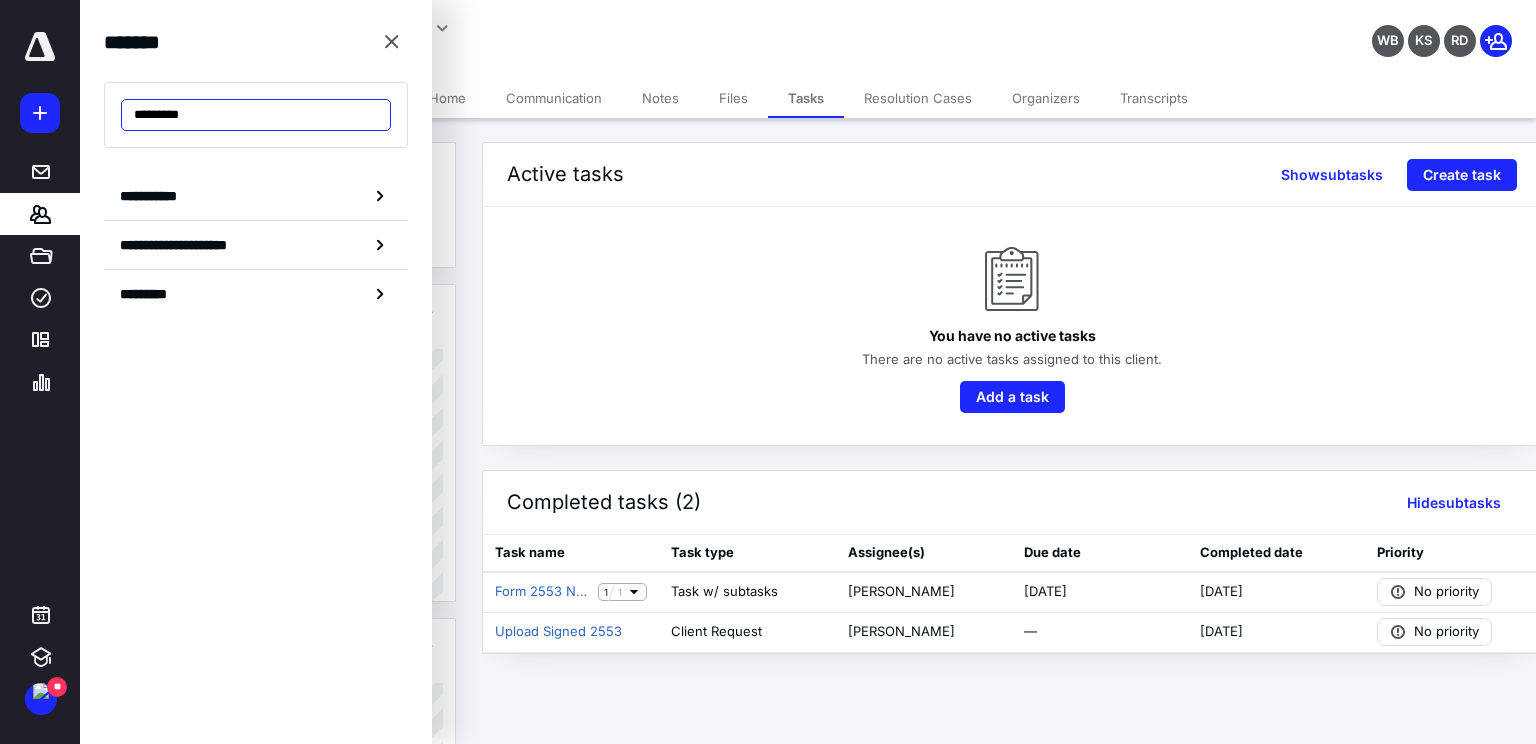 click on "*********" at bounding box center [256, 115] 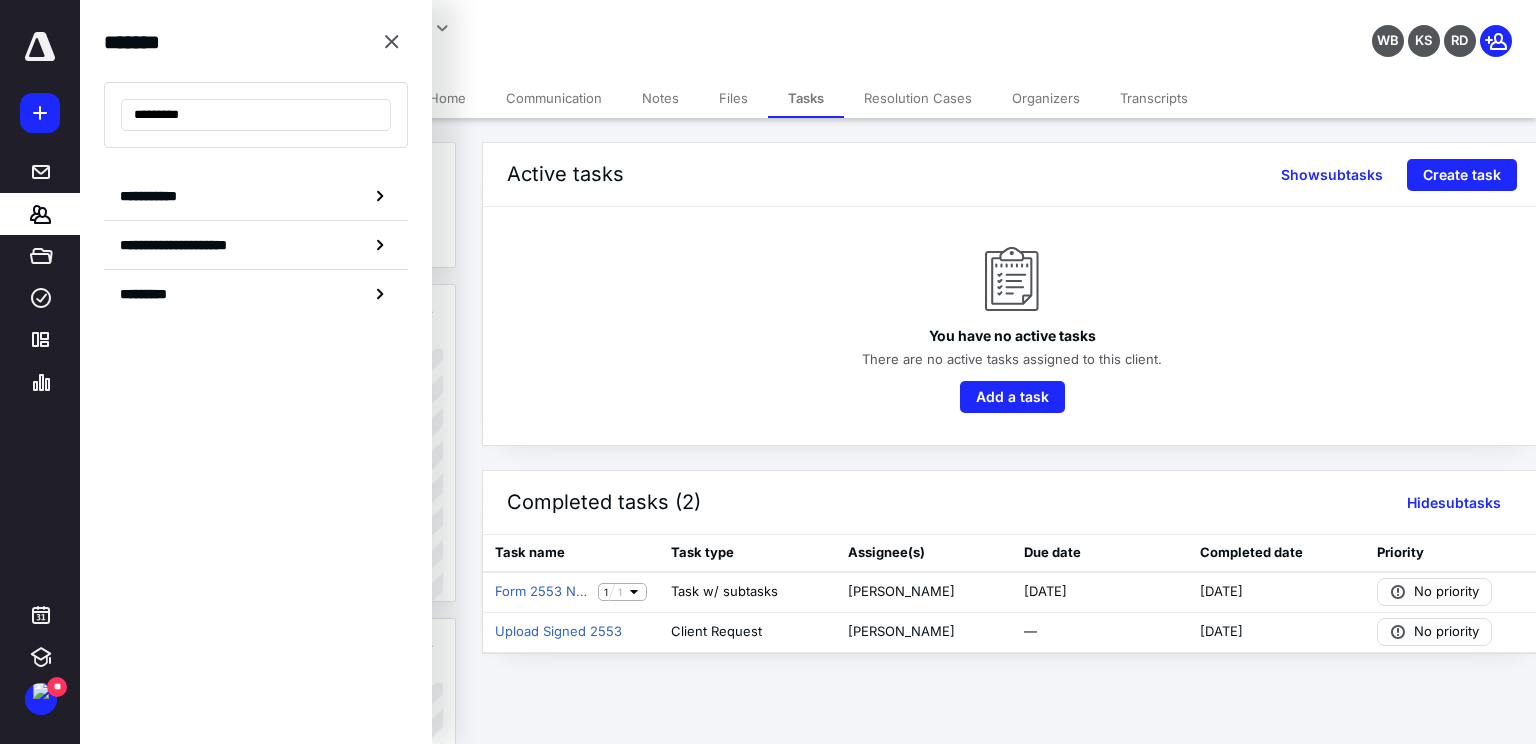 click on "**********" at bounding box center [256, 372] 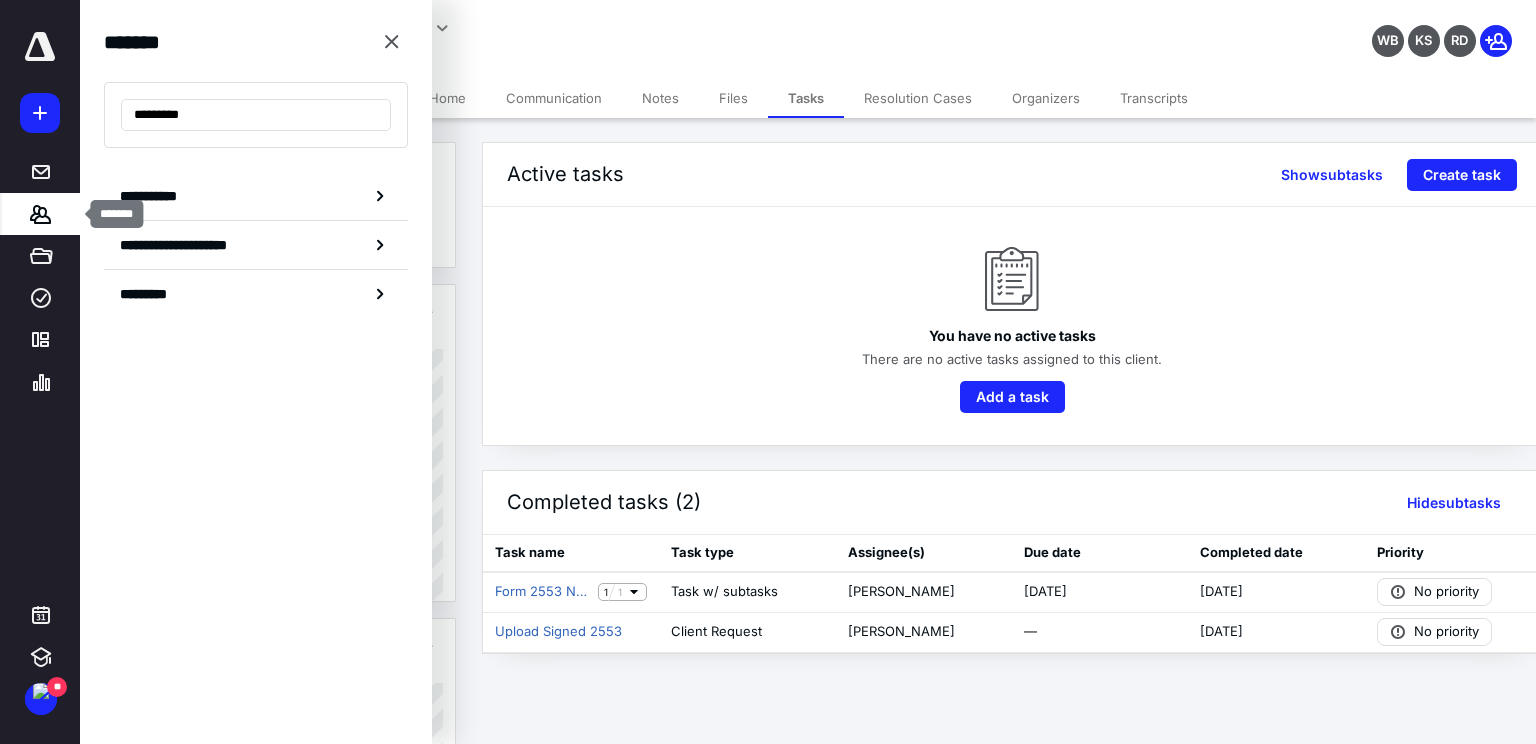 click 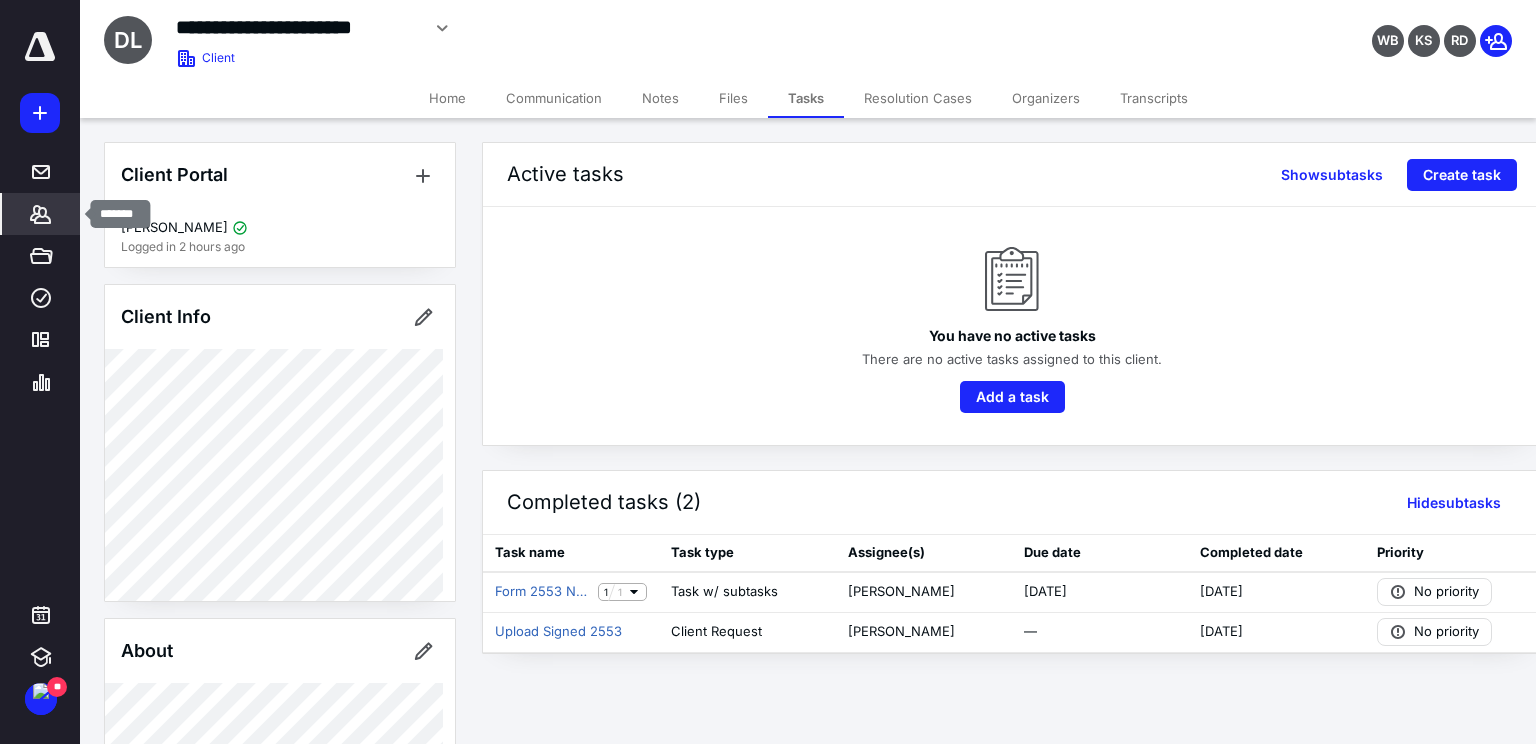 click 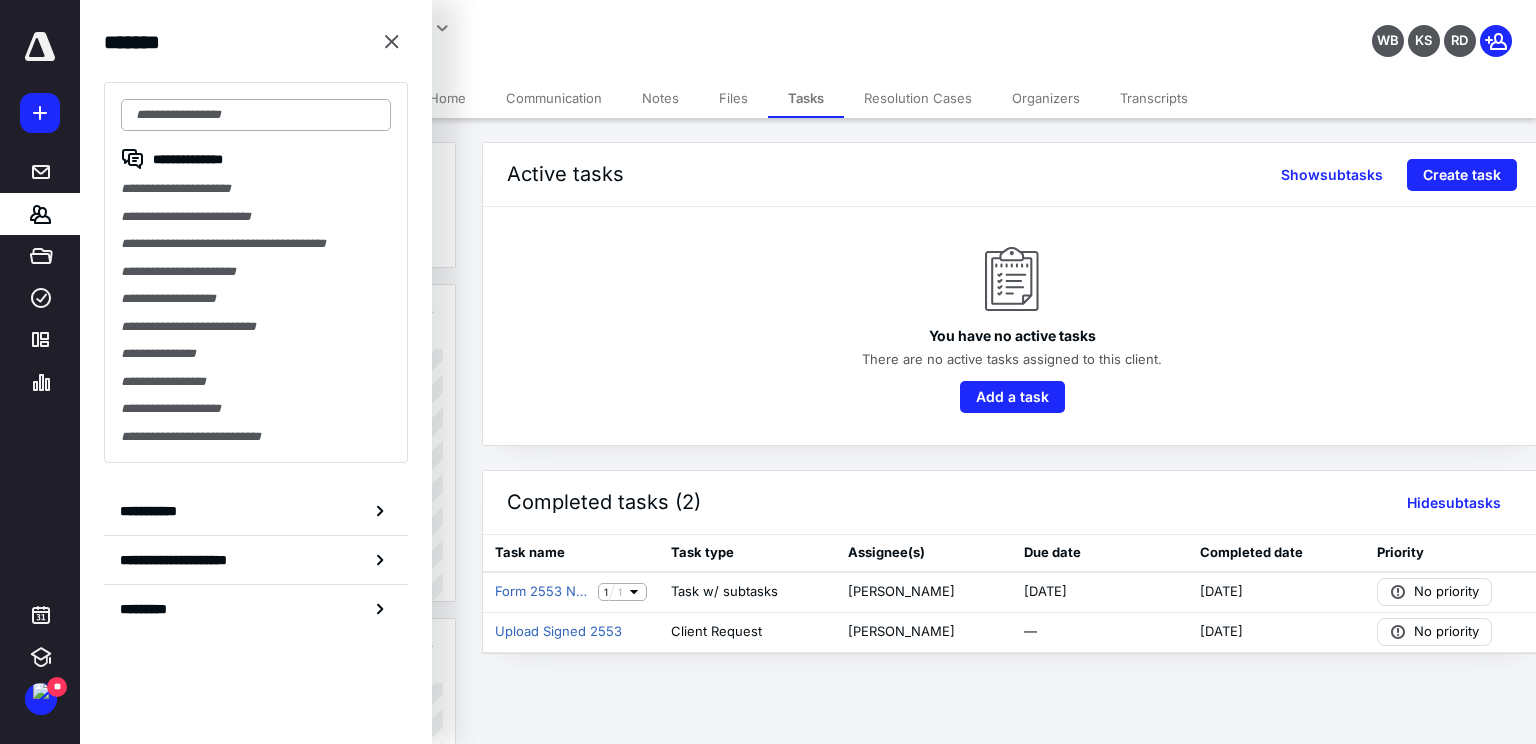 click at bounding box center (256, 115) 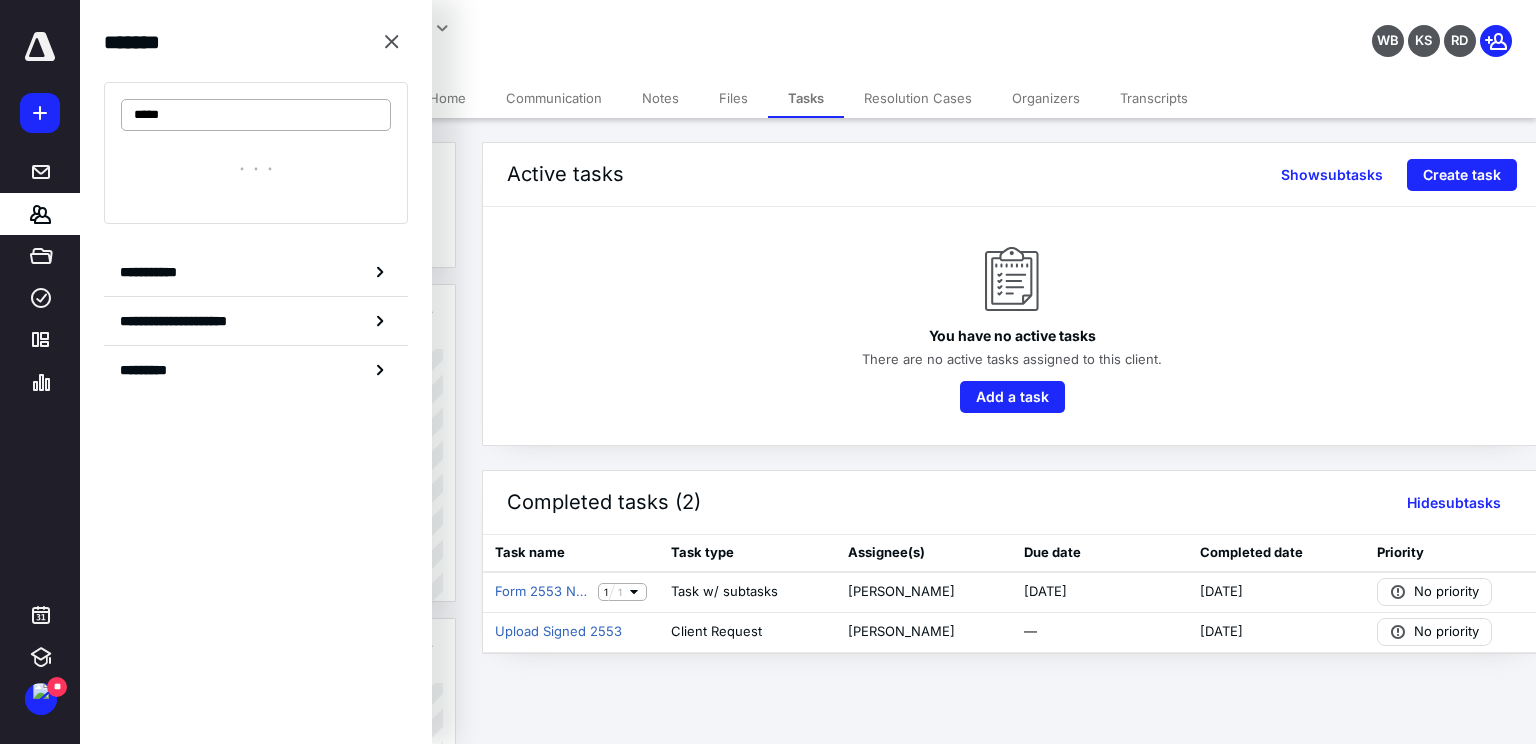 type on "*****" 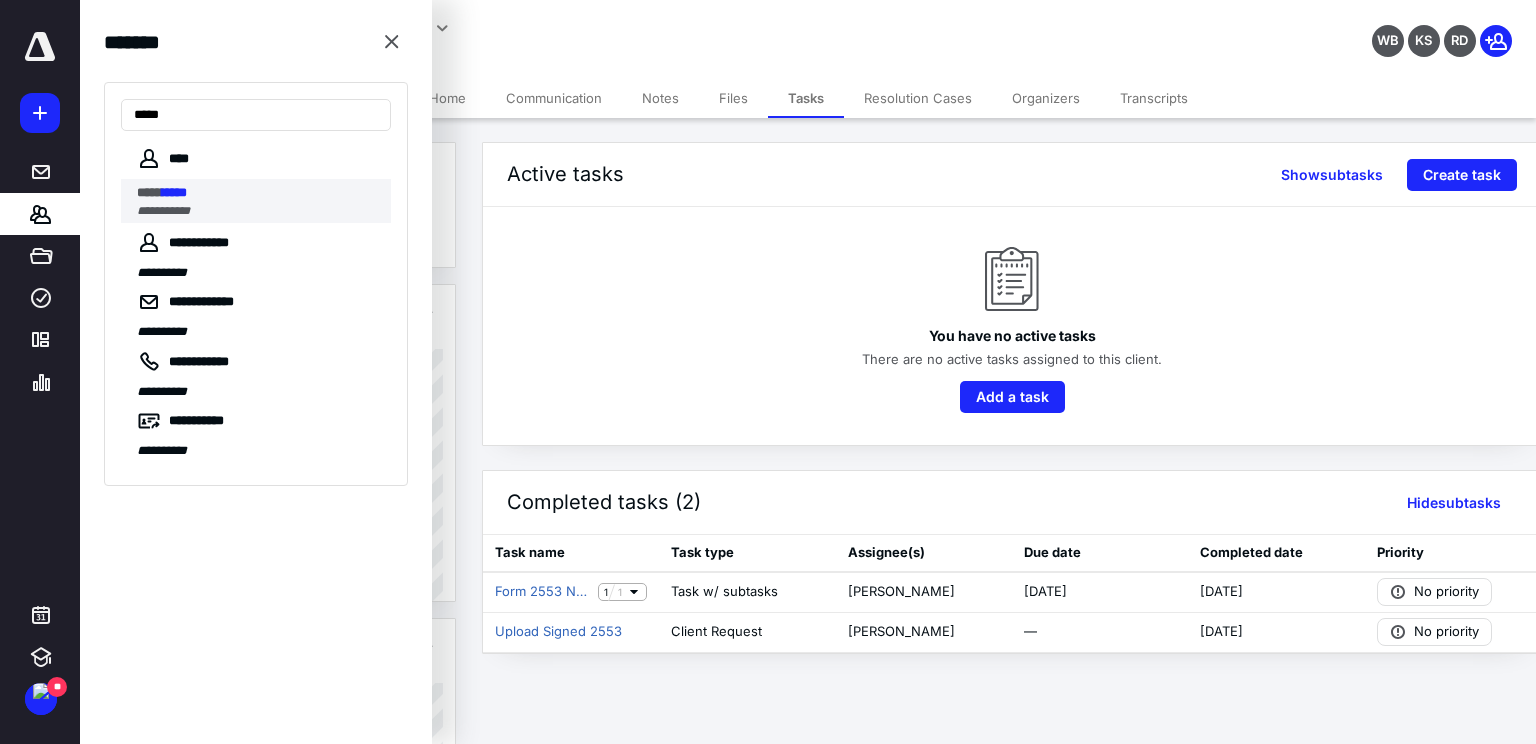 click on "**********" at bounding box center [163, 211] 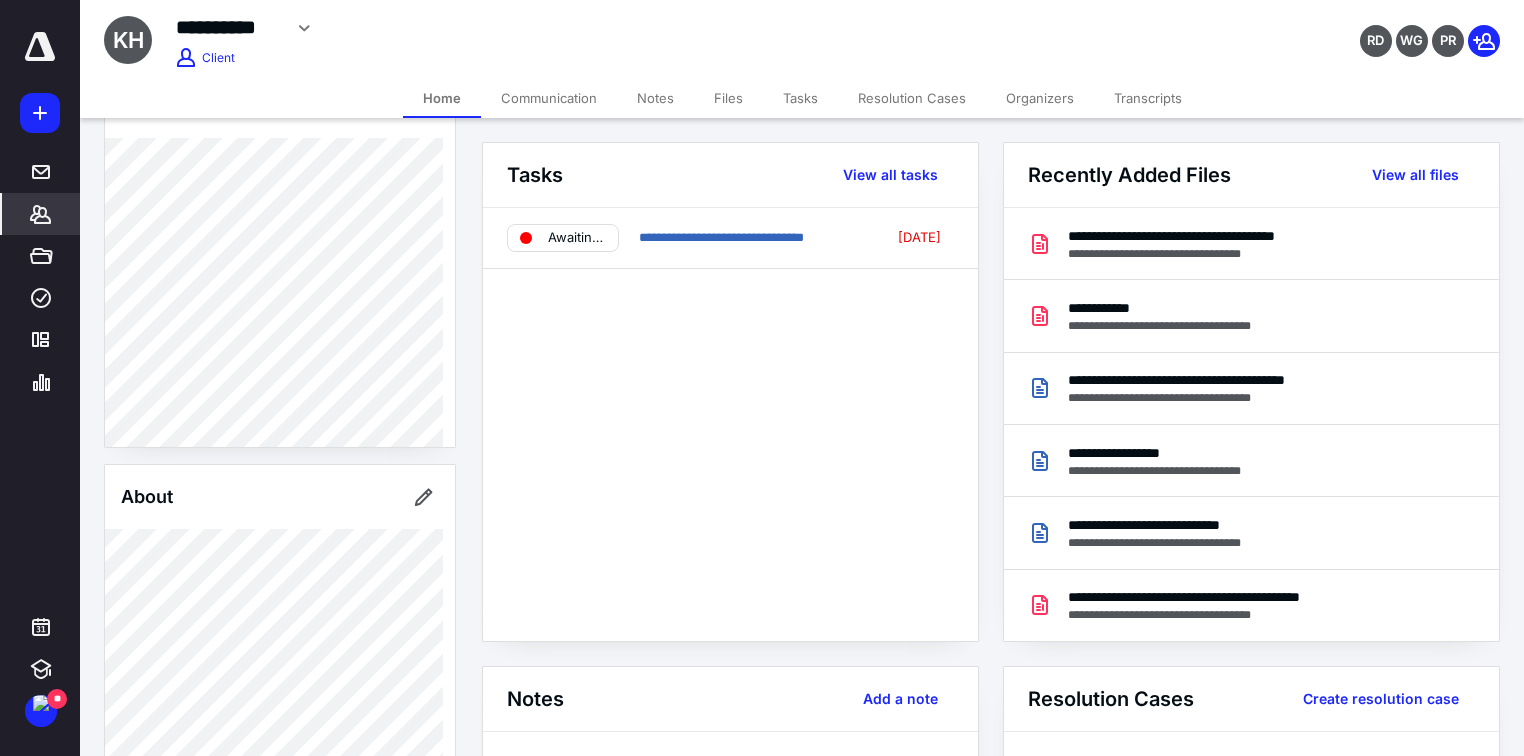 scroll, scrollTop: 240, scrollLeft: 0, axis: vertical 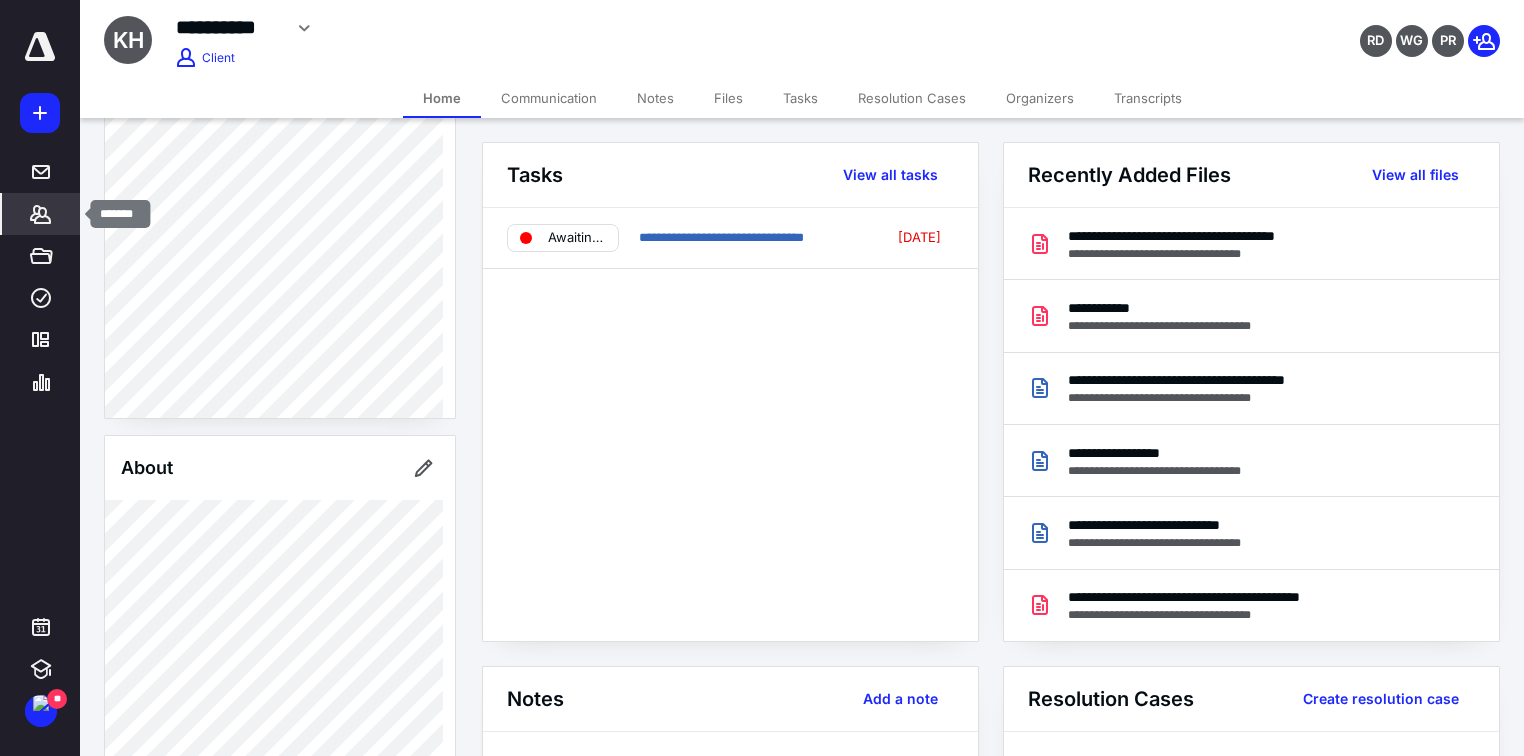 click 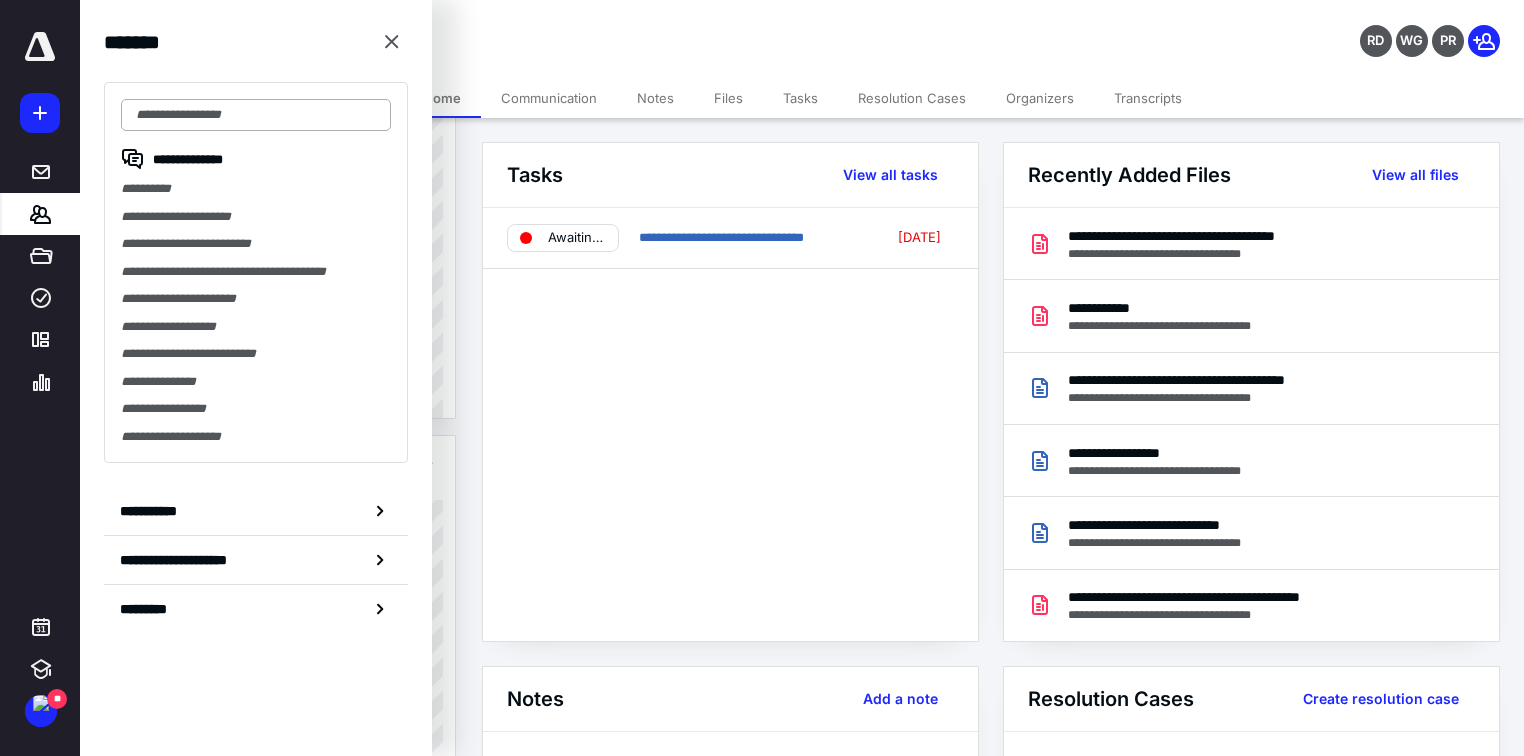 click at bounding box center (256, 115) 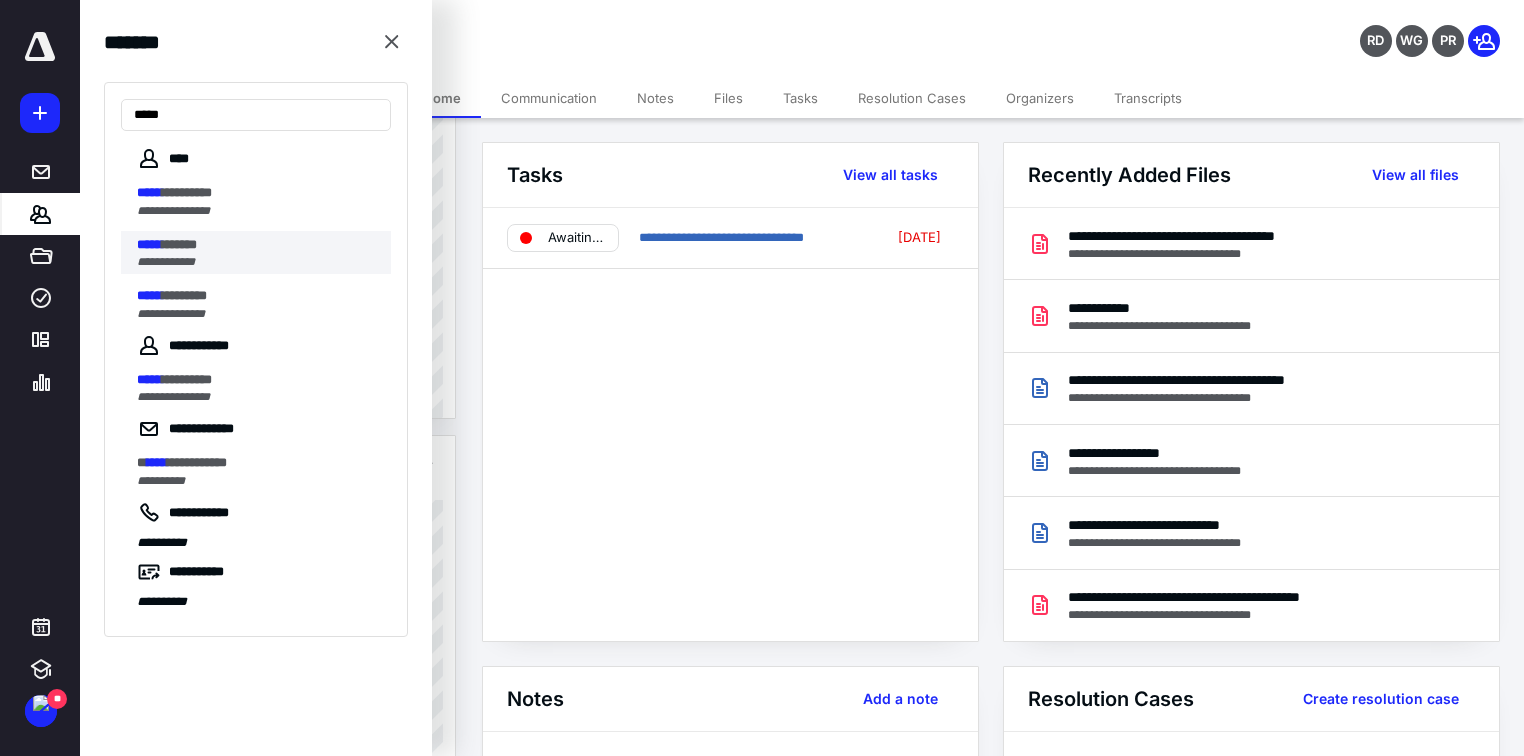 type on "*****" 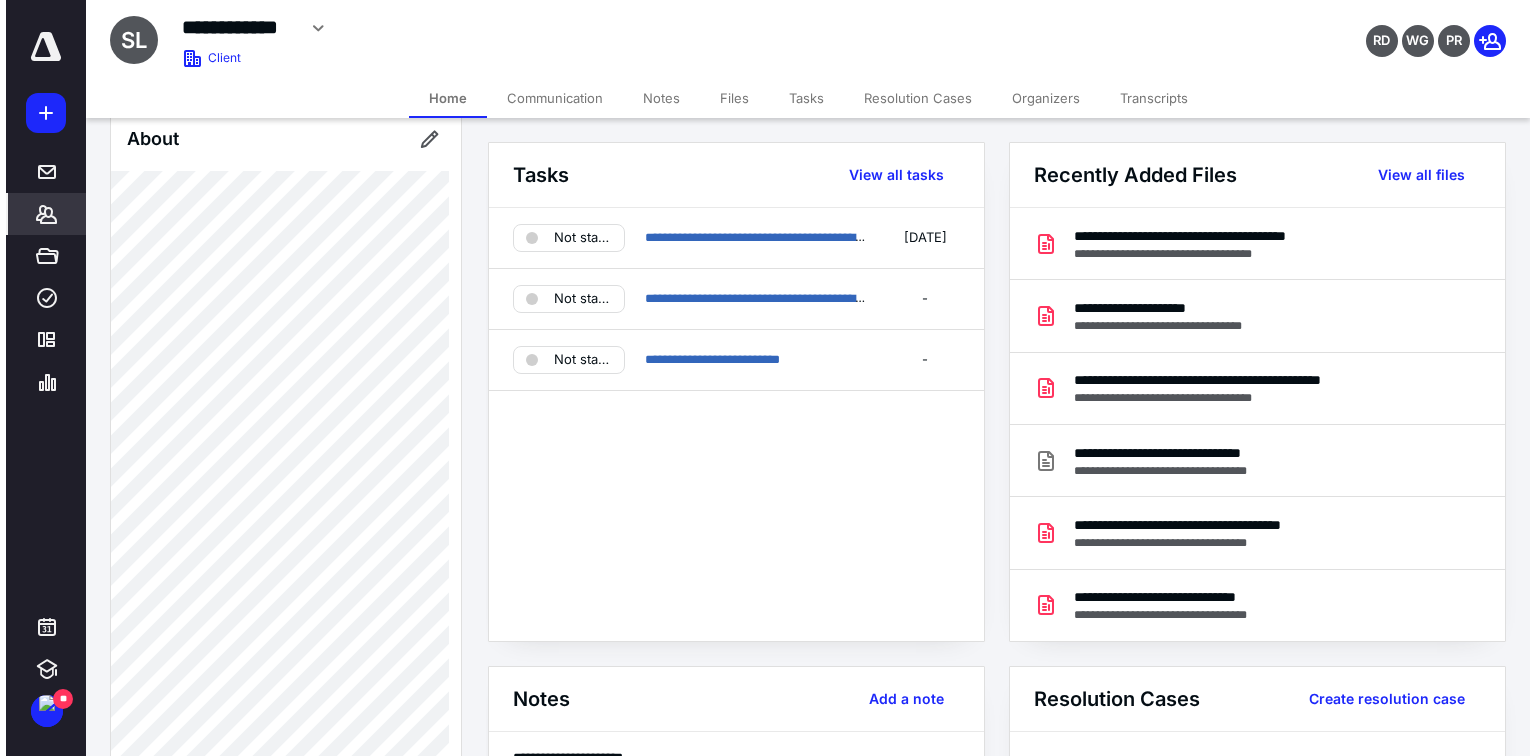 scroll, scrollTop: 720, scrollLeft: 0, axis: vertical 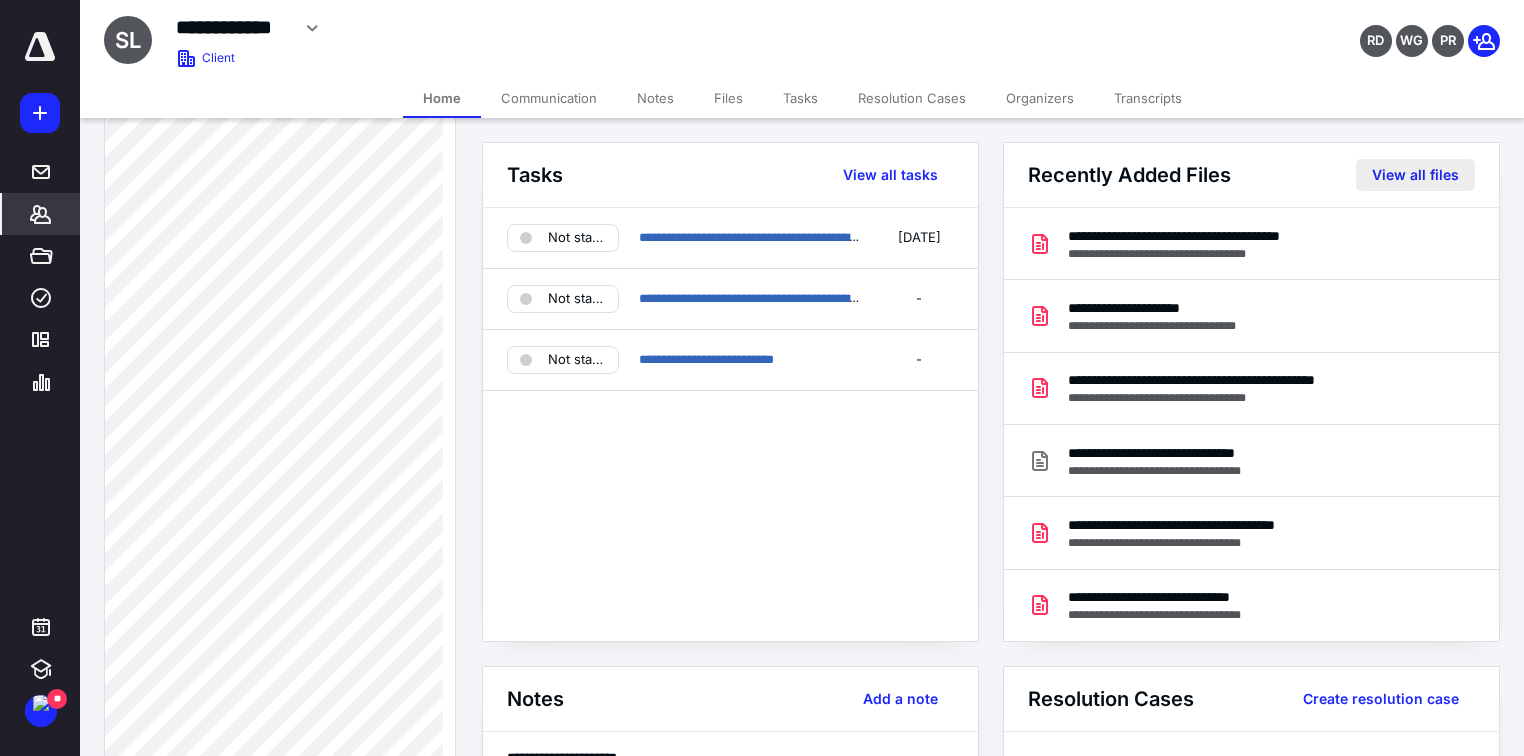 click on "View all files" at bounding box center [1415, 175] 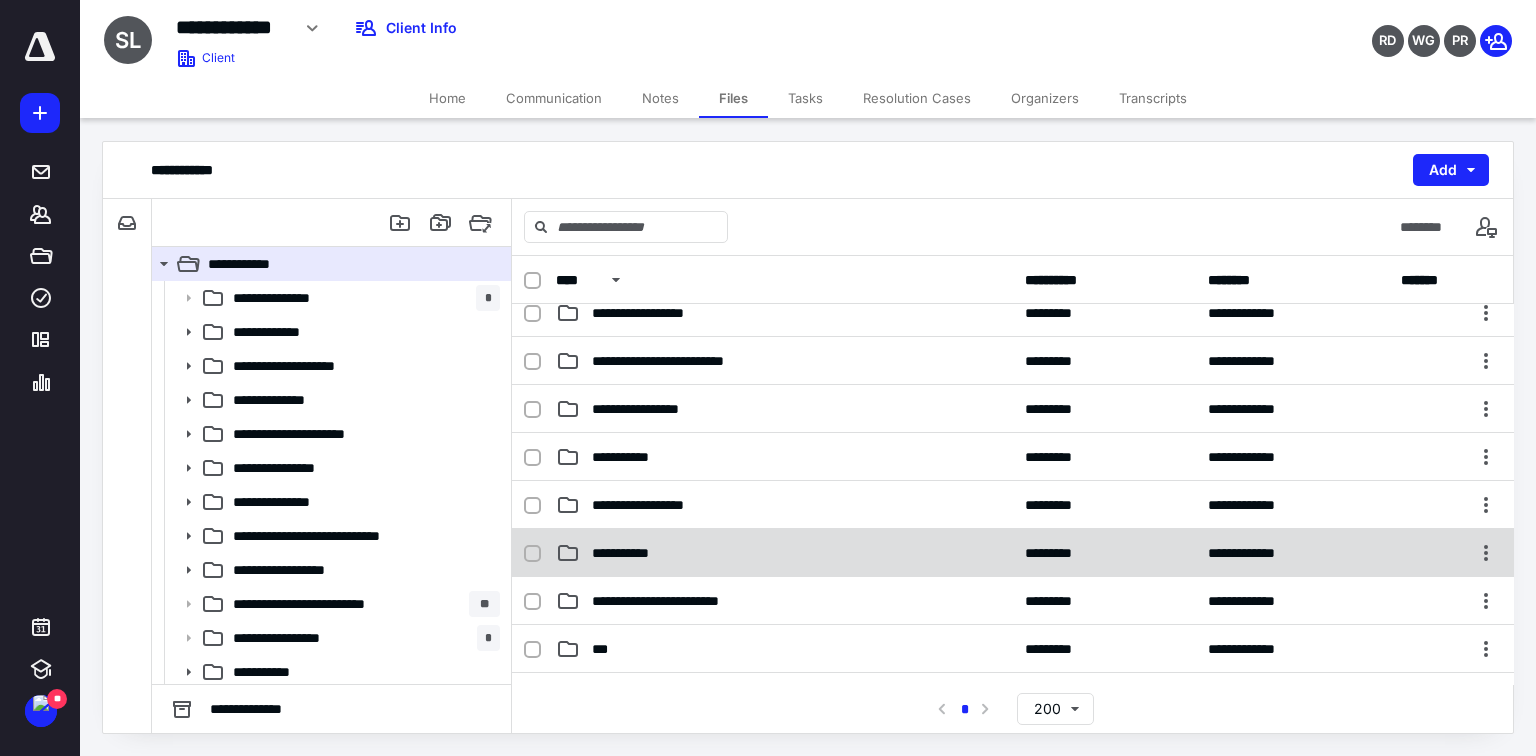 scroll, scrollTop: 400, scrollLeft: 0, axis: vertical 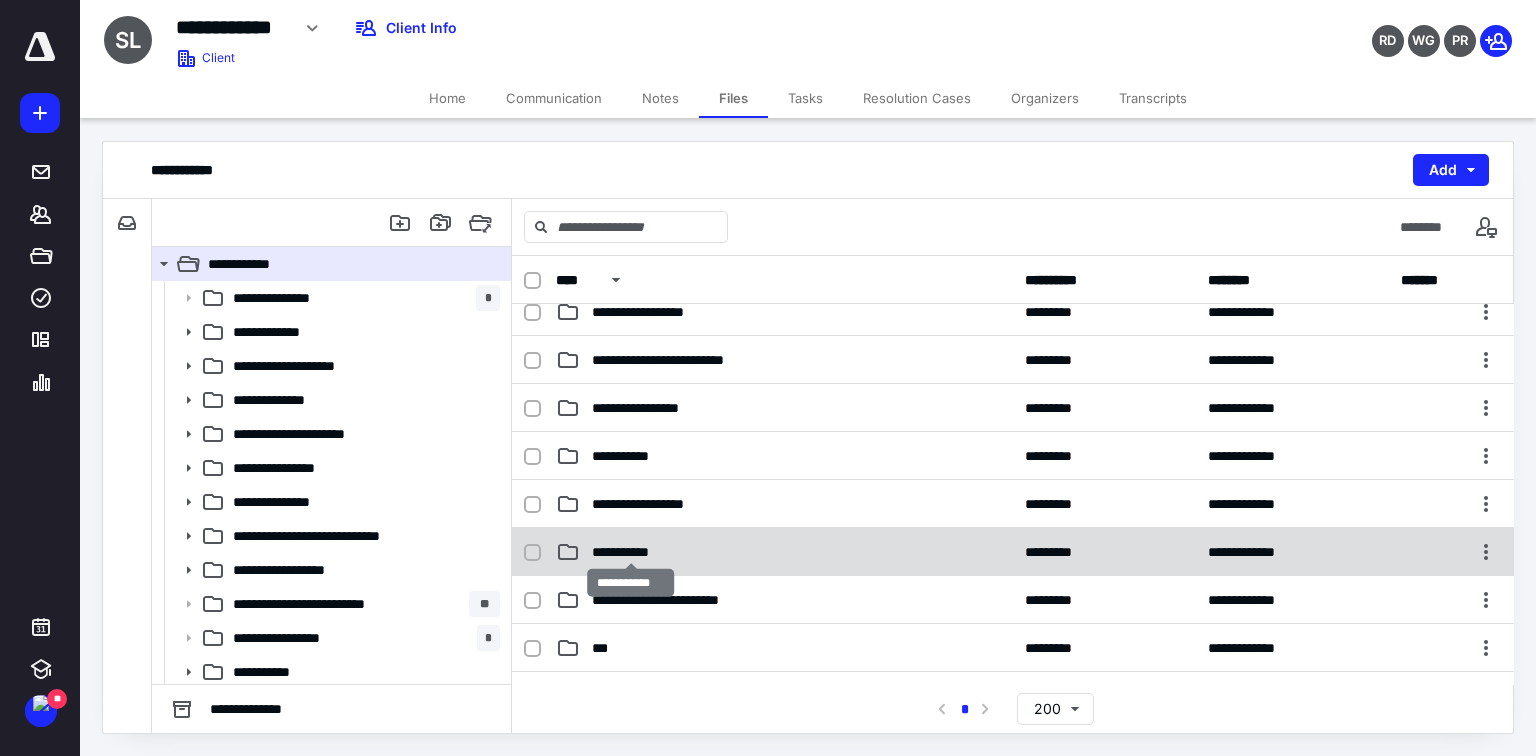 click on "**********" at bounding box center (630, 552) 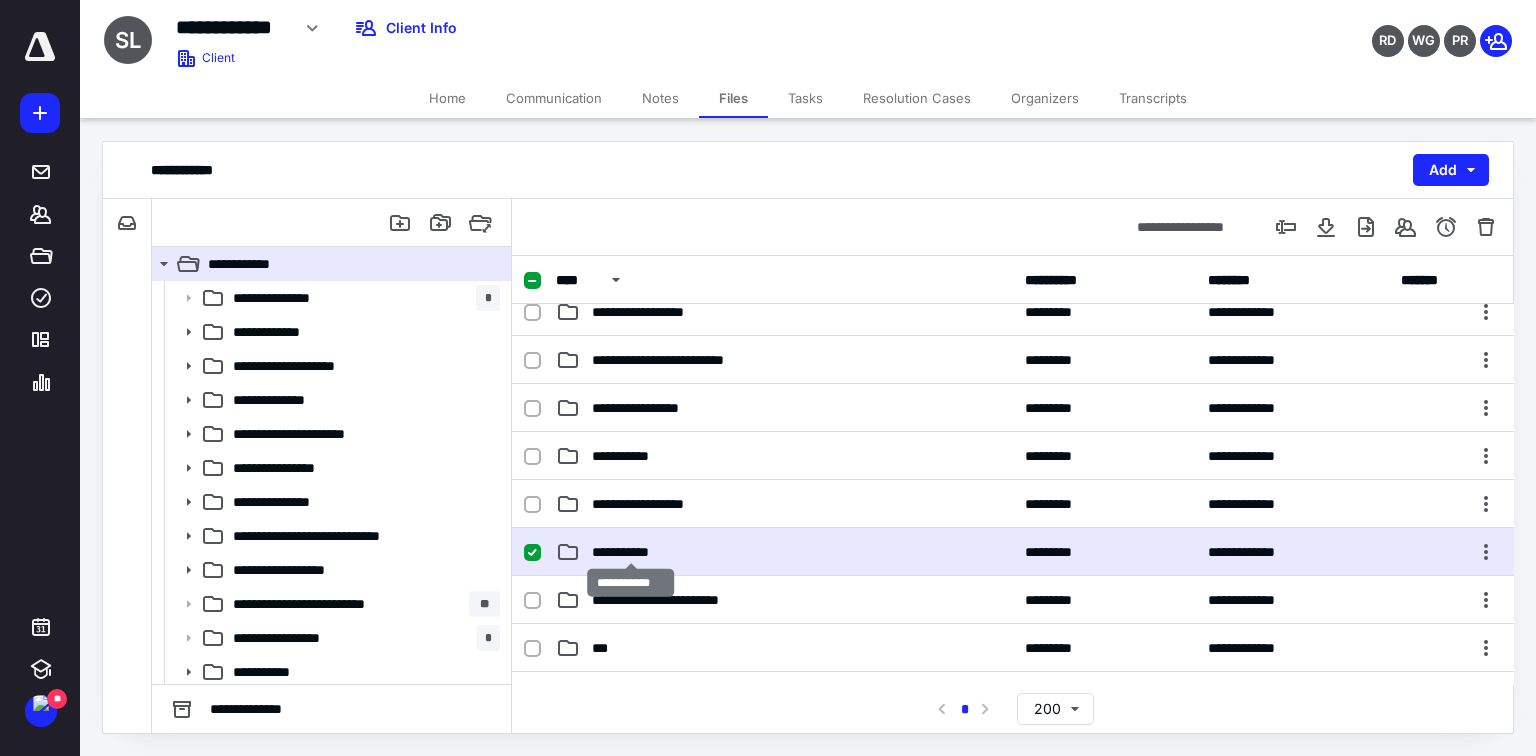click on "**********" at bounding box center (630, 552) 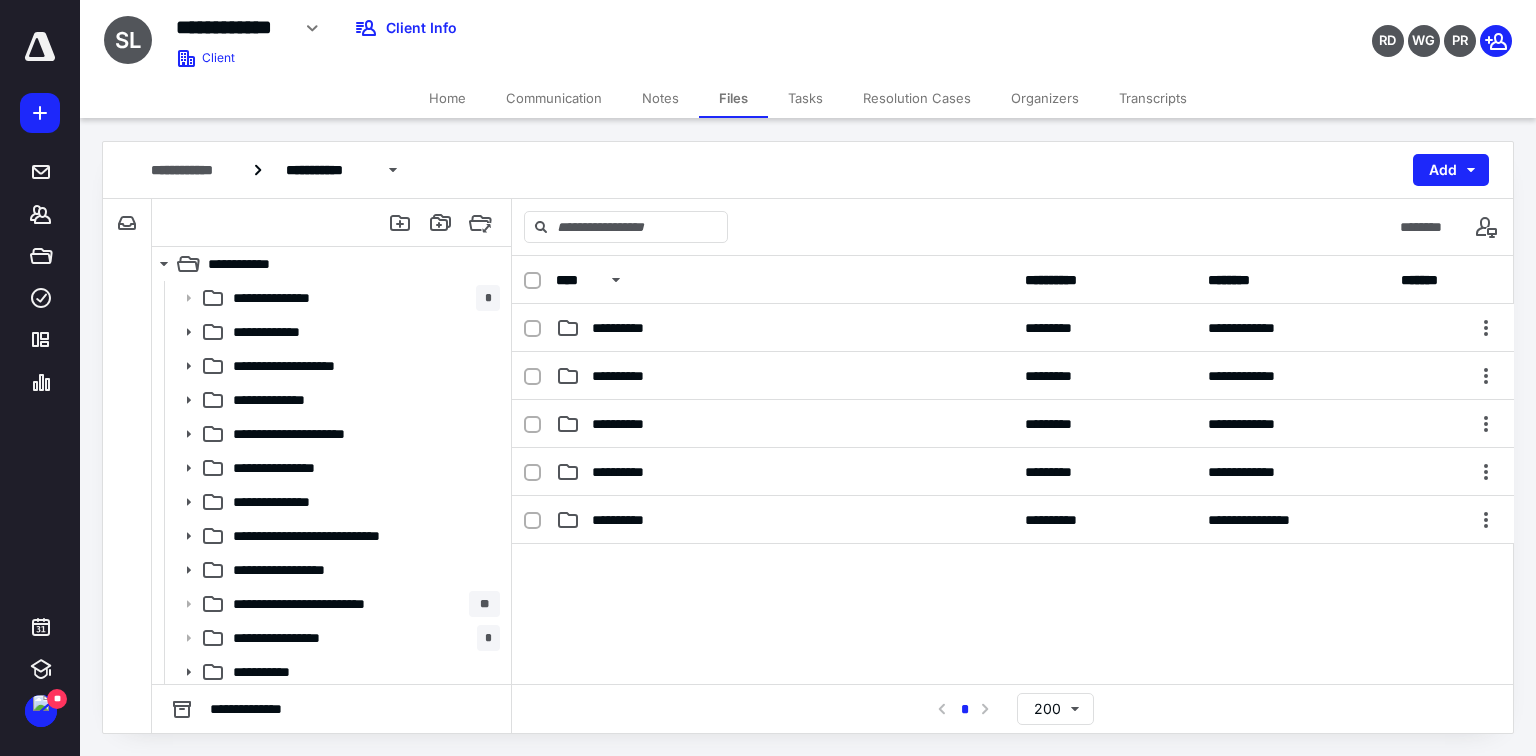 scroll, scrollTop: 400, scrollLeft: 0, axis: vertical 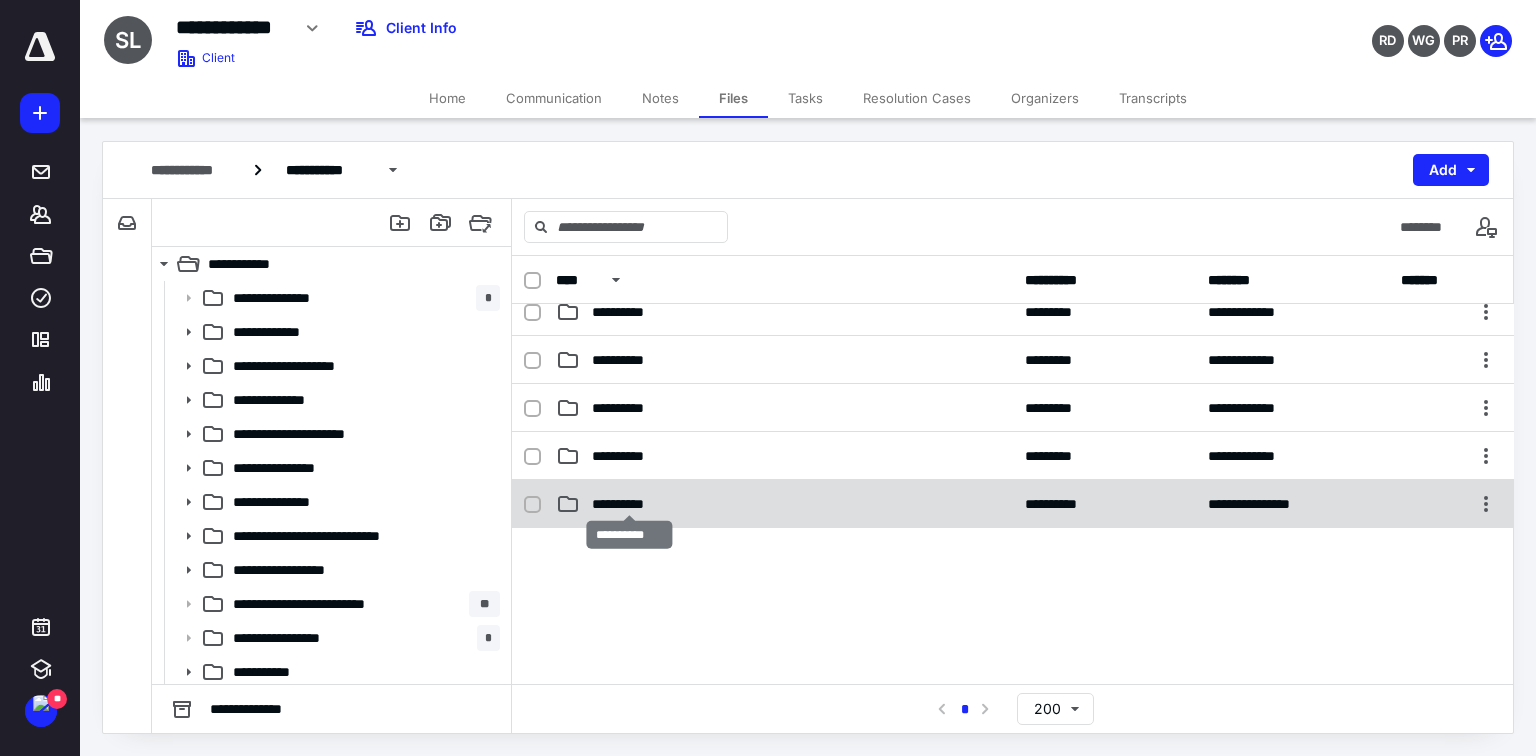 click on "**********" at bounding box center [630, 504] 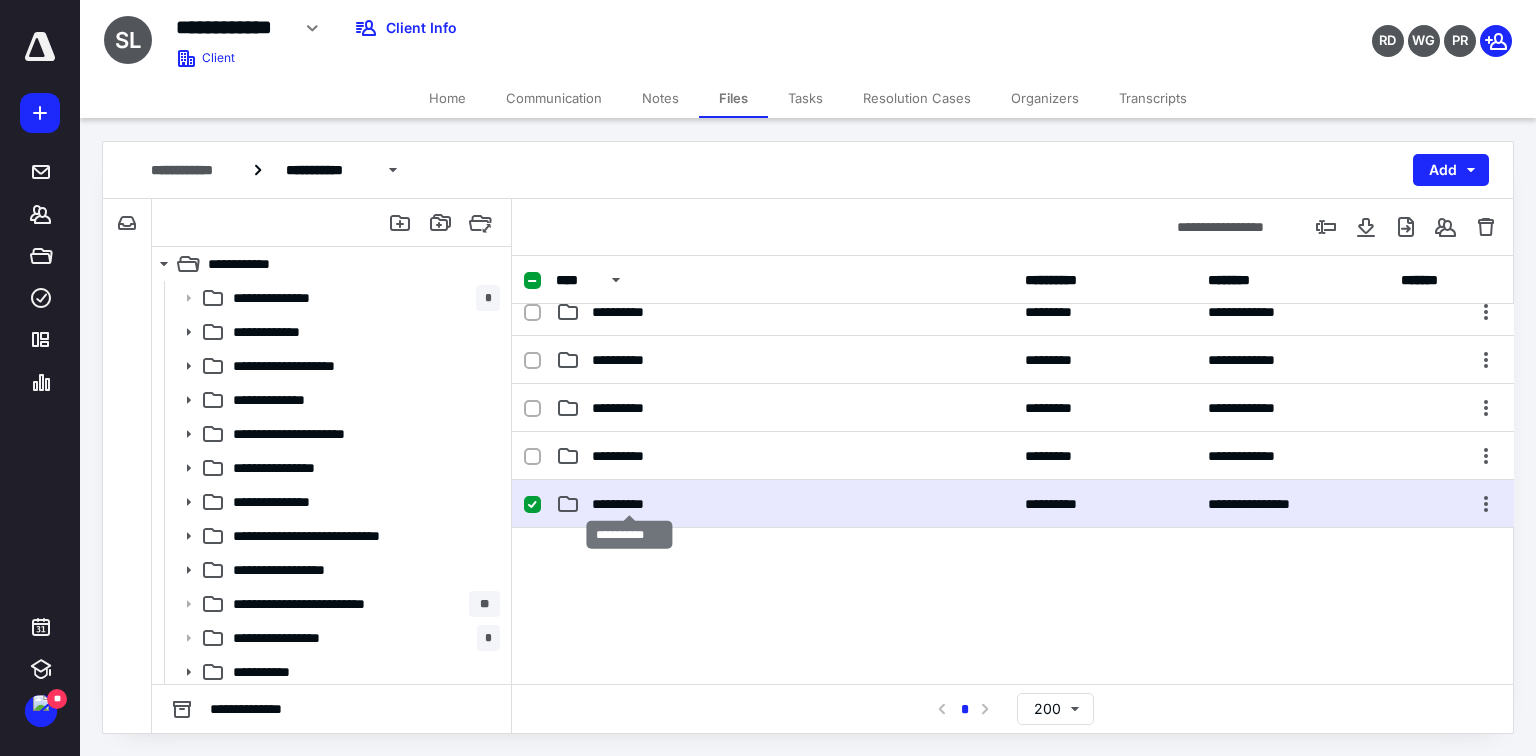 click on "**********" at bounding box center (630, 504) 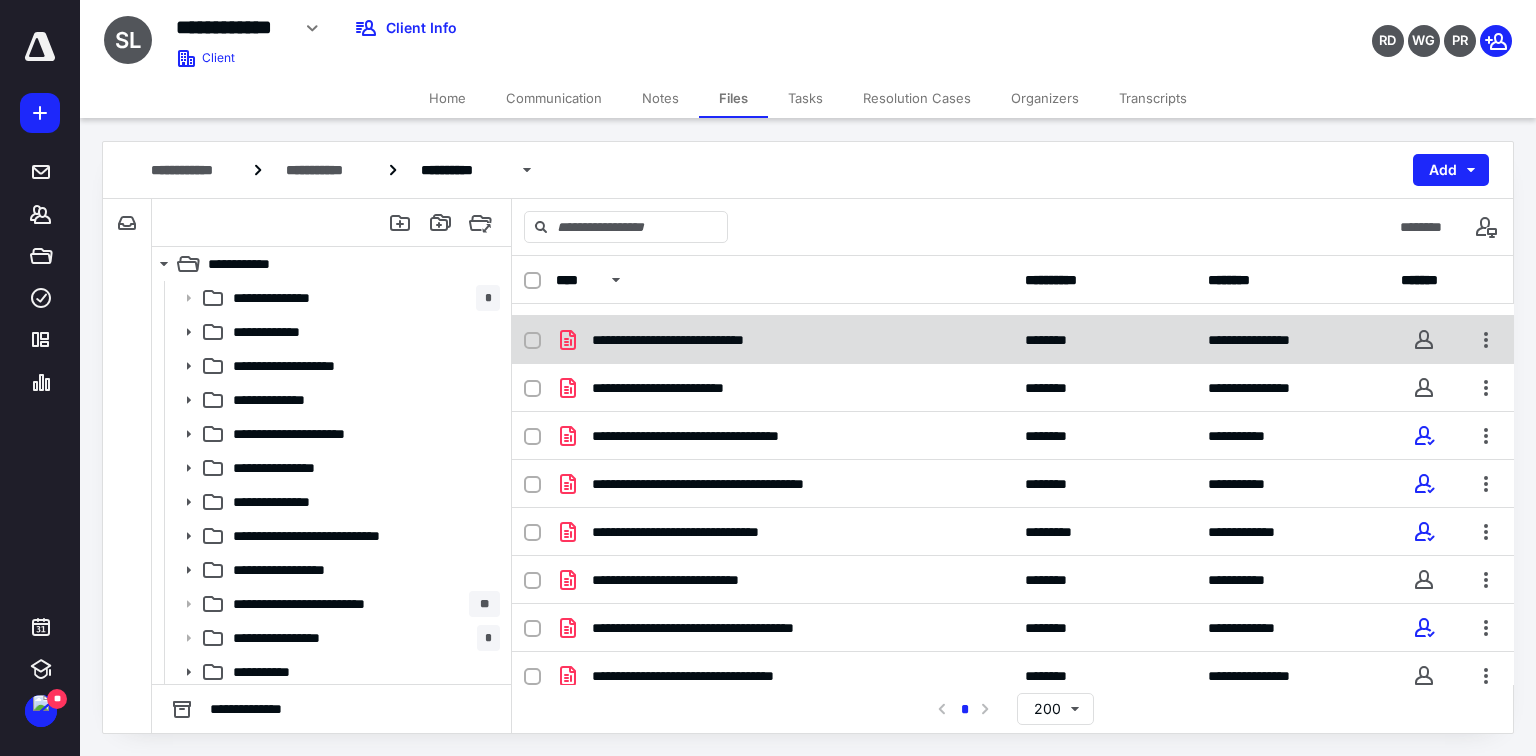 scroll, scrollTop: 240, scrollLeft: 0, axis: vertical 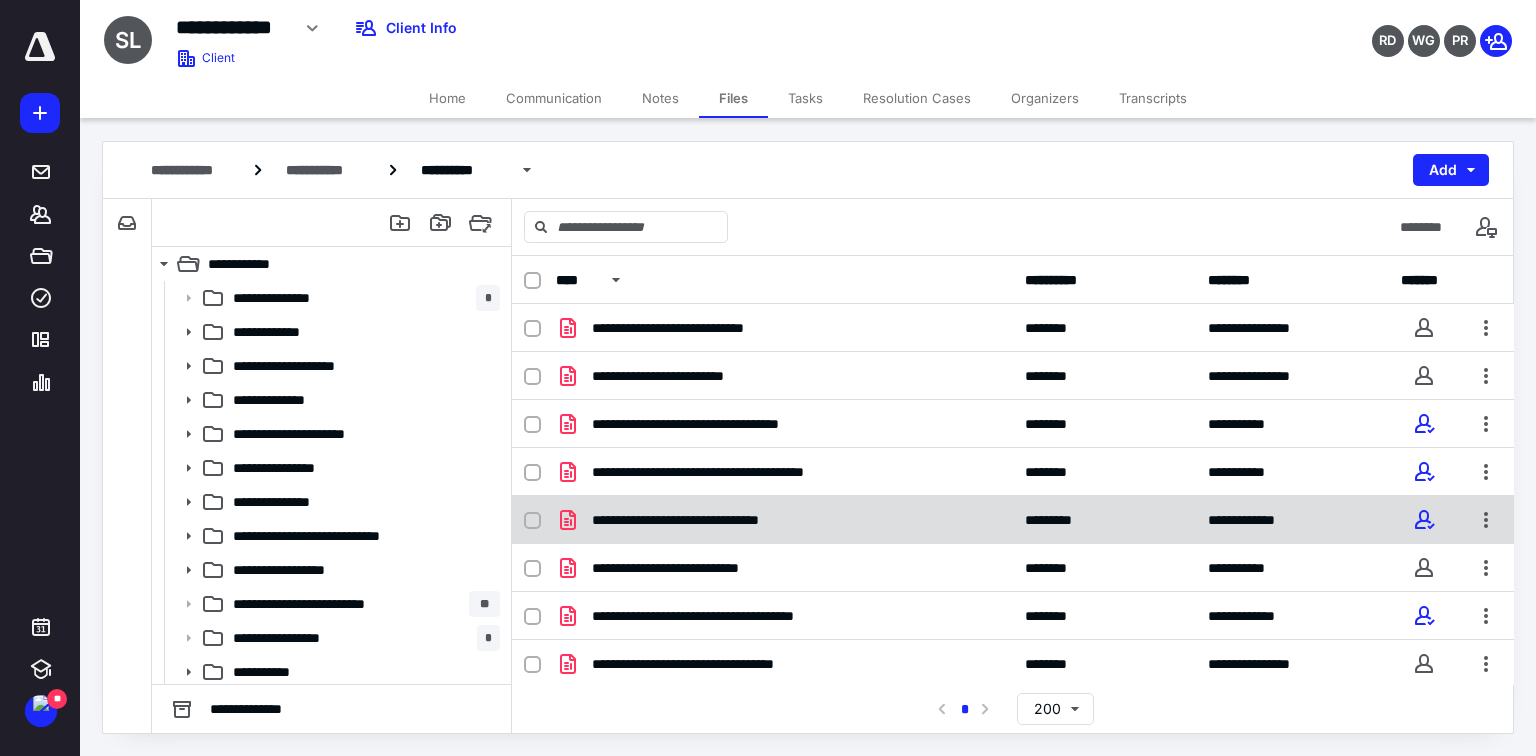 click on "**********" at bounding box center [715, 520] 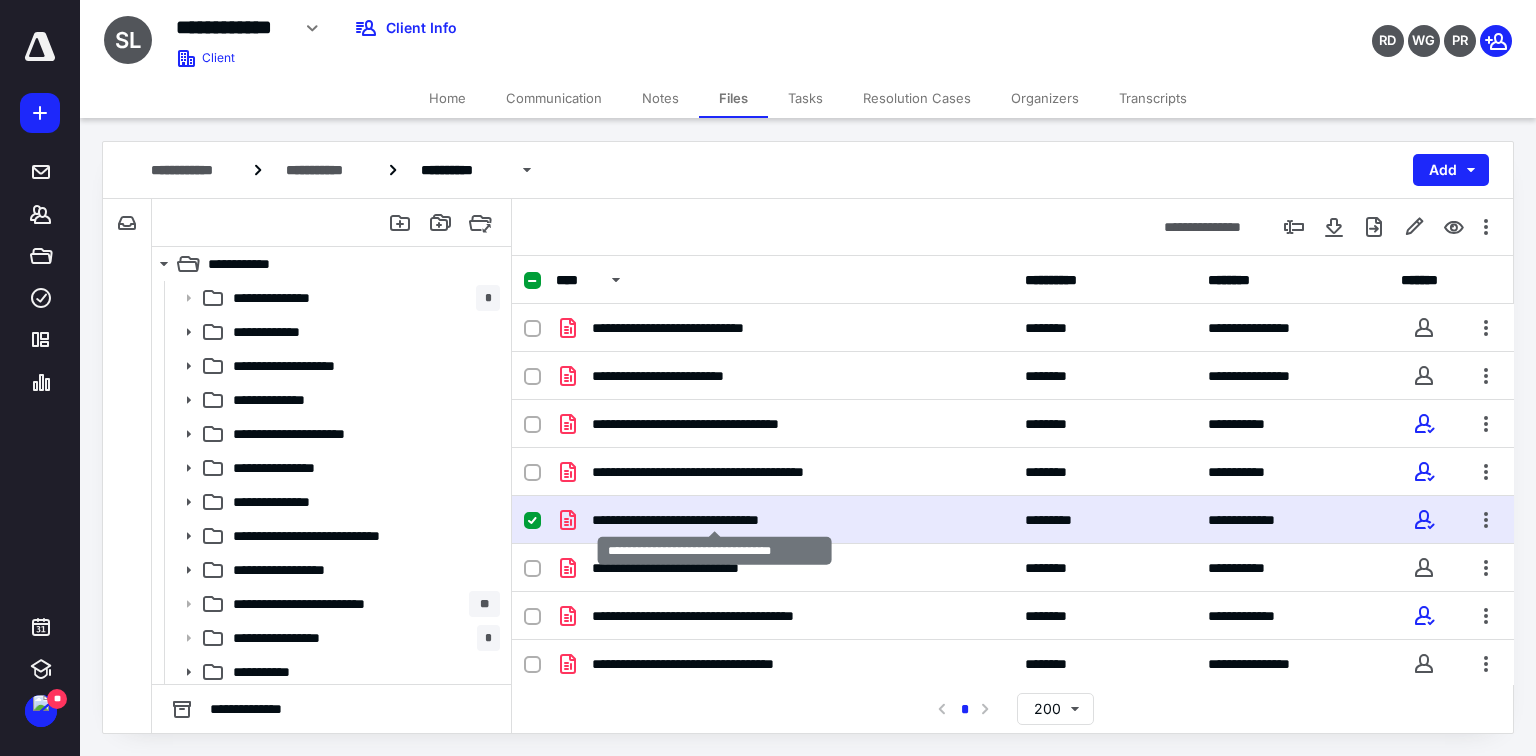 click on "**********" at bounding box center [715, 520] 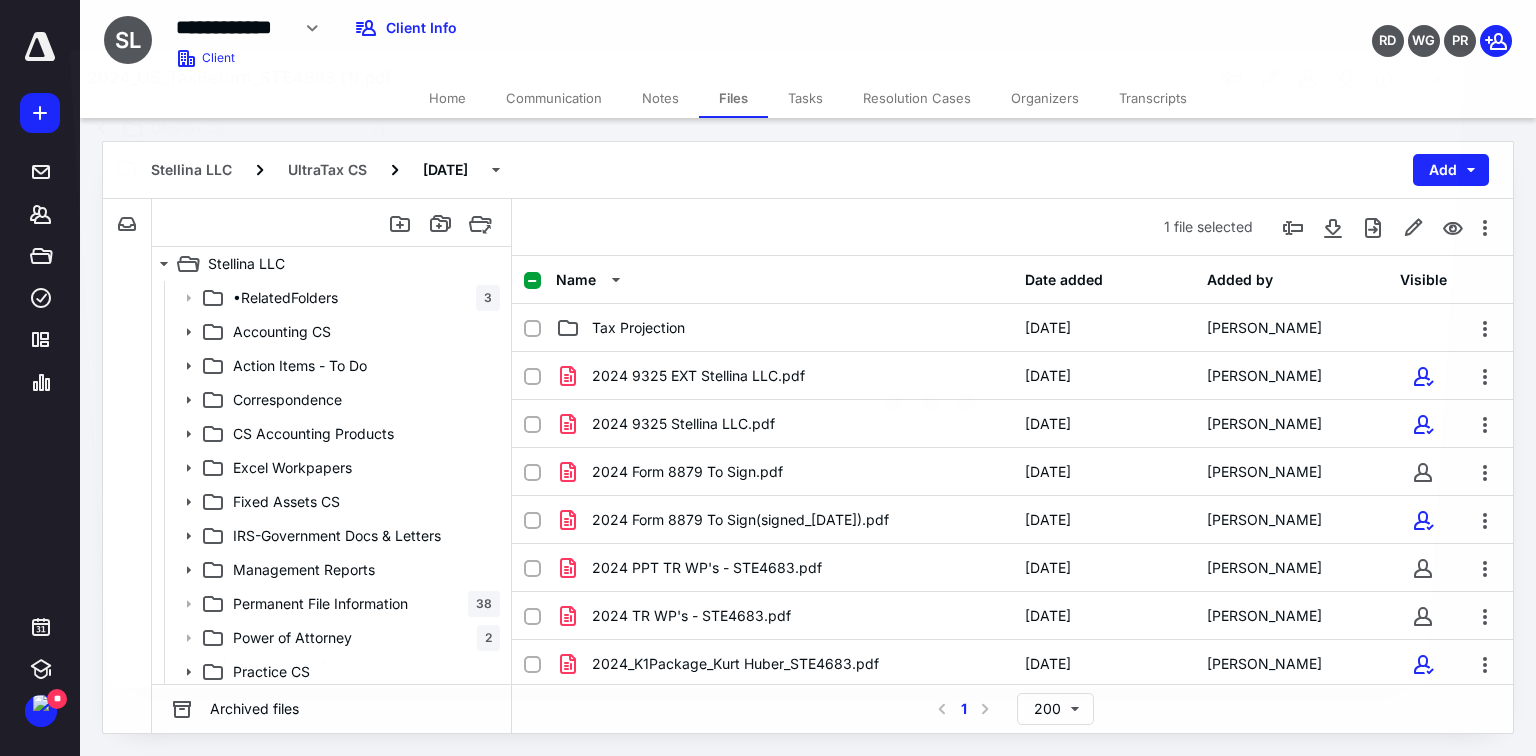 scroll, scrollTop: 240, scrollLeft: 0, axis: vertical 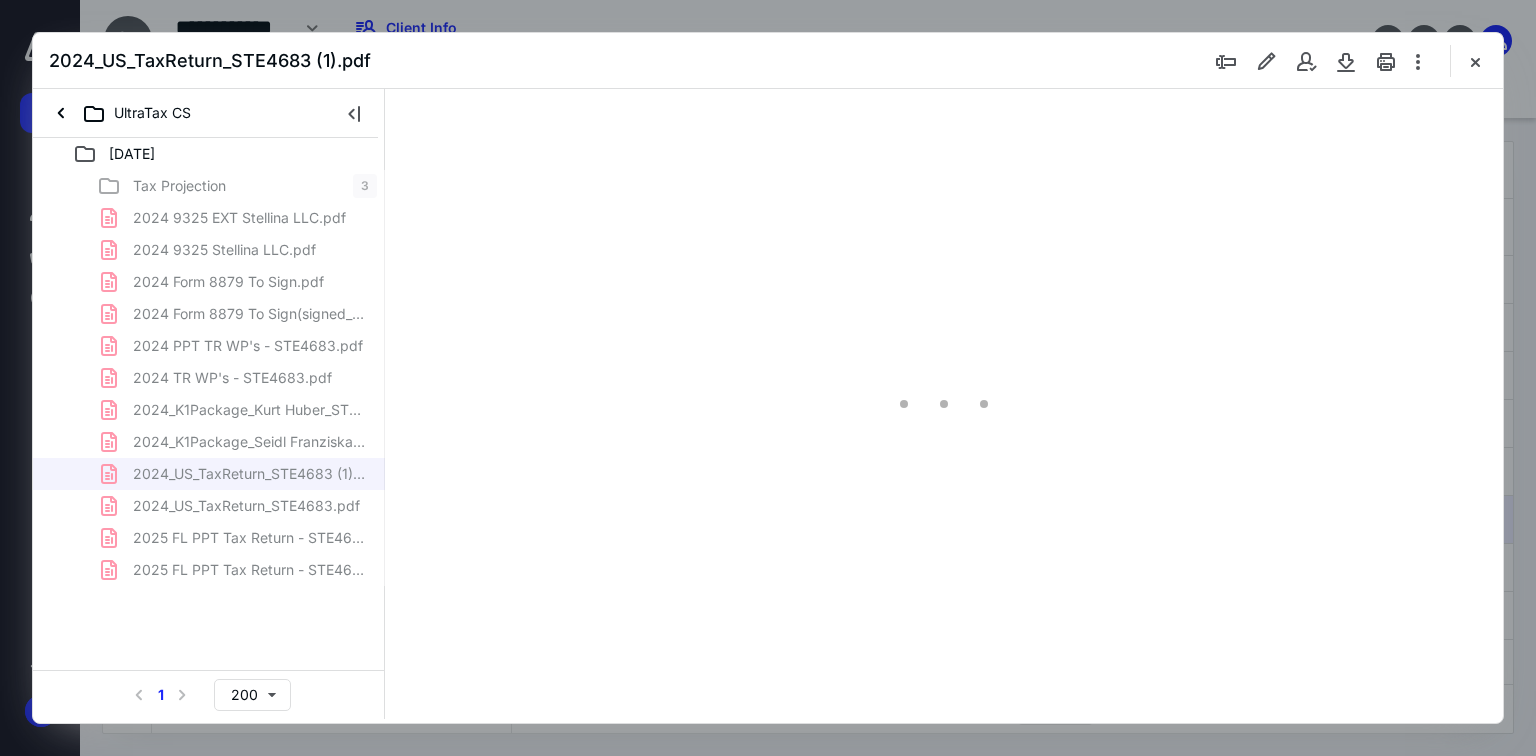 type on "169" 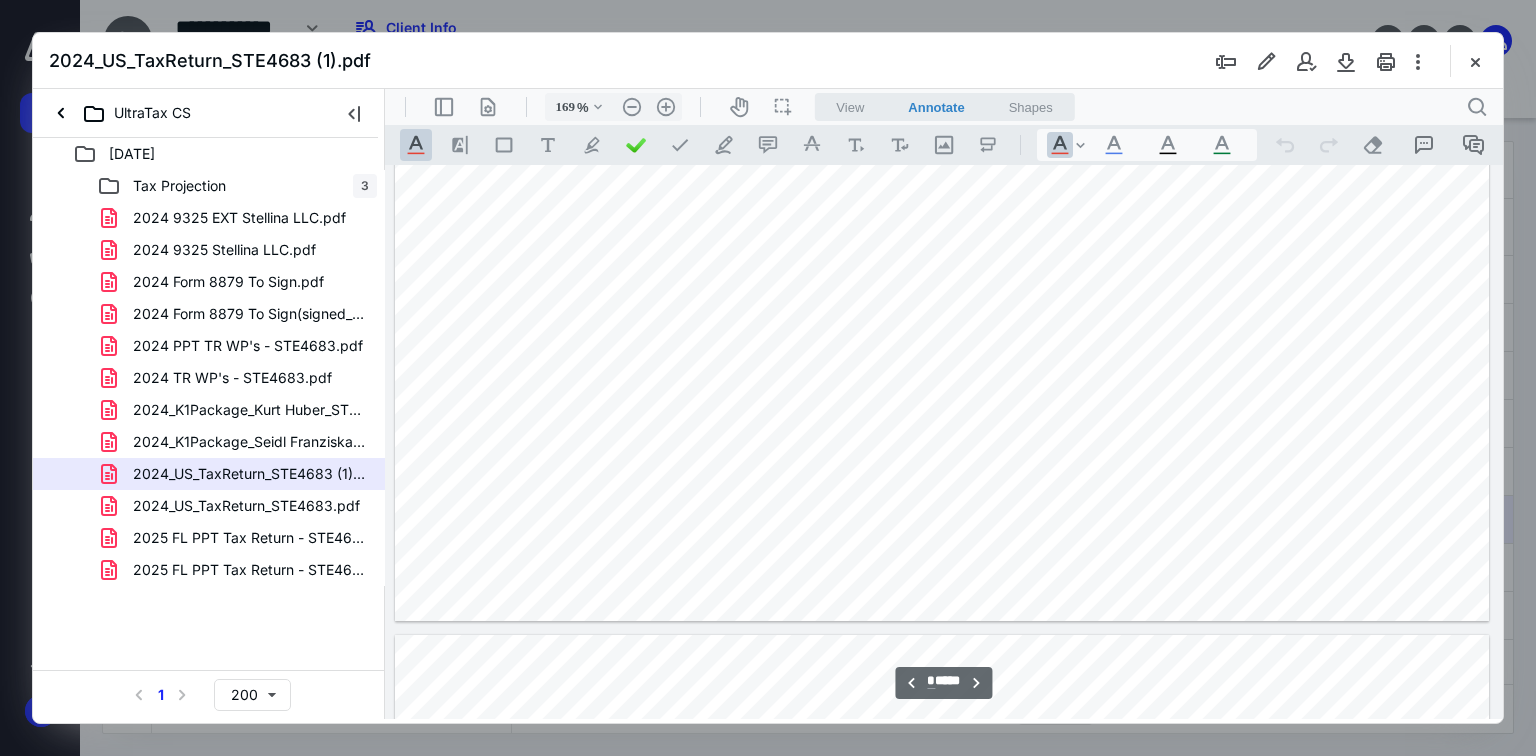scroll, scrollTop: 9123, scrollLeft: 148, axis: both 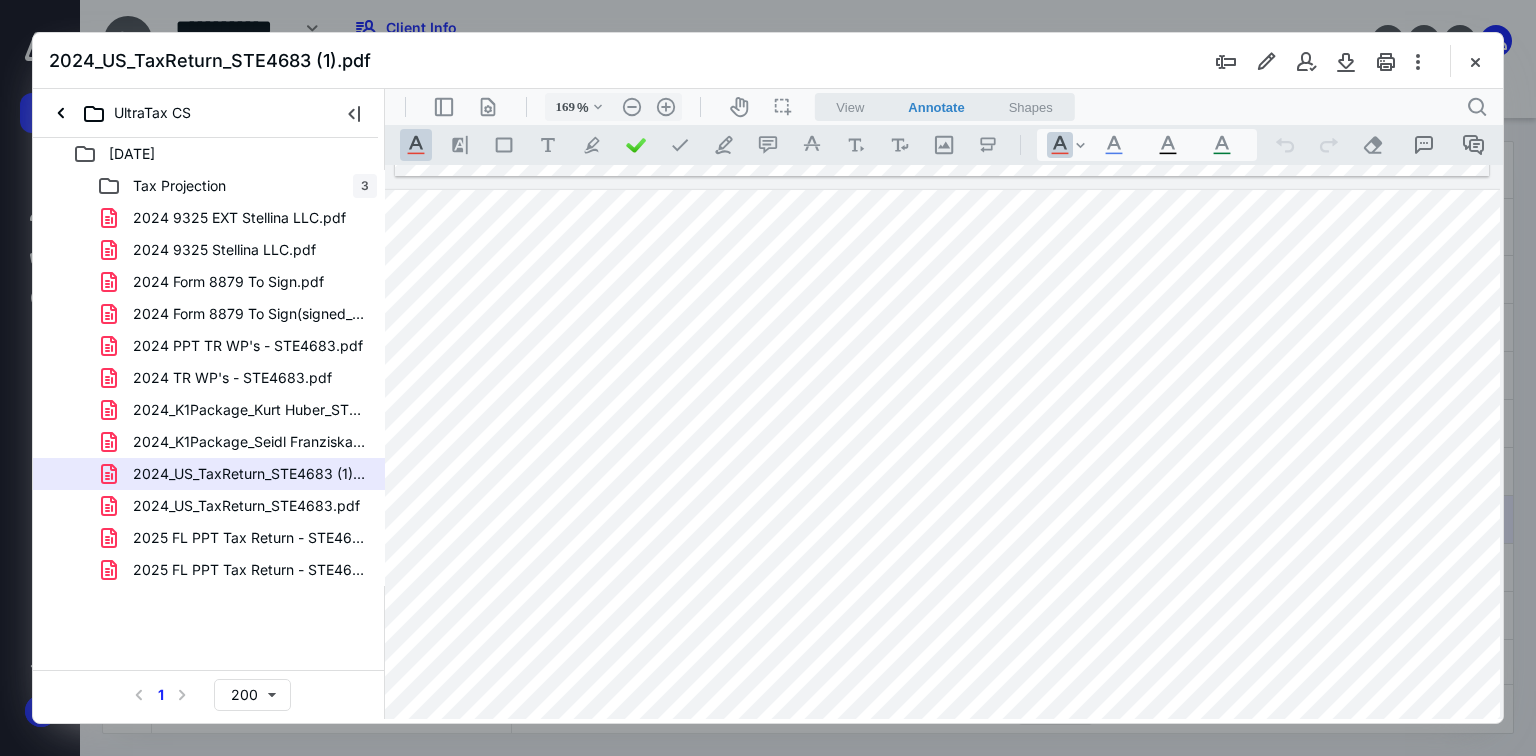 click at bounding box center [942, 737] 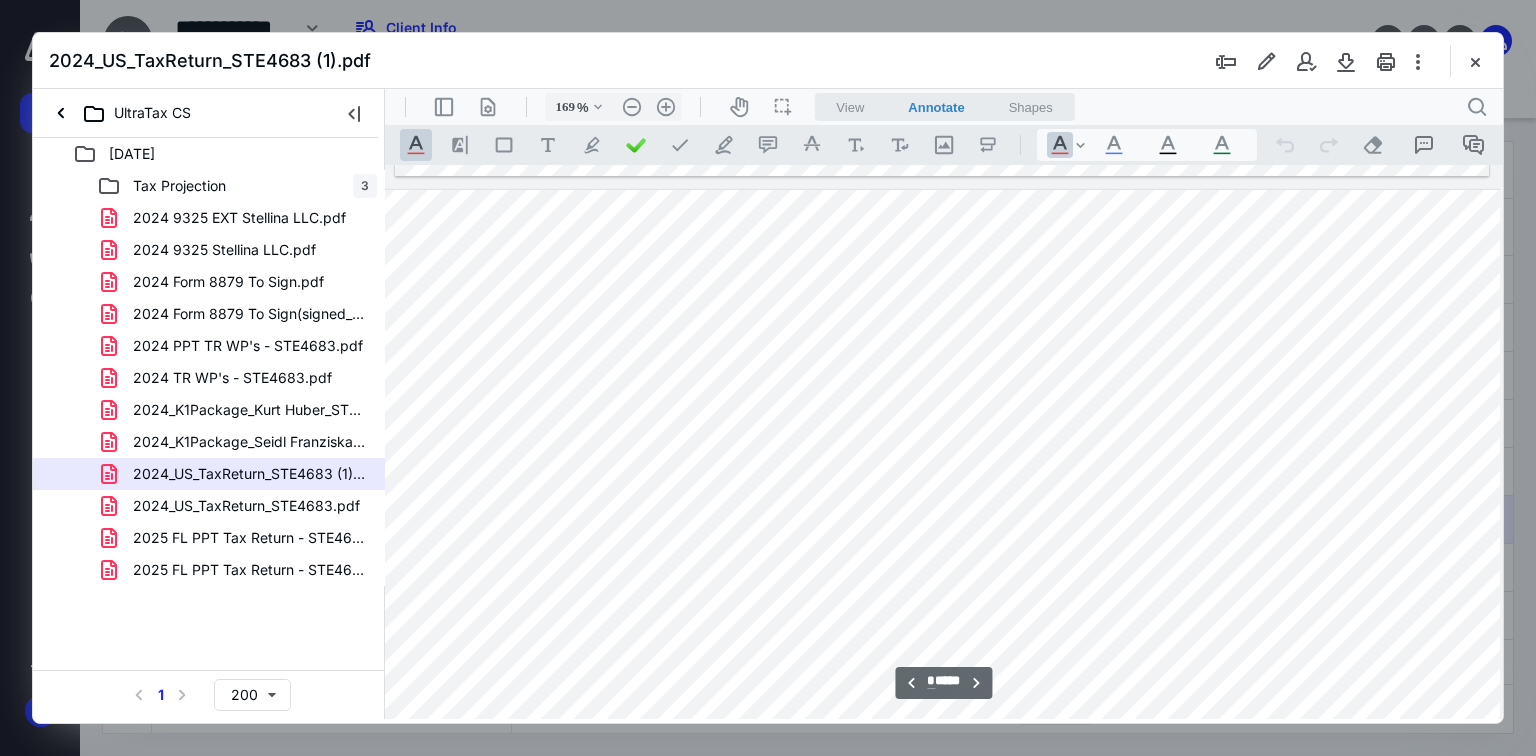 scroll, scrollTop: 2800, scrollLeft: 59, axis: both 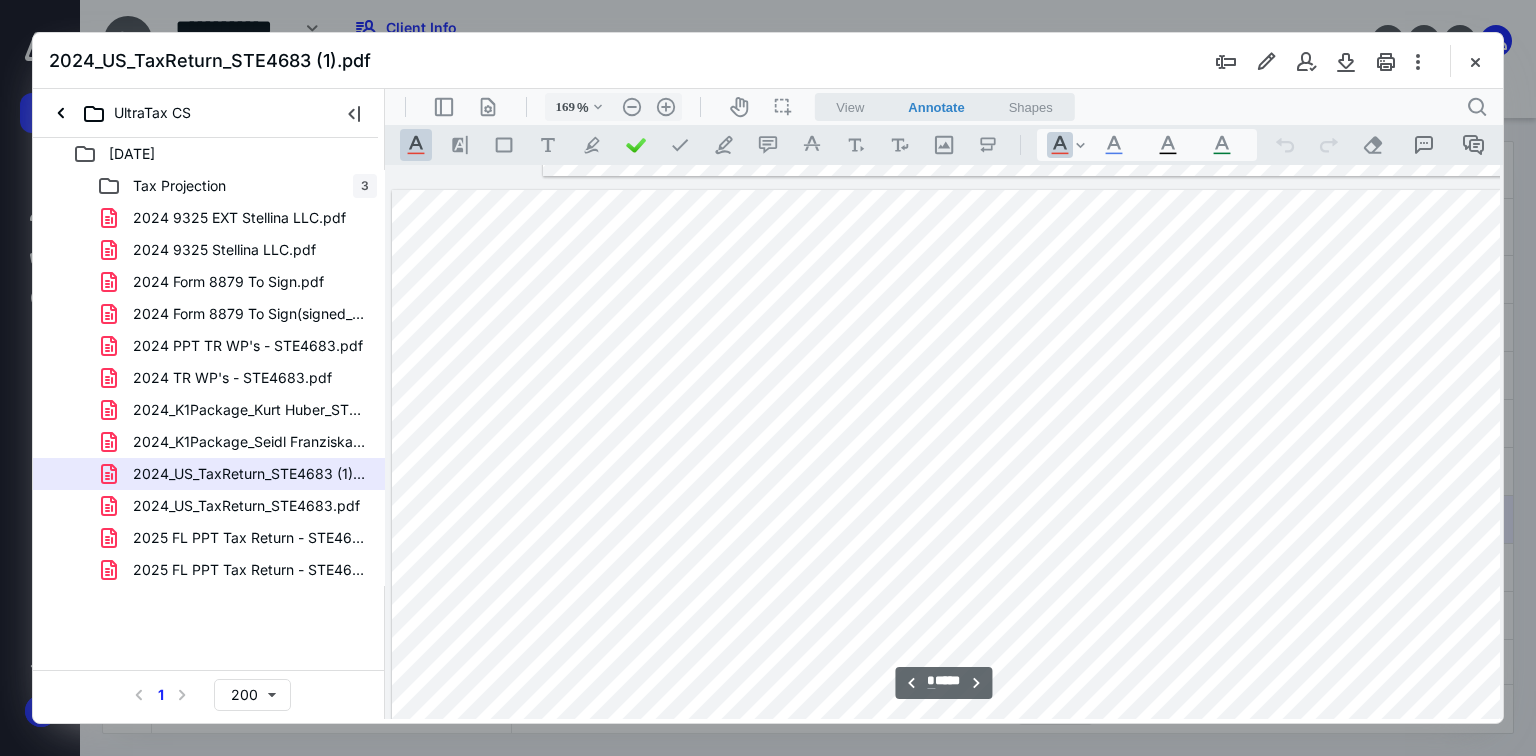 drag, startPoint x: 642, startPoint y: 716, endPoint x: 768, endPoint y: 787, distance: 144.6271 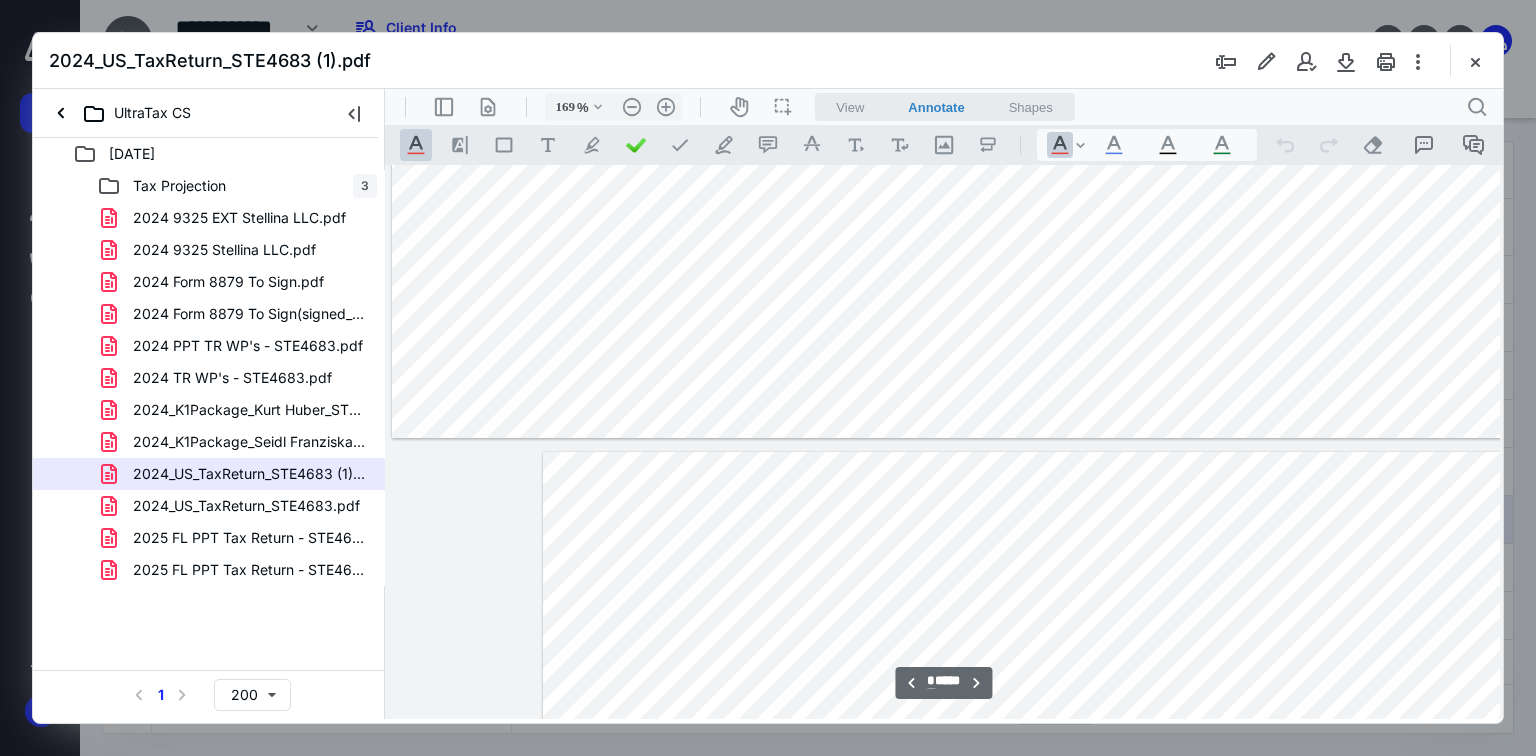 type on "*" 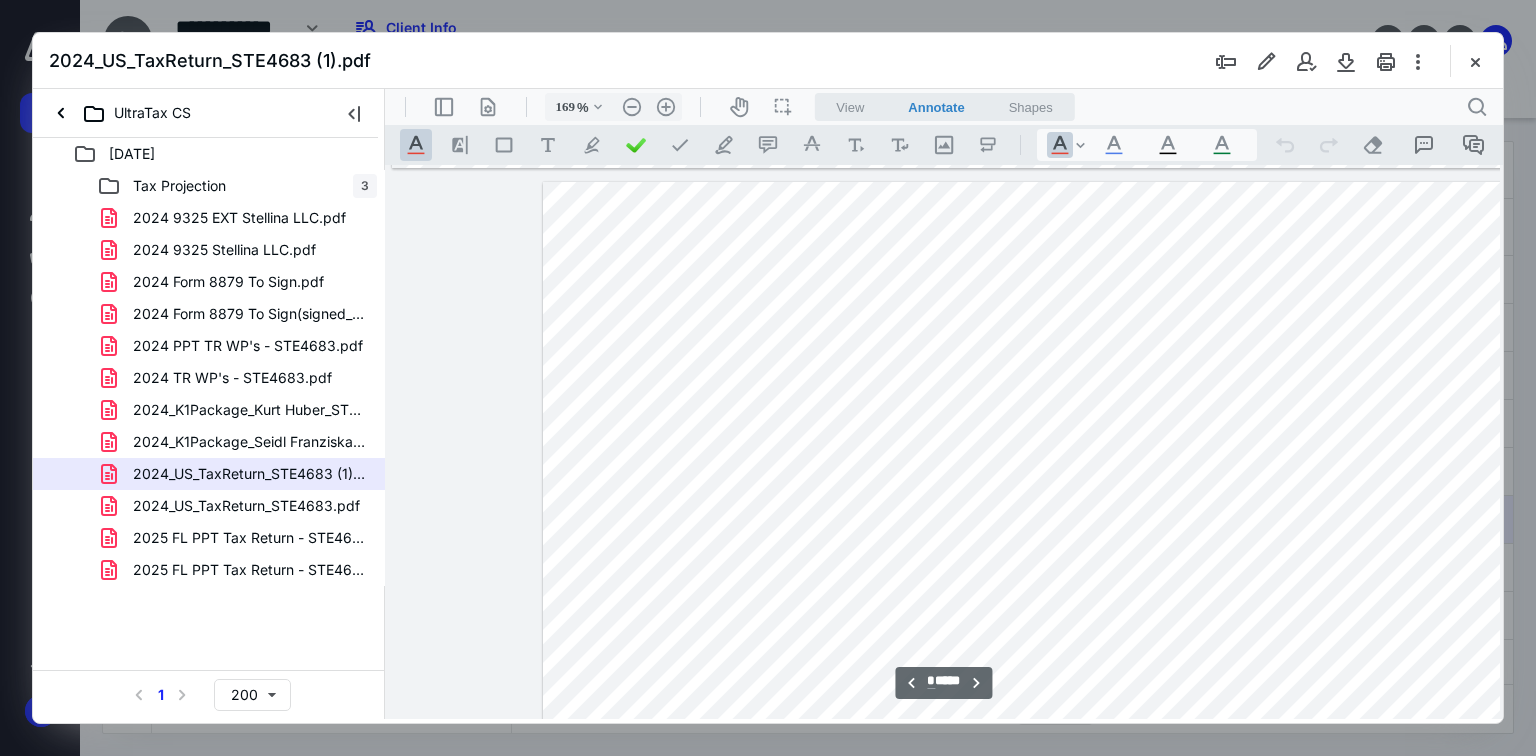 scroll, scrollTop: 3840, scrollLeft: 0, axis: vertical 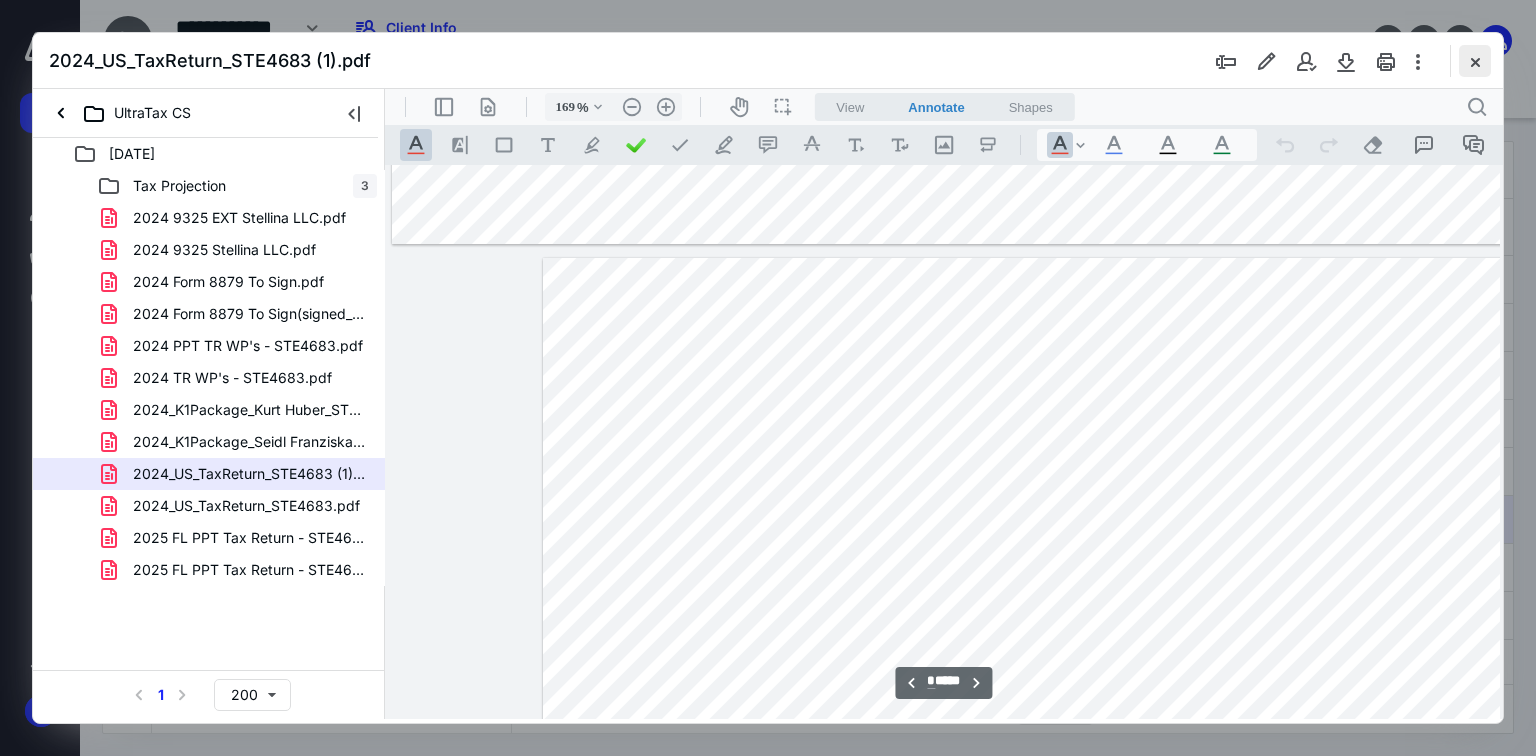 click at bounding box center [1475, 61] 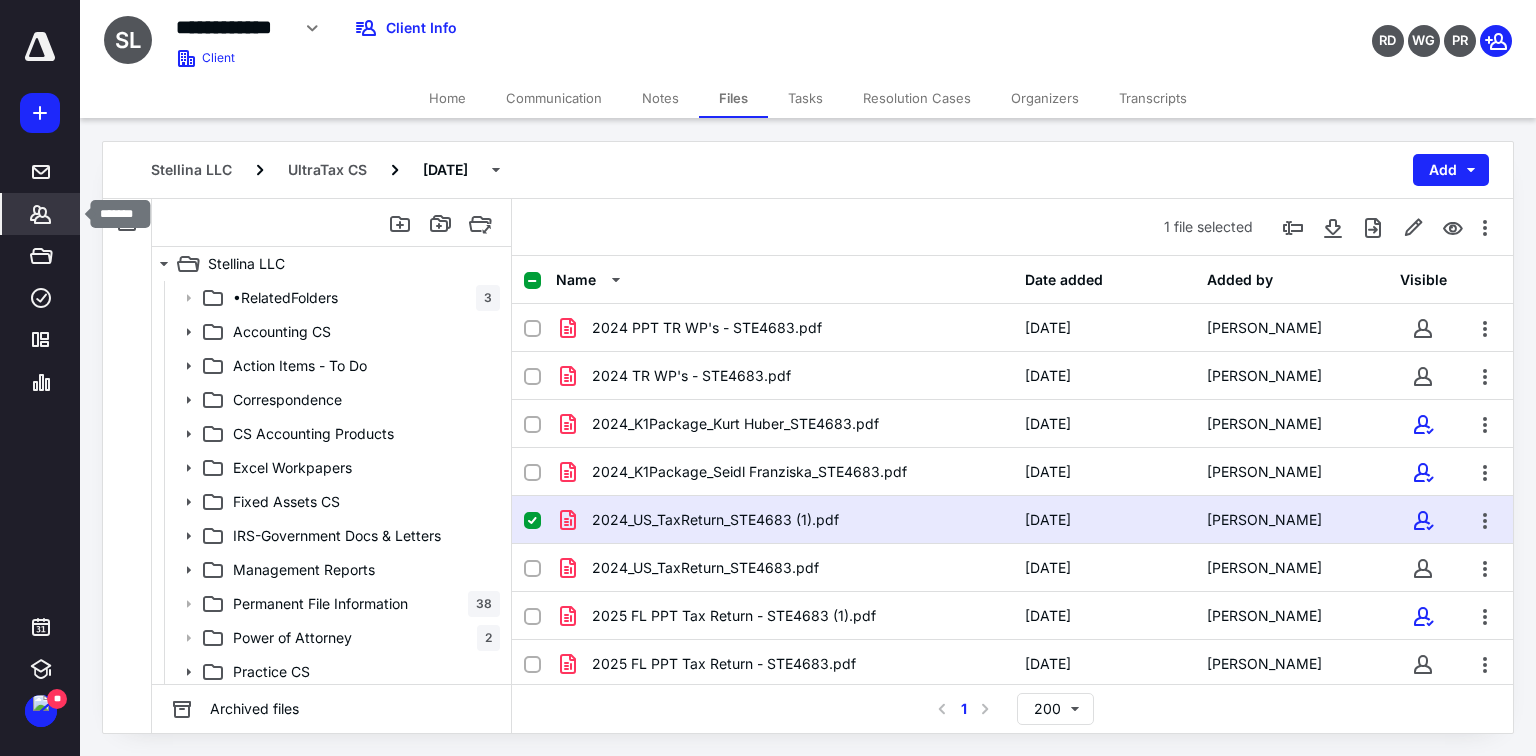 click 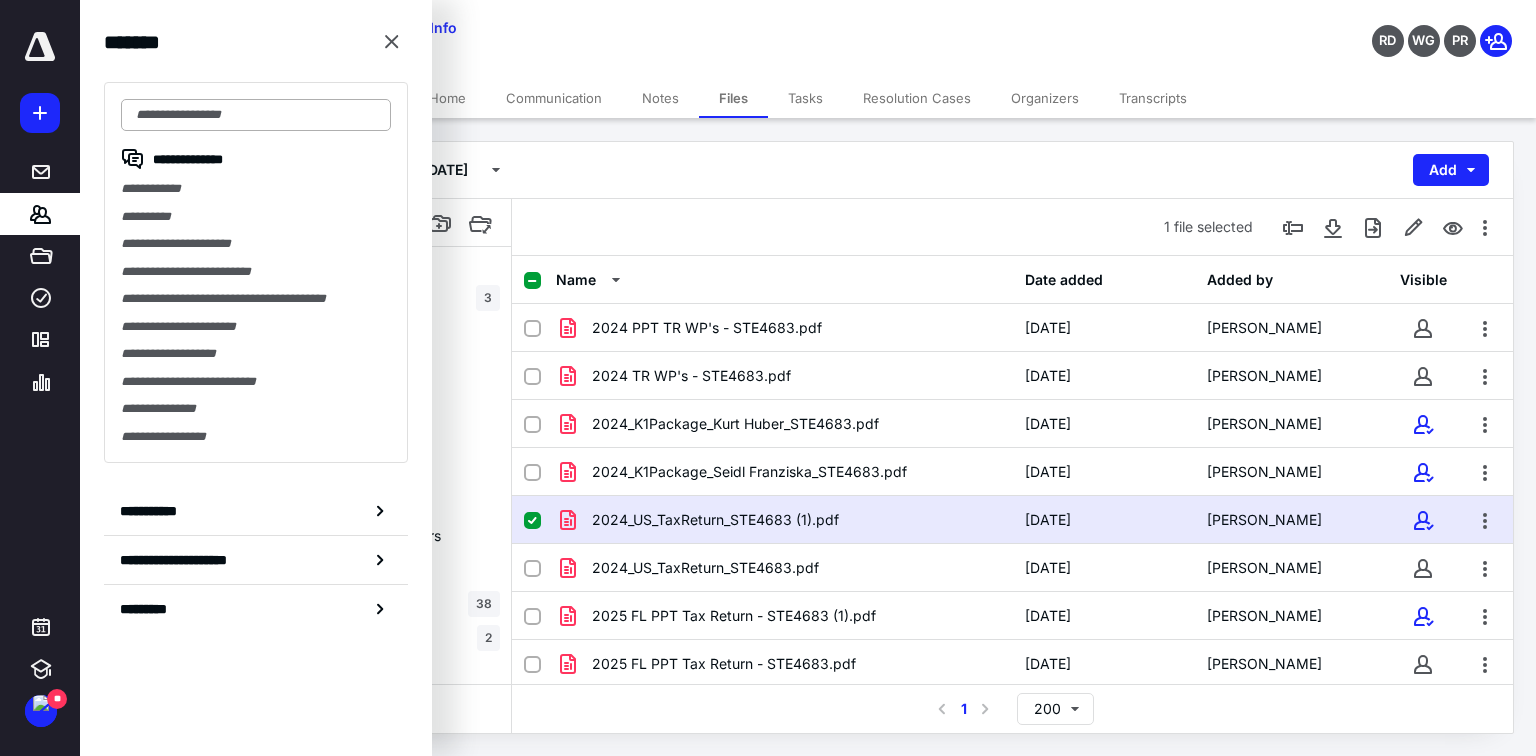 click at bounding box center [256, 115] 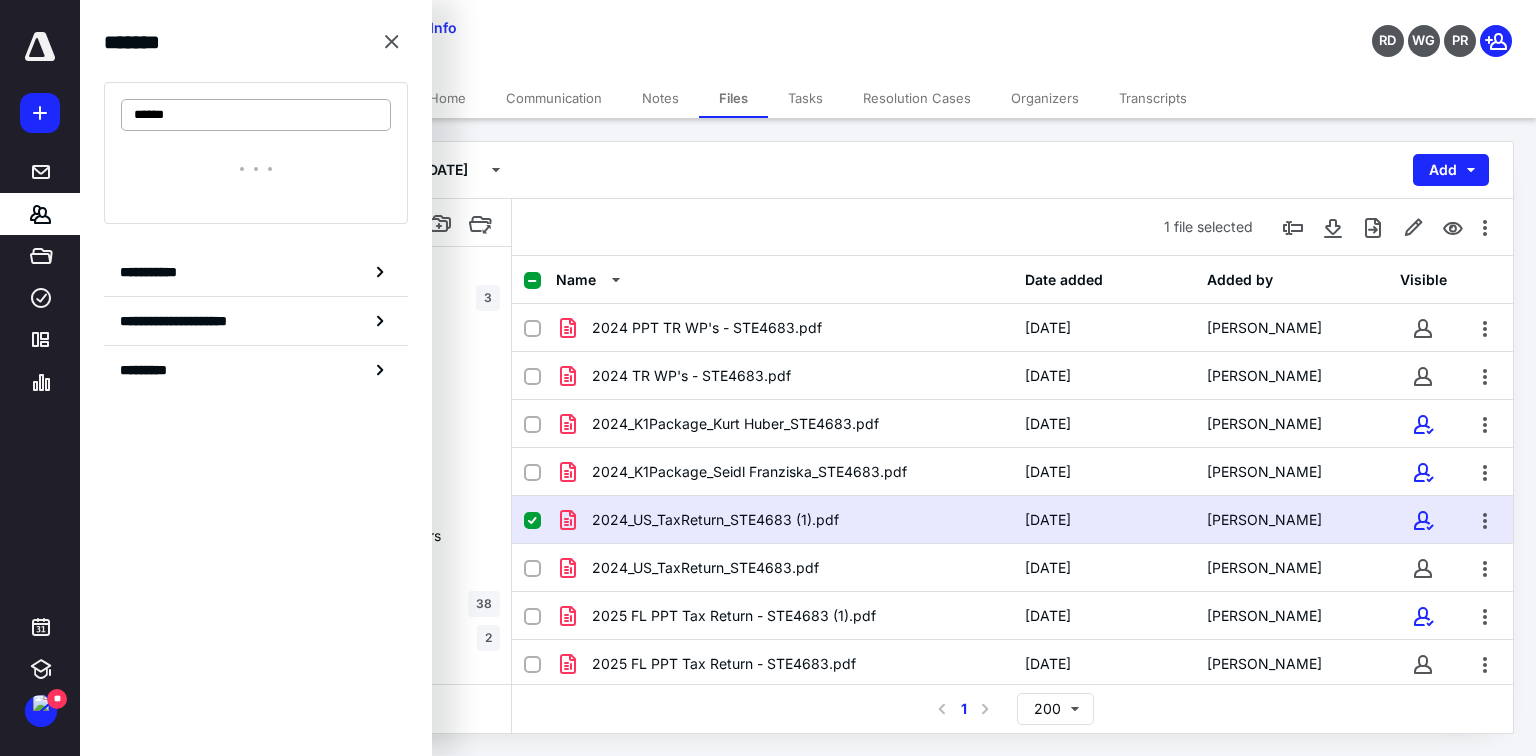 type on "******" 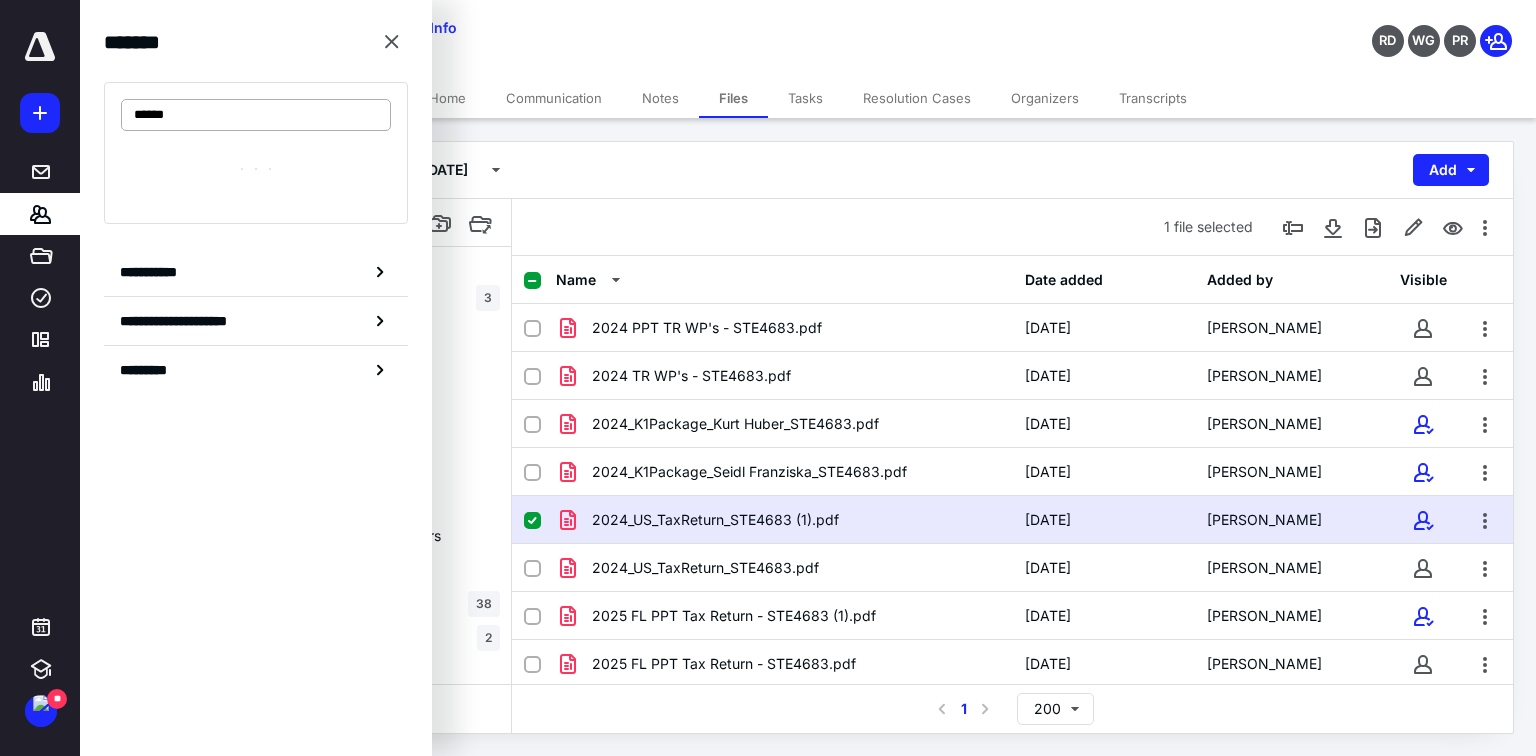 click on "******" at bounding box center [256, 115] 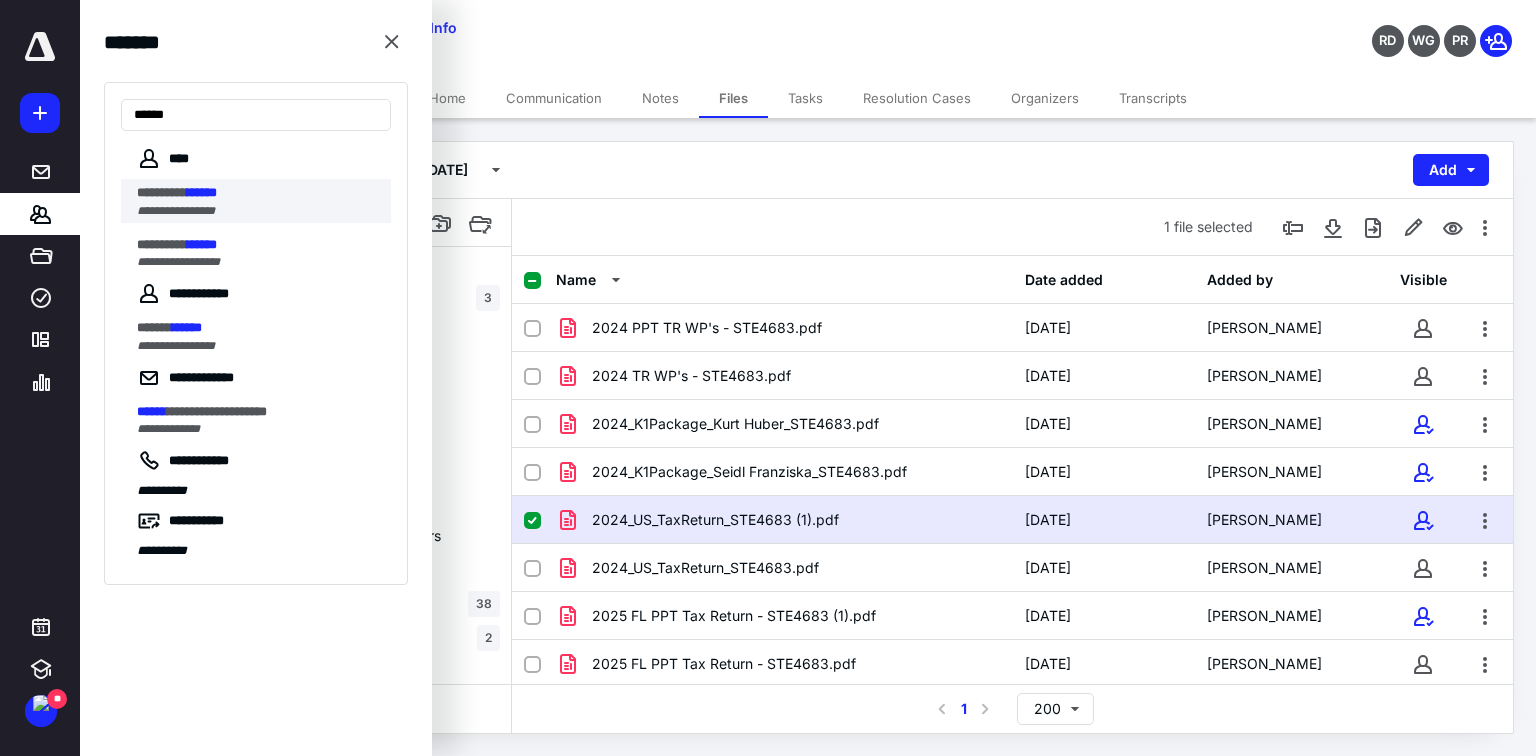 click on "********* ******" at bounding box center (258, 193) 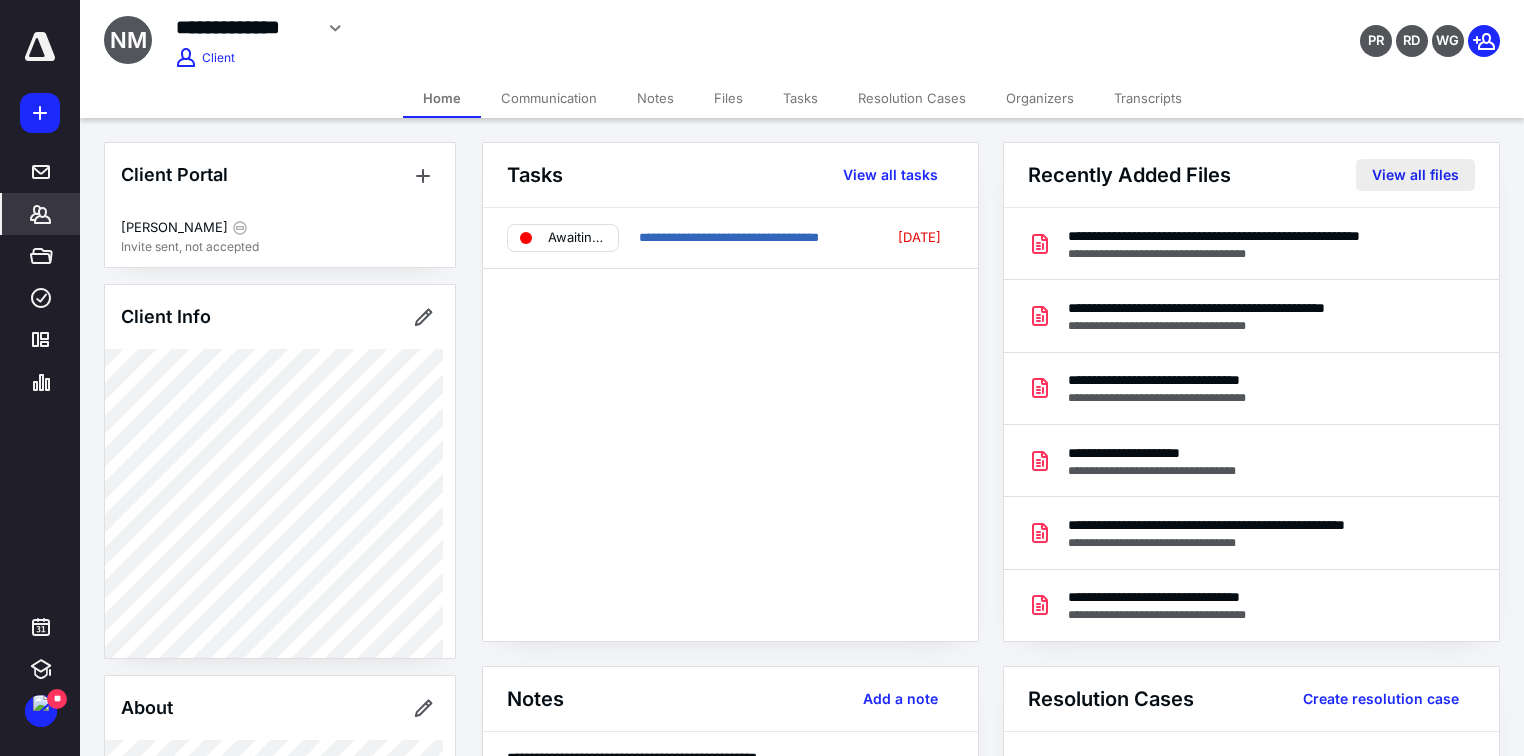 click on "View all files" at bounding box center [1415, 175] 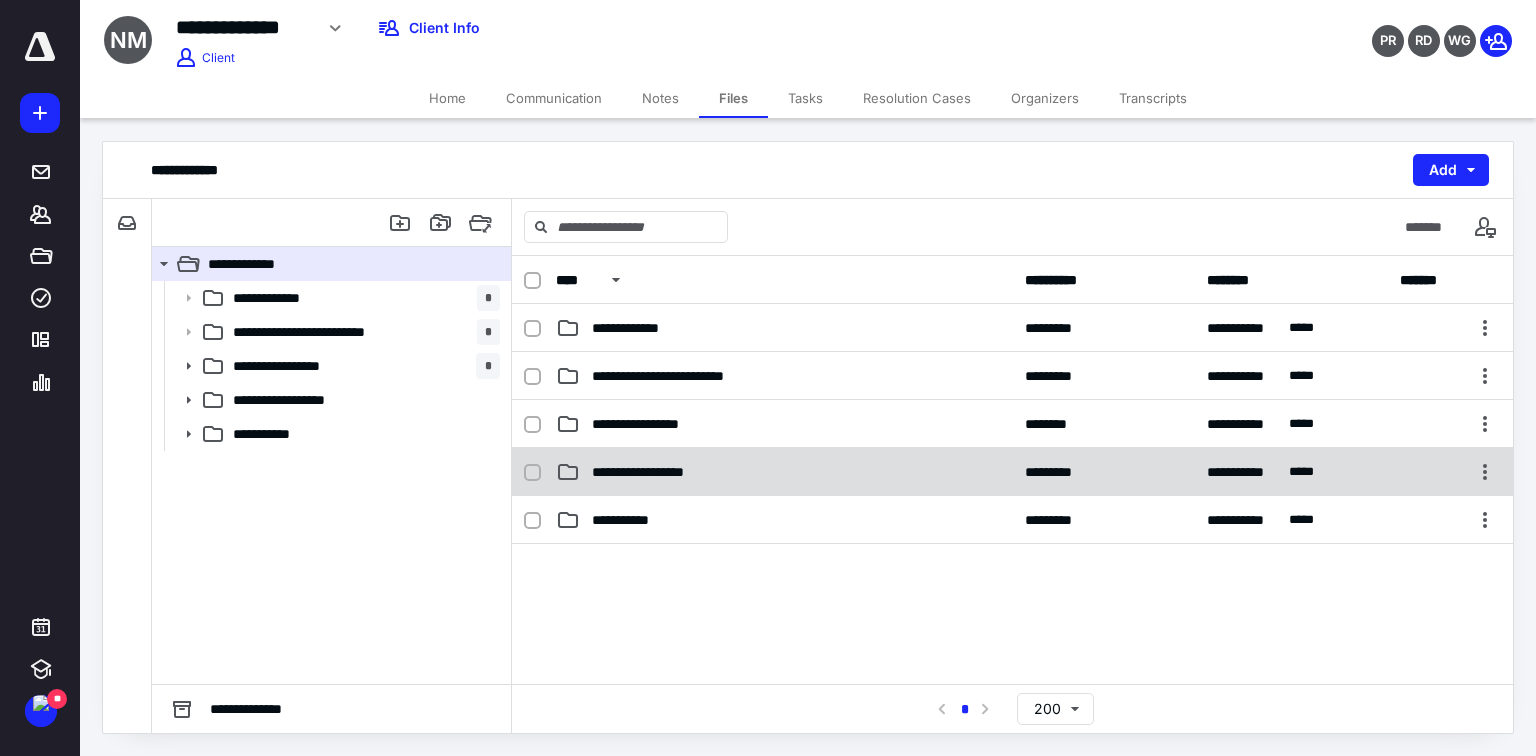 click on "**********" at bounding box center [656, 472] 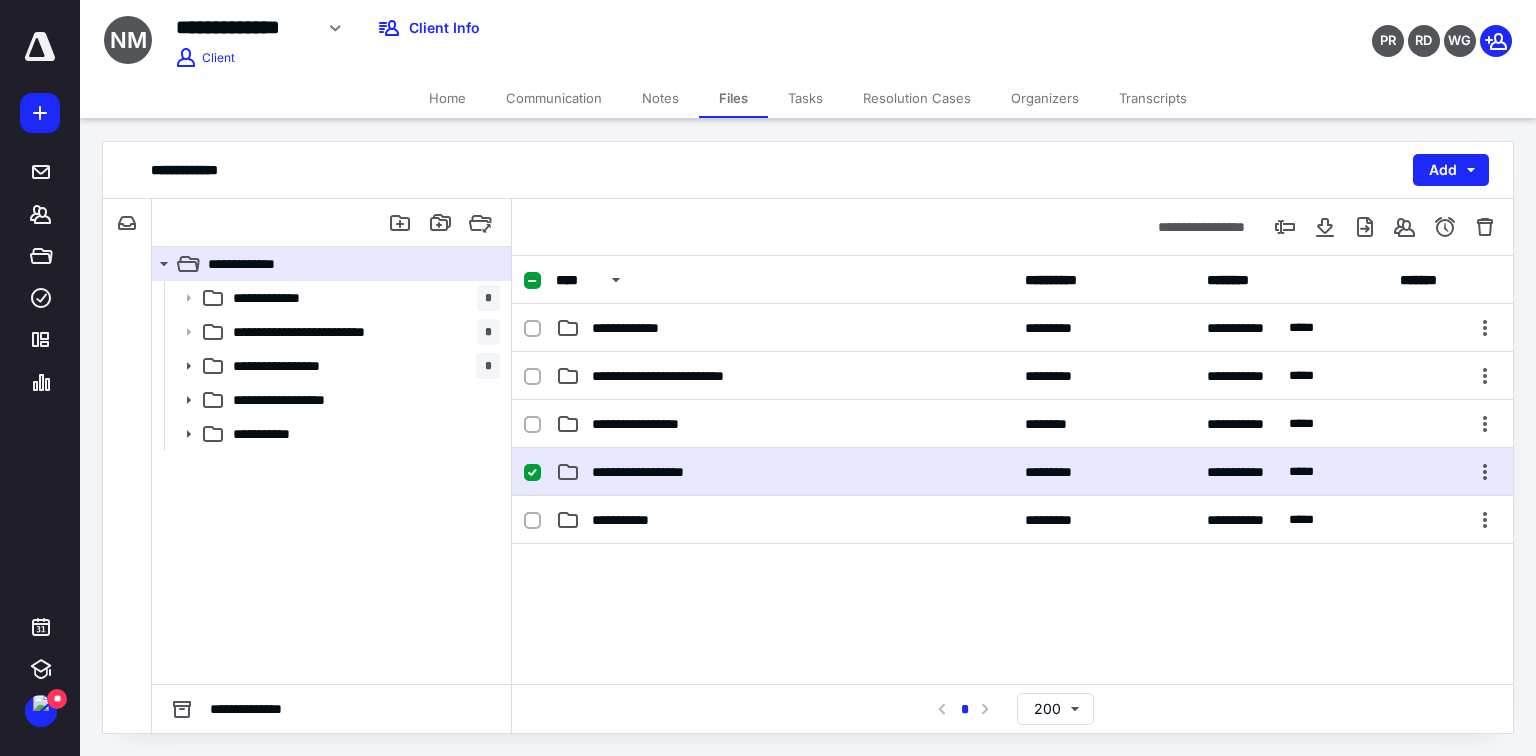click on "**********" at bounding box center (656, 472) 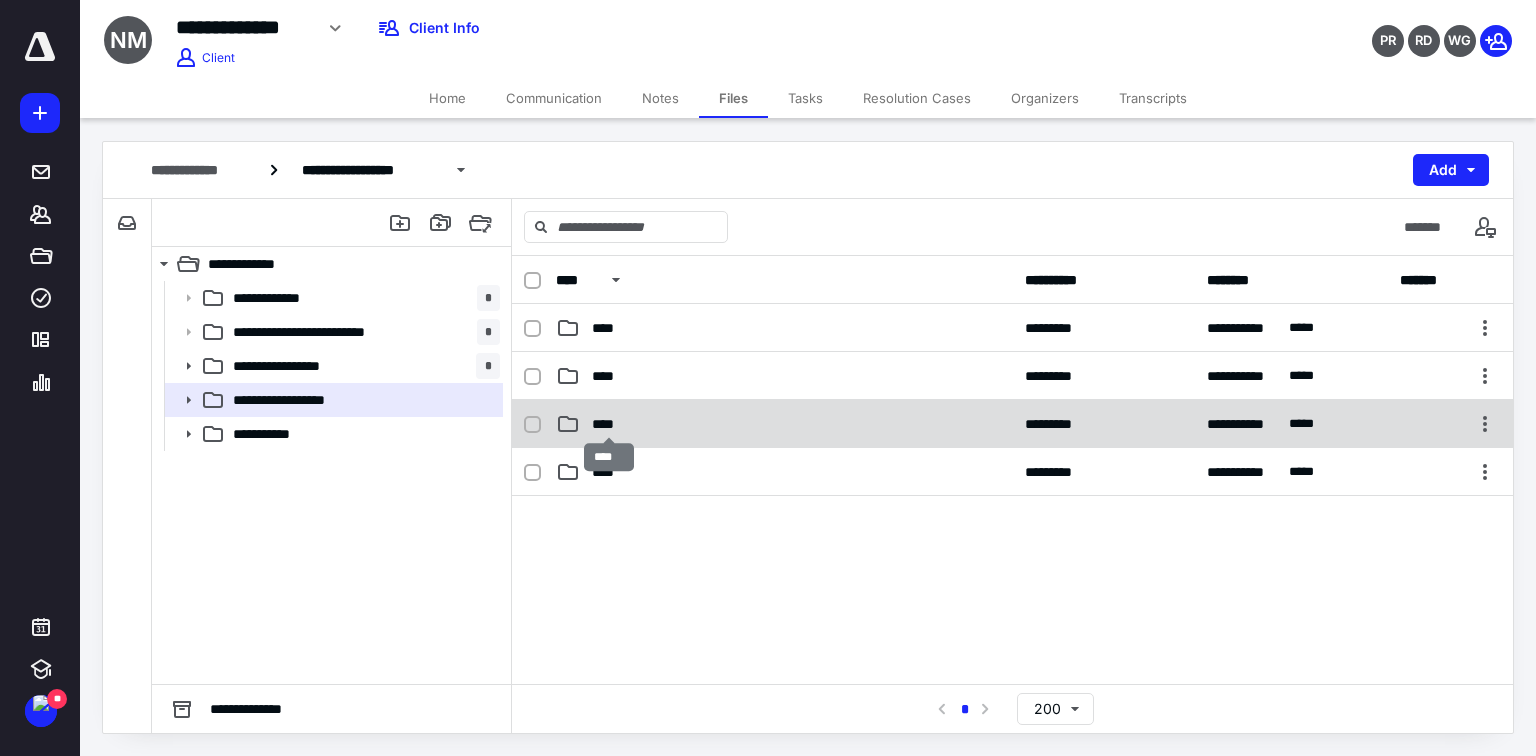 click on "****" at bounding box center [609, 424] 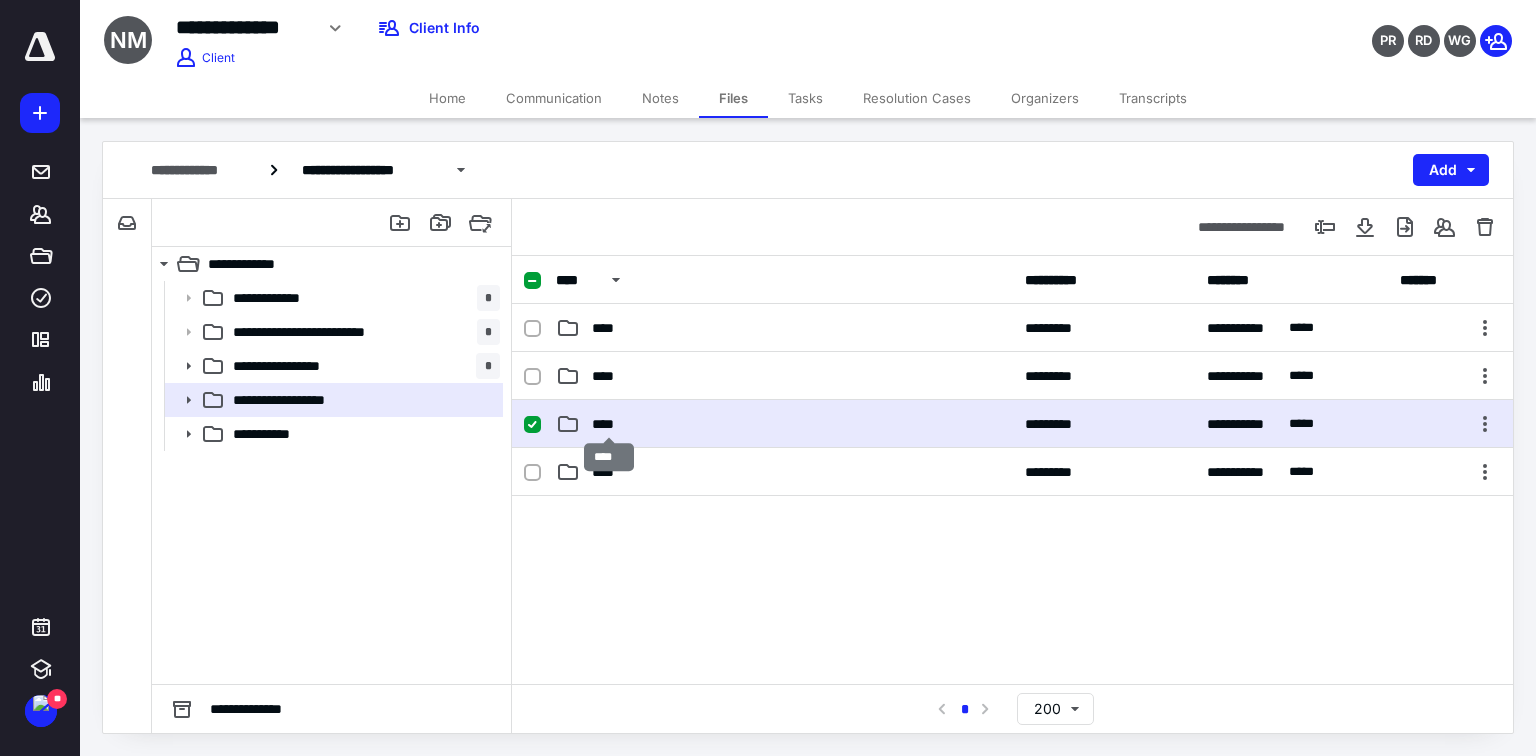 click on "****" at bounding box center (609, 424) 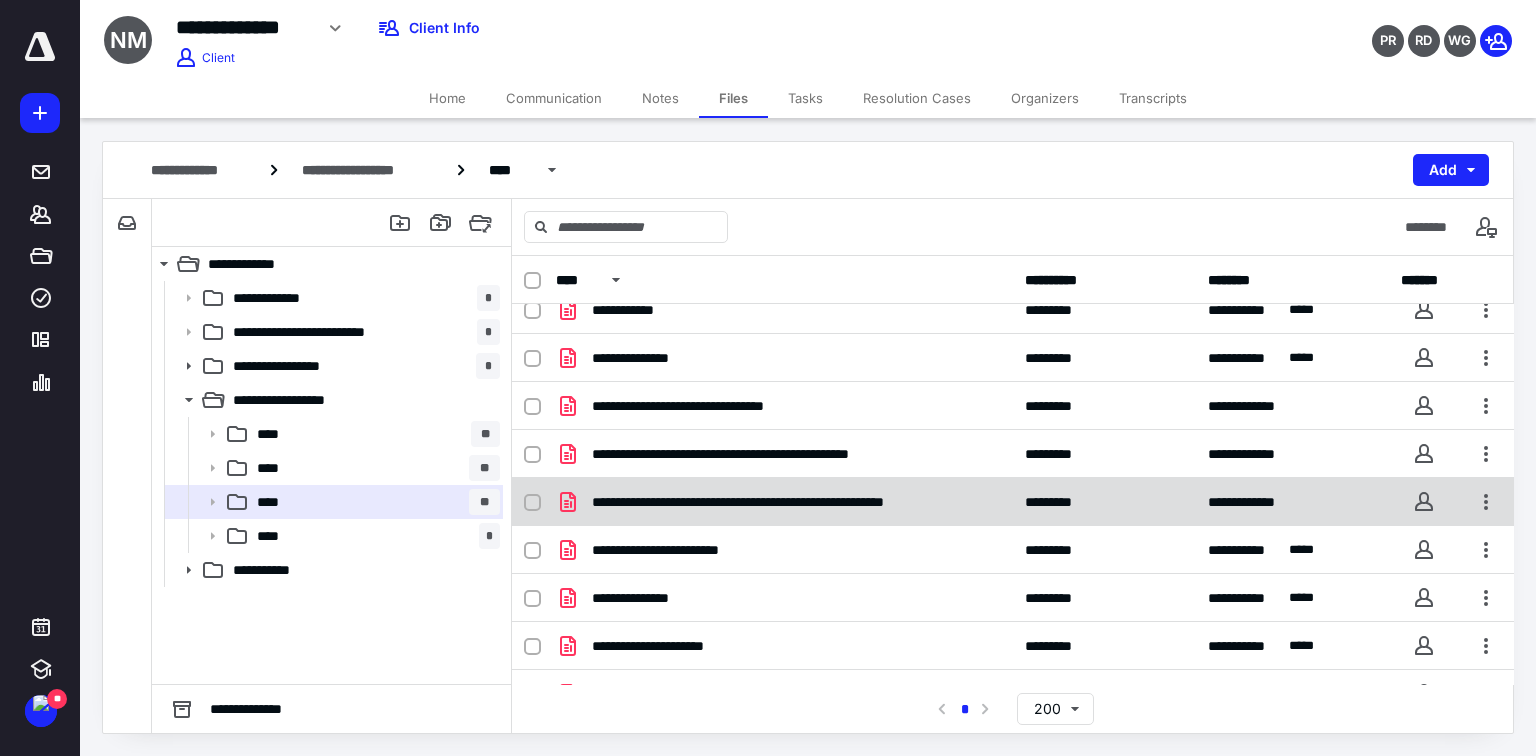 scroll, scrollTop: 862, scrollLeft: 0, axis: vertical 